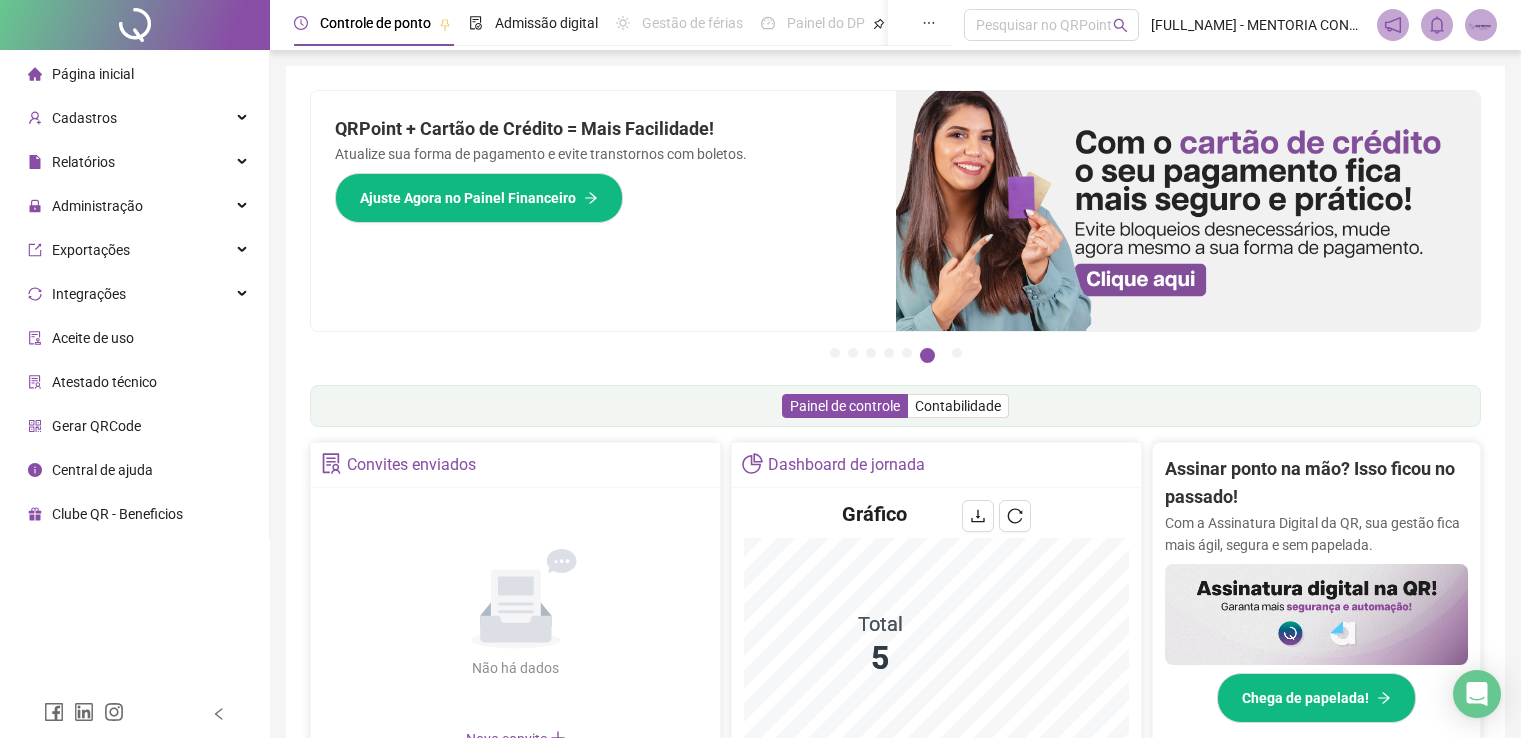 scroll, scrollTop: 0, scrollLeft: 0, axis: both 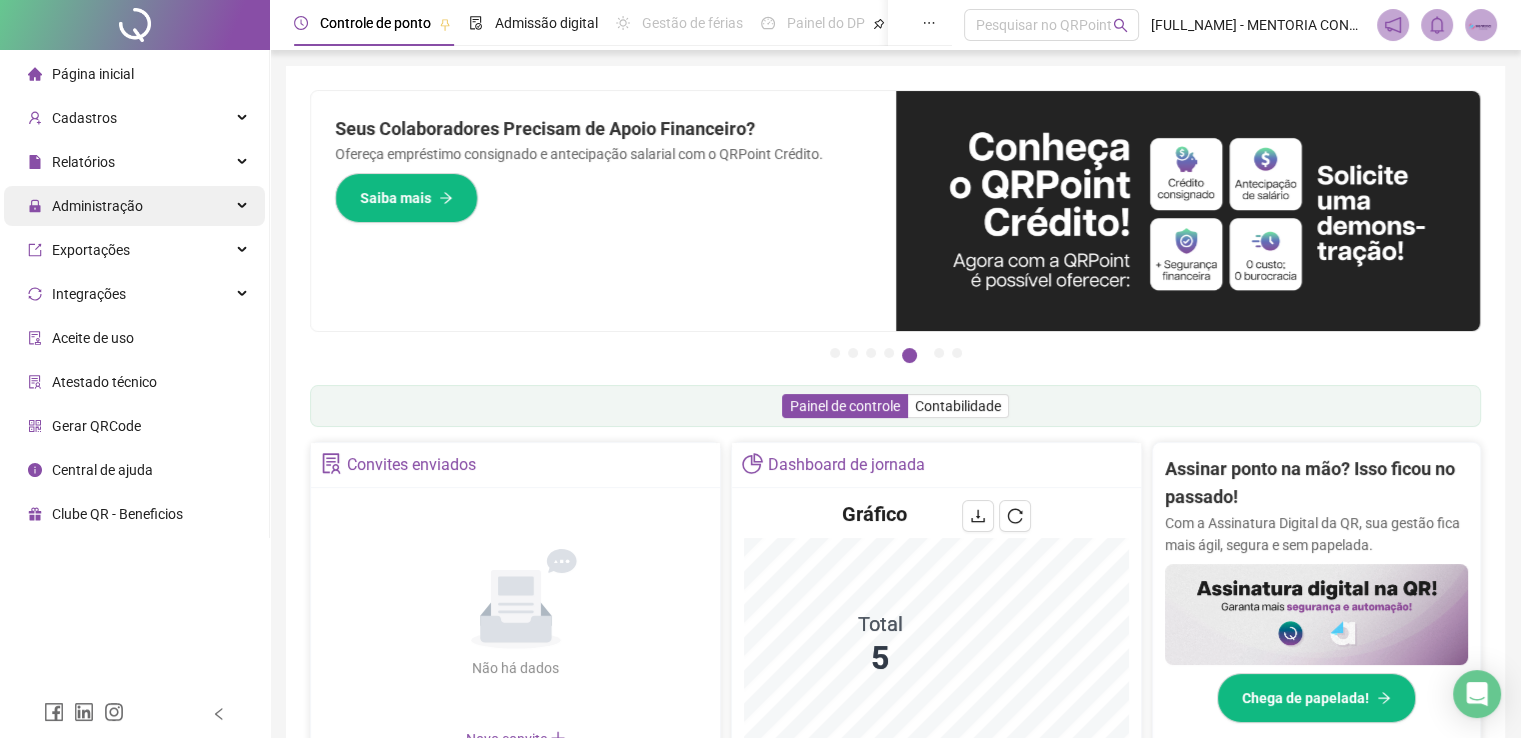 click on "Administração" at bounding box center [97, 206] 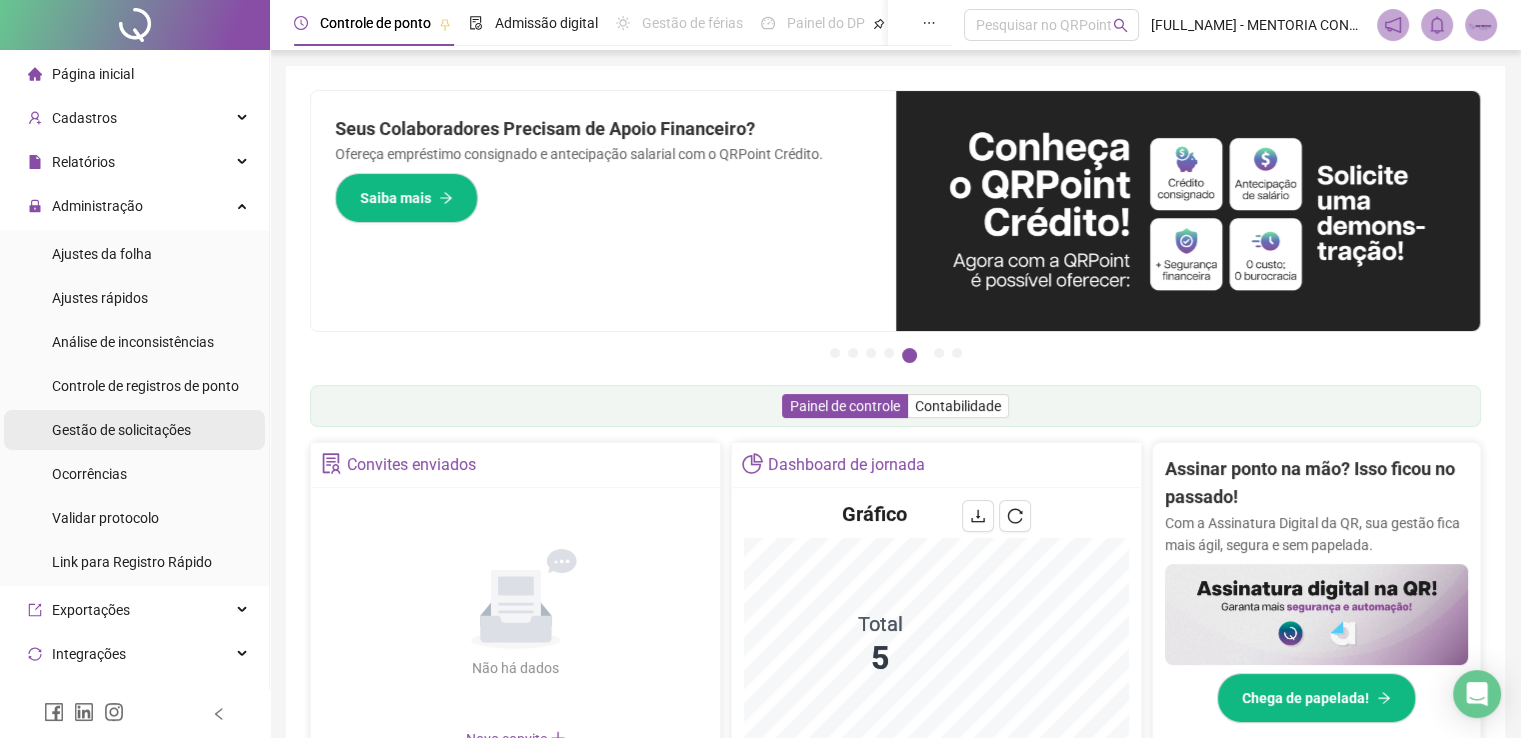 click on "Gestão de solicitações" at bounding box center [121, 430] 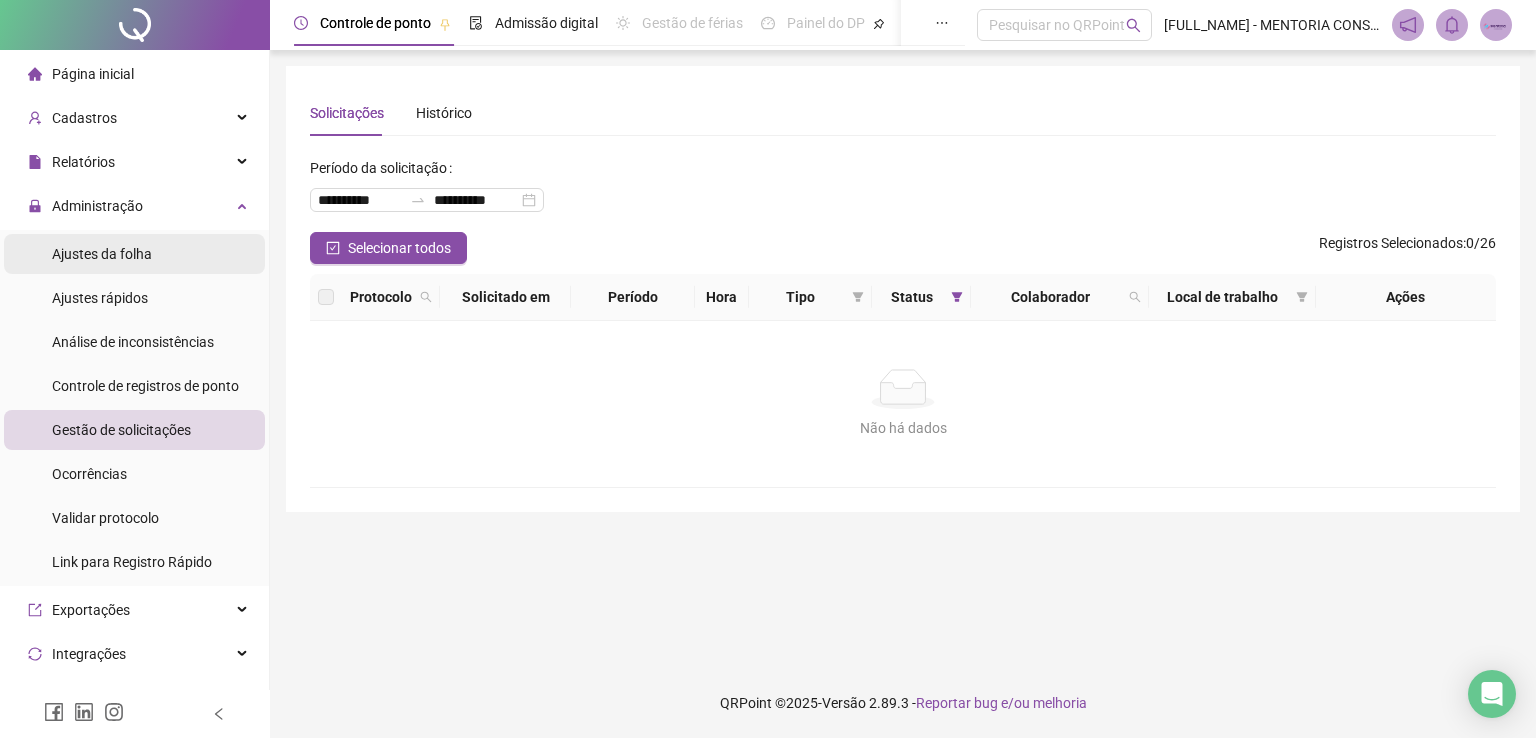 click on "Ajustes da folha" at bounding box center [102, 254] 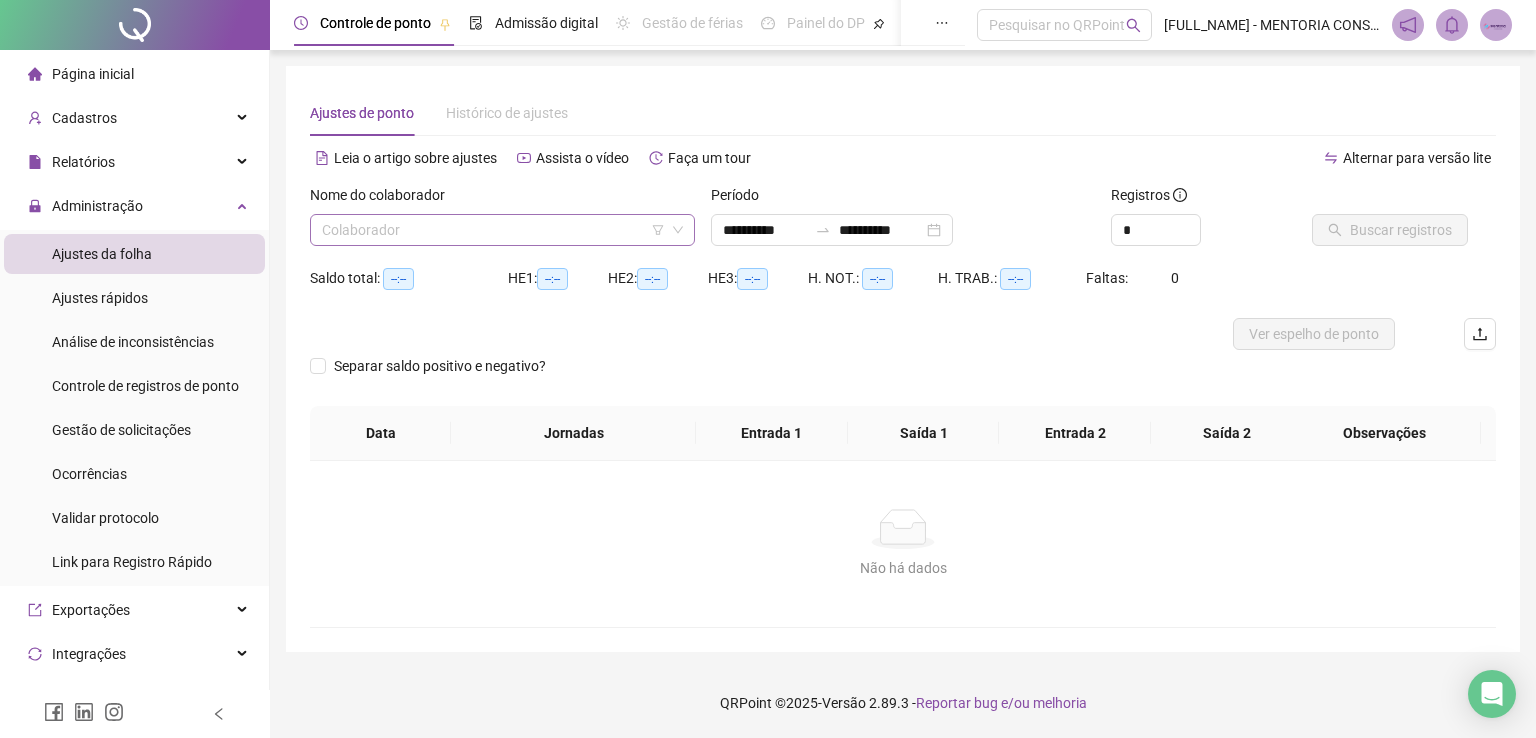 click at bounding box center (493, 230) 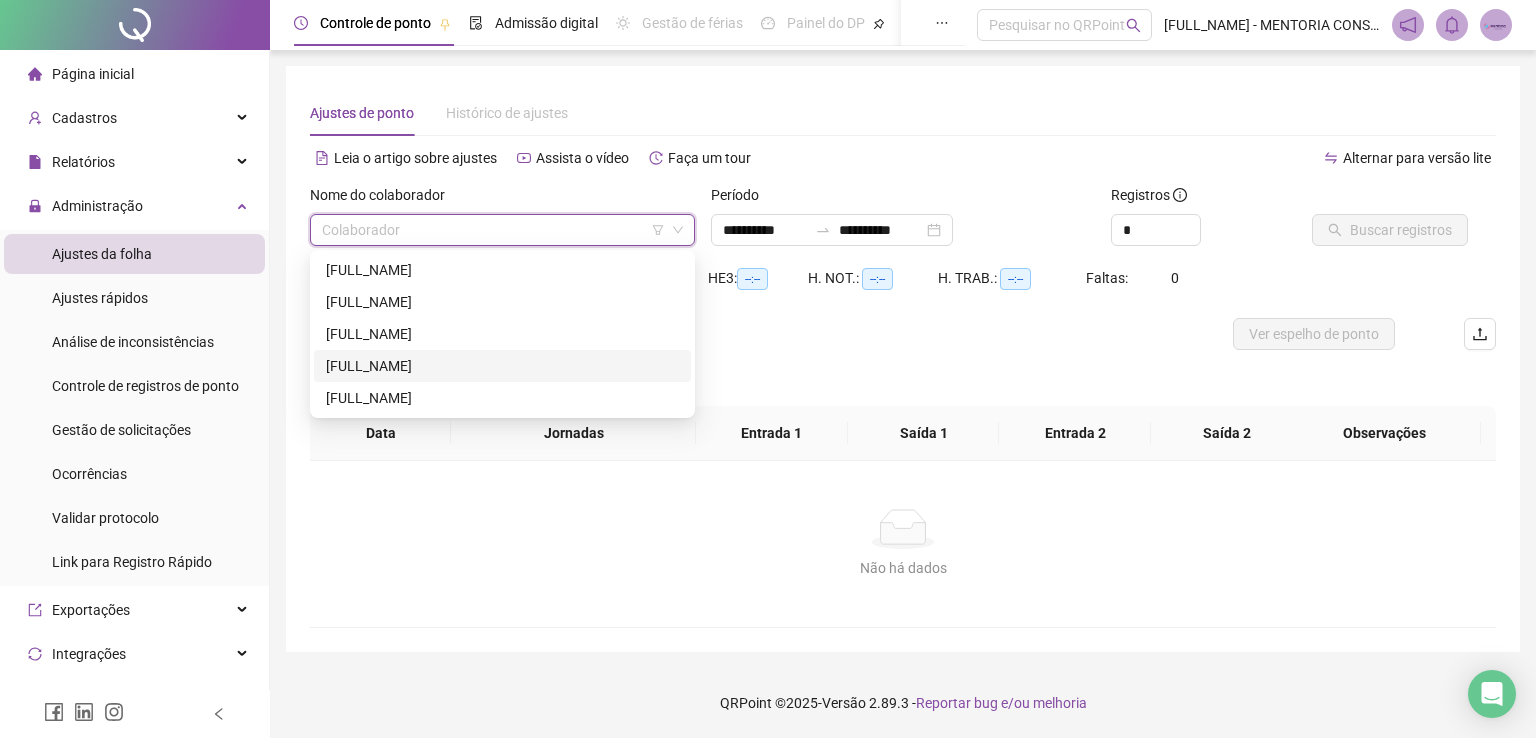 click on "[FULL_NAME]" at bounding box center [502, 366] 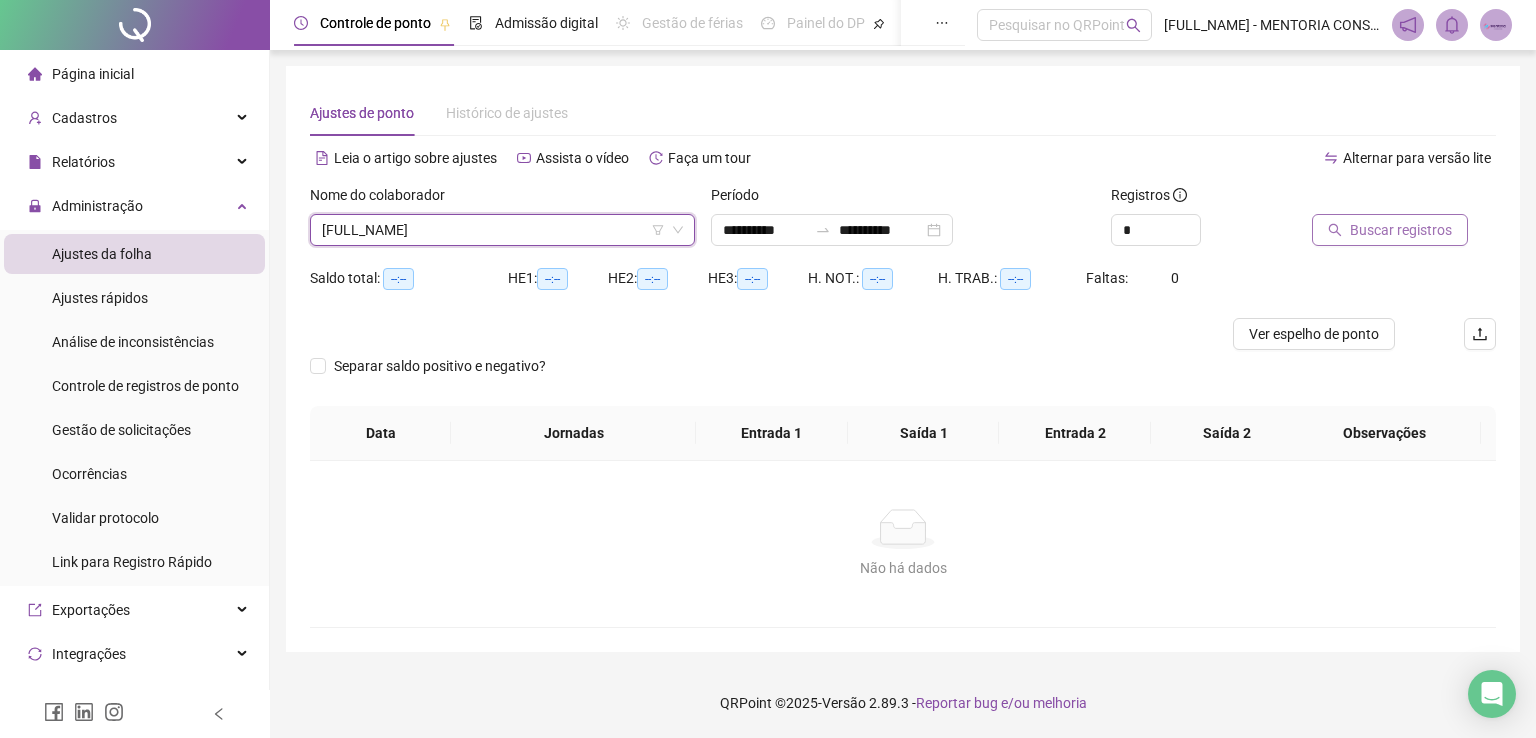 click on "Buscar registros" at bounding box center [1390, 230] 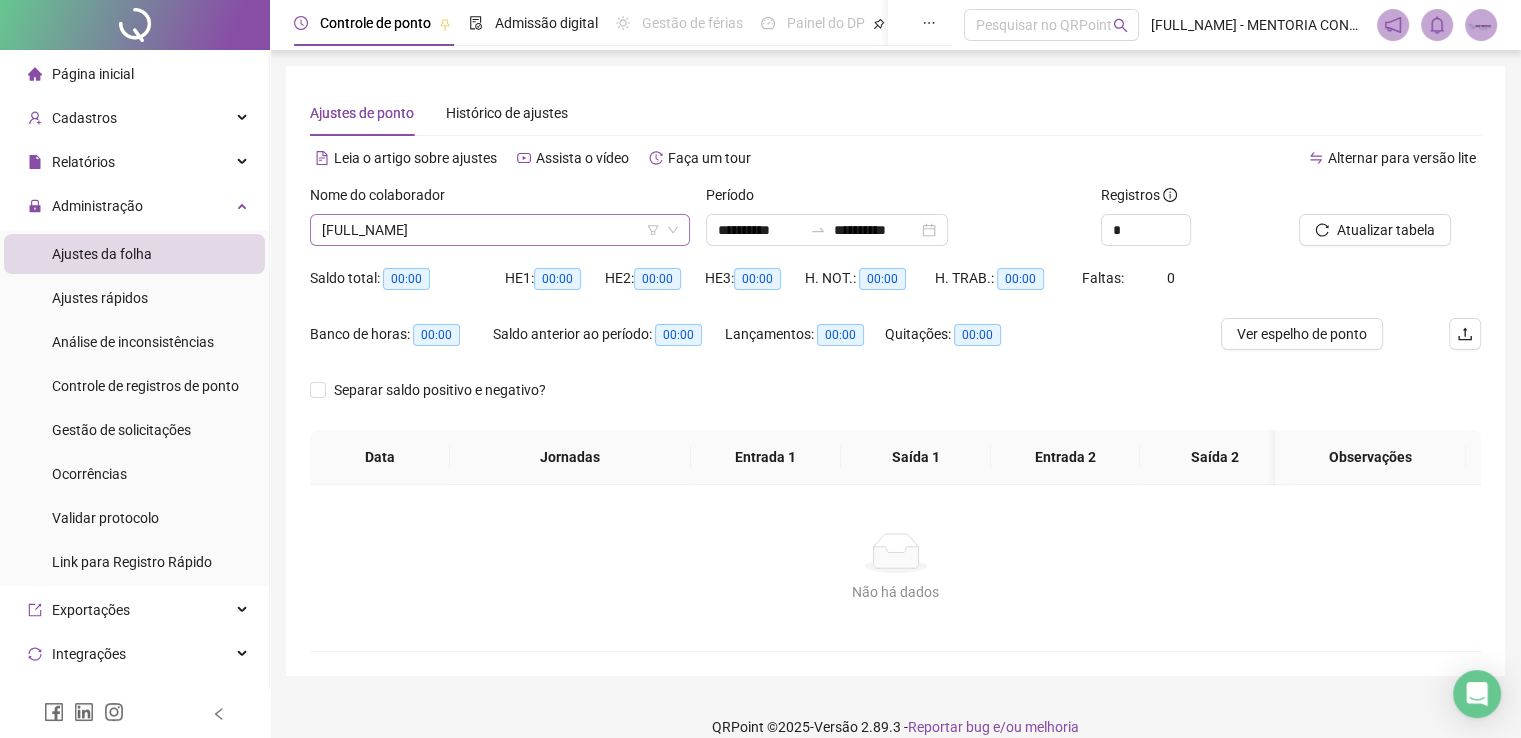 click on "[FULL_NAME]" at bounding box center [500, 230] 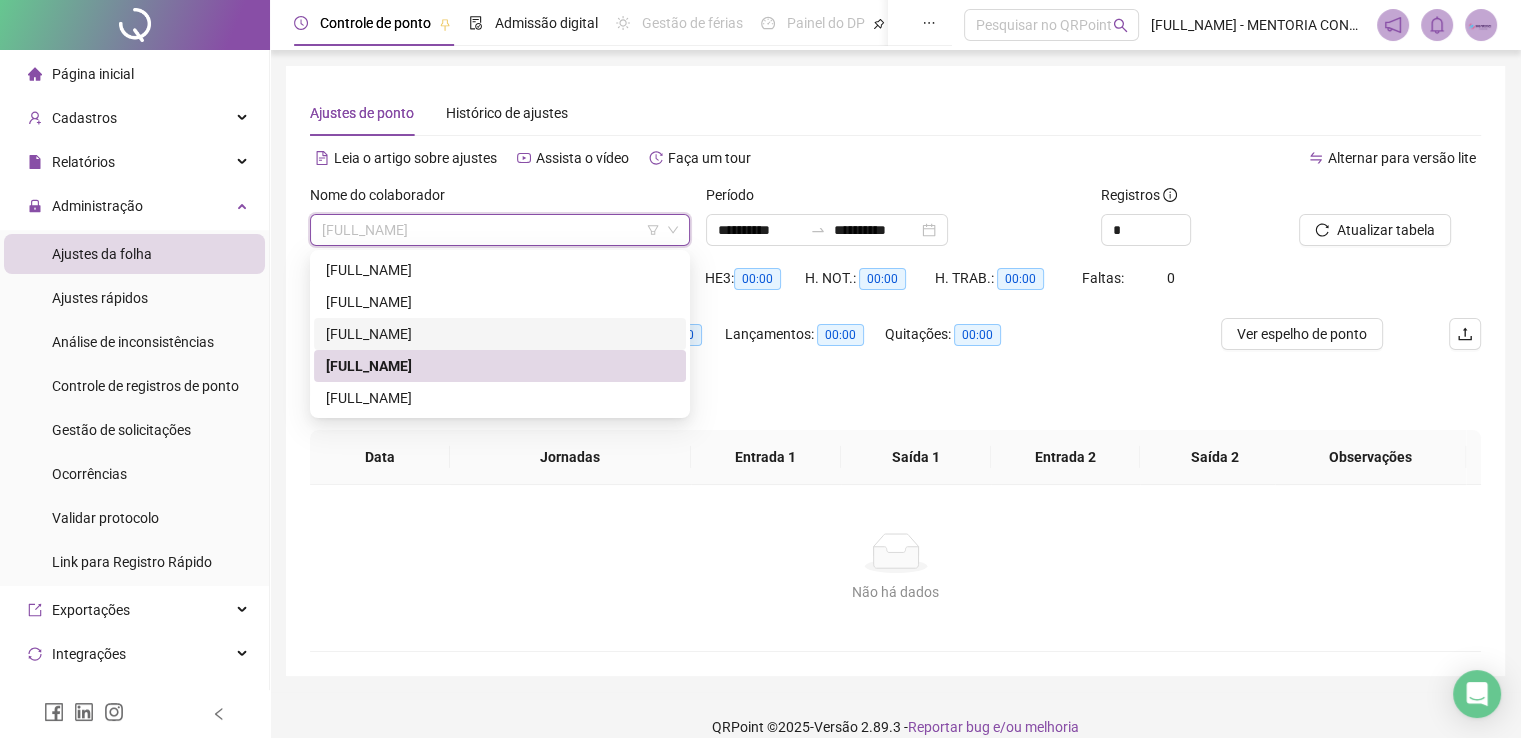 click on "[FULL_NAME]" at bounding box center (500, 334) 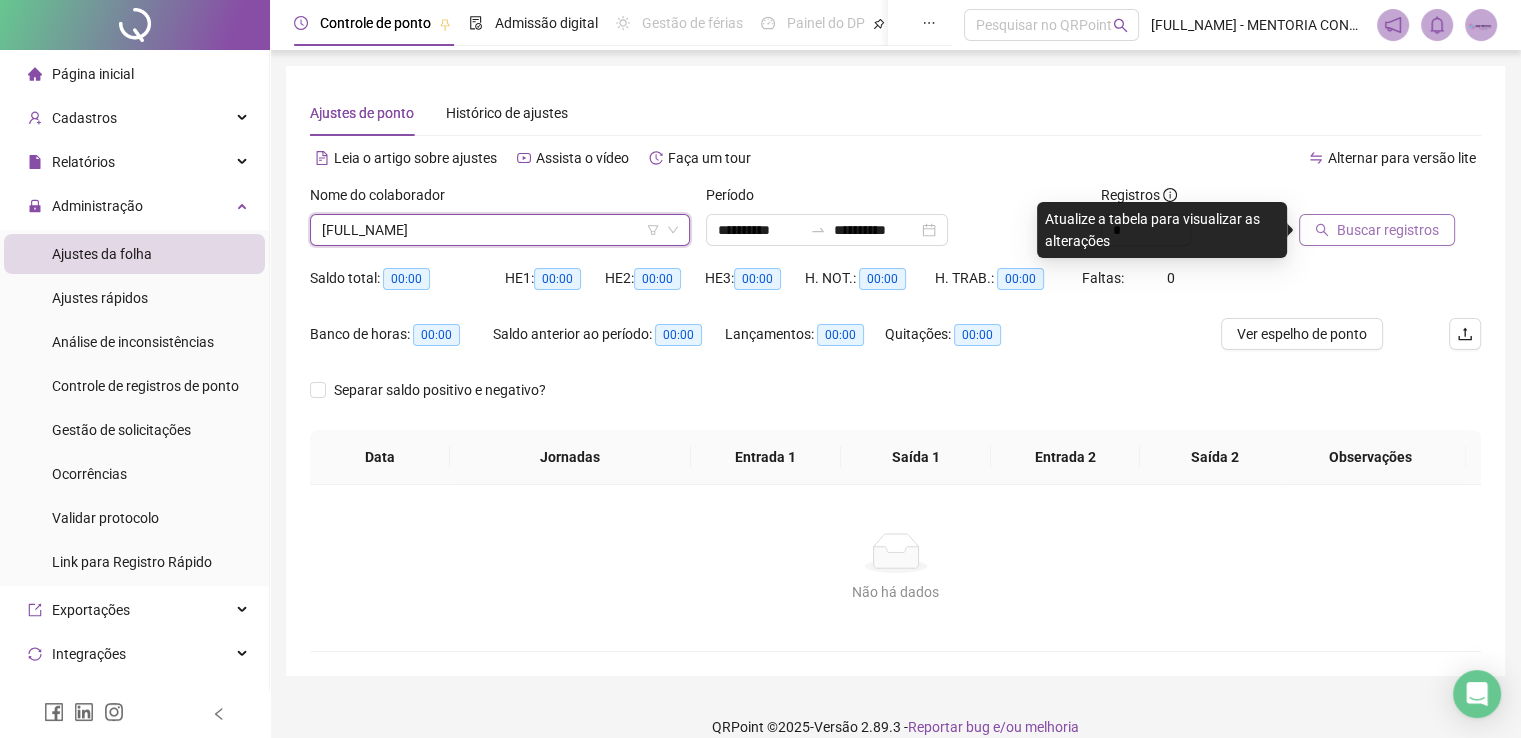 click on "Buscar registros" at bounding box center [1388, 230] 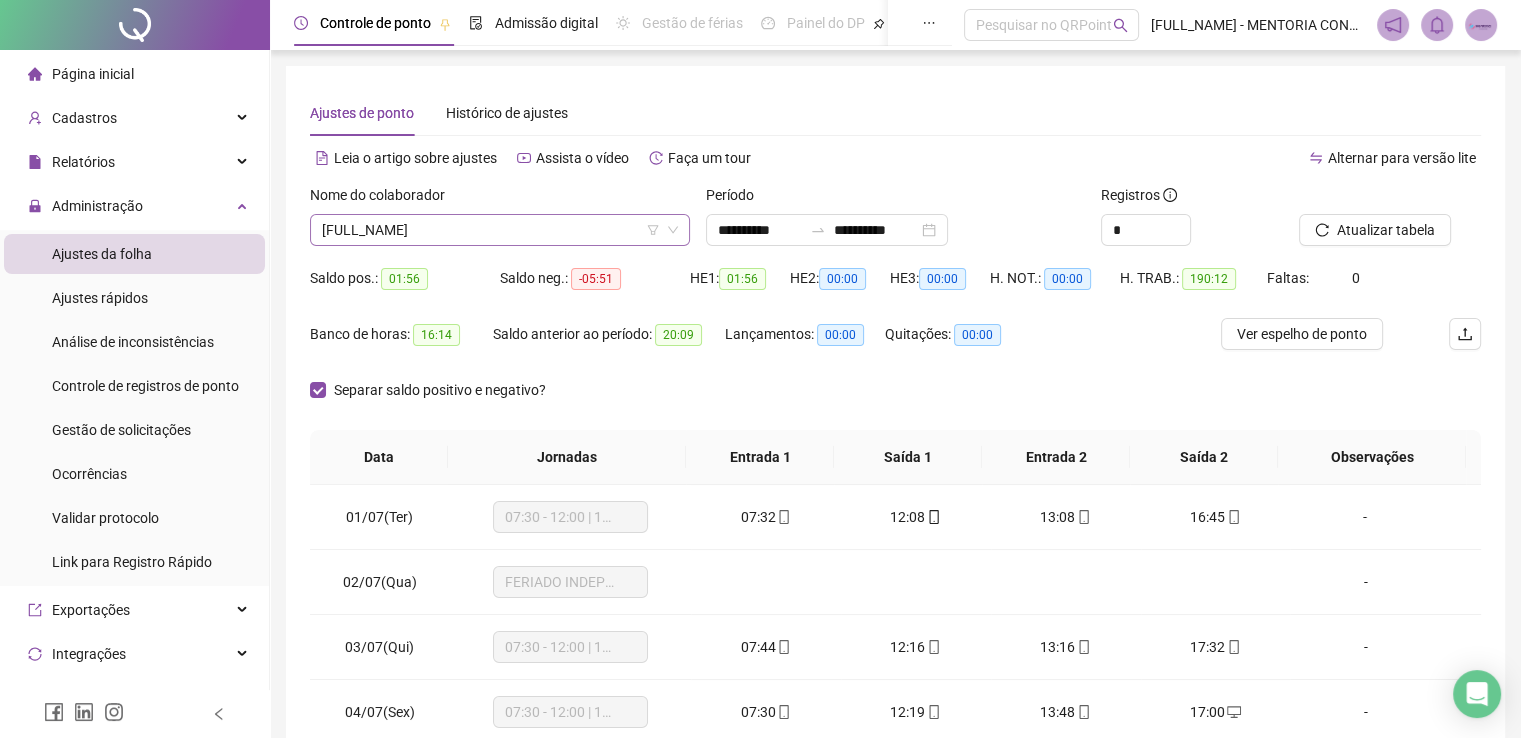 click on "[FULL_NAME]" at bounding box center [500, 230] 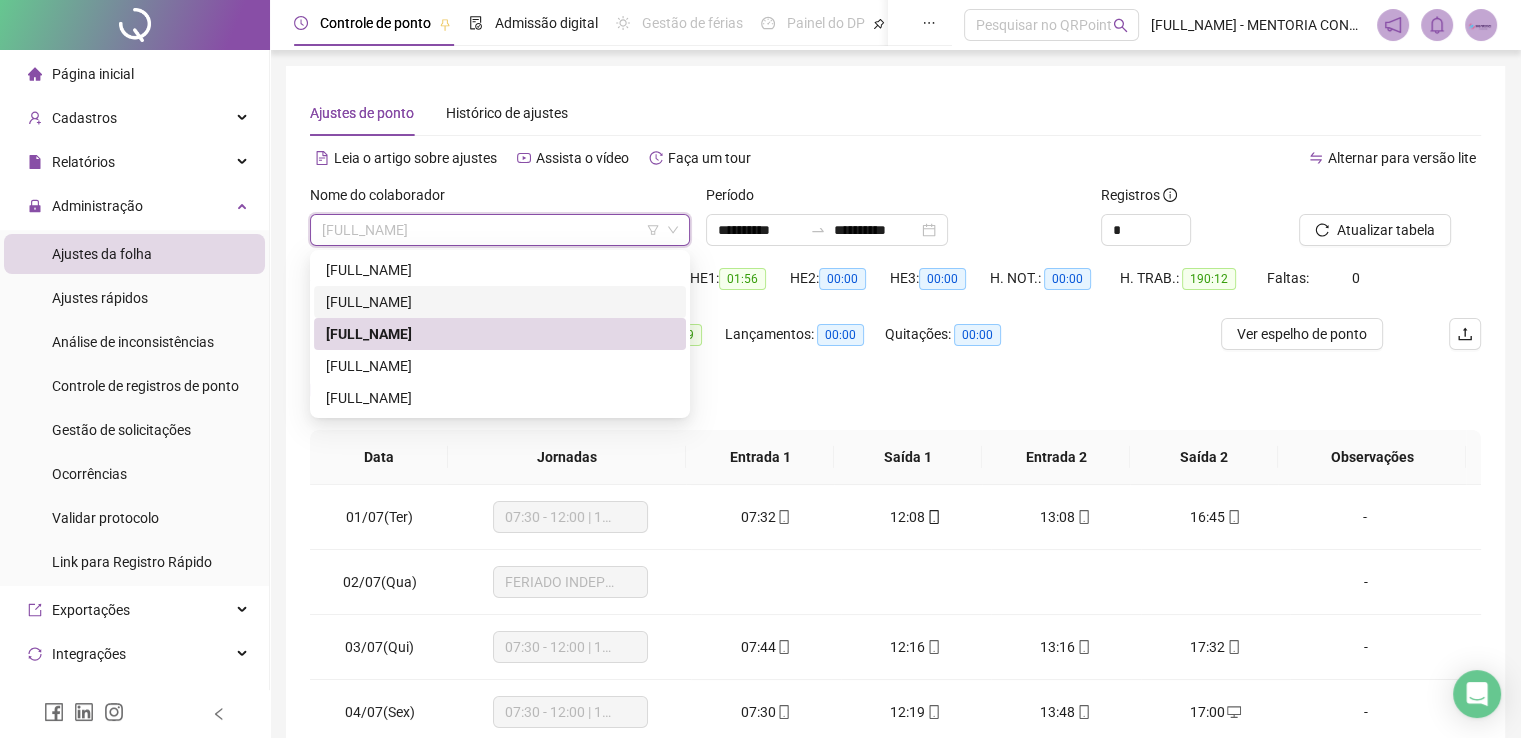 click on "[FULL_NAME]" at bounding box center (500, 302) 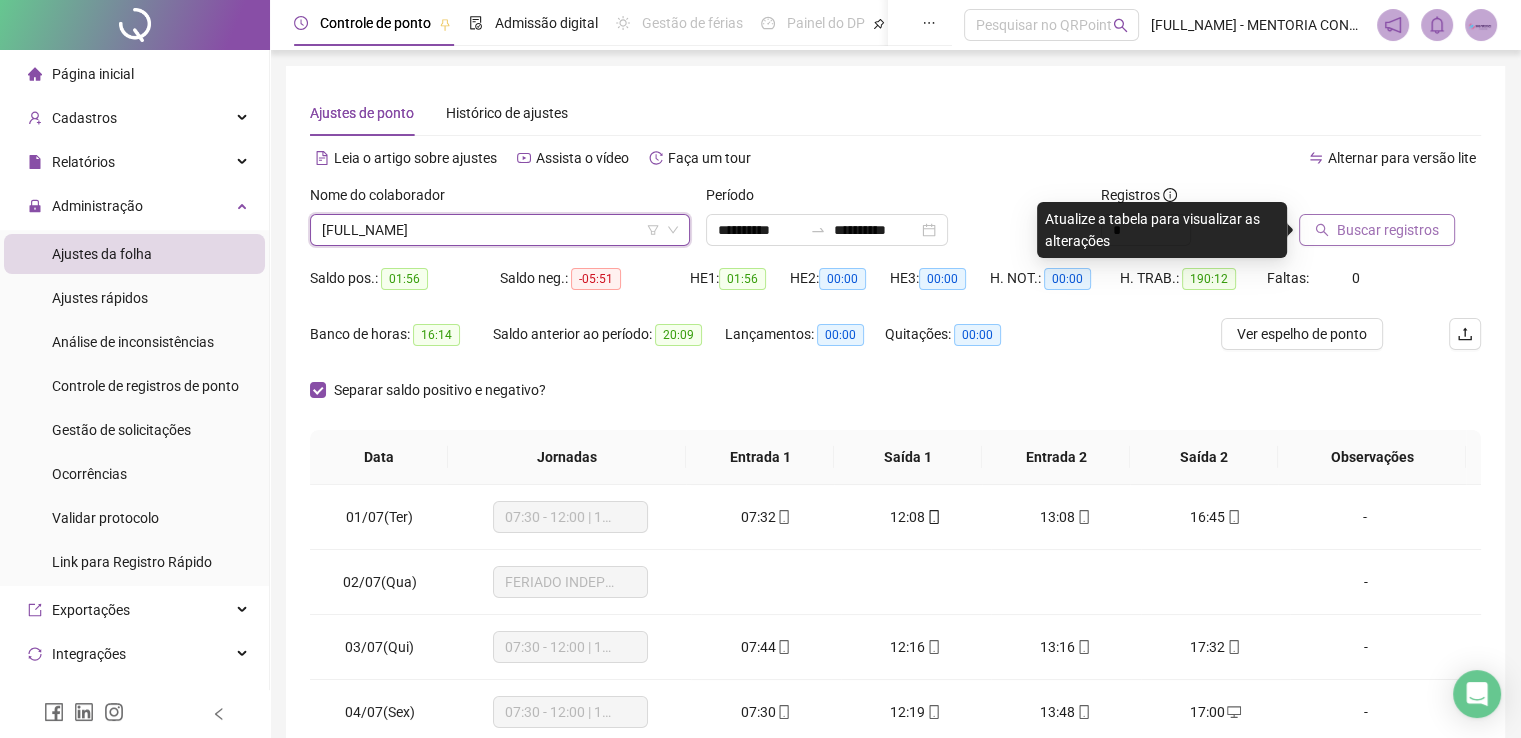 click on "Buscar registros" at bounding box center [1388, 230] 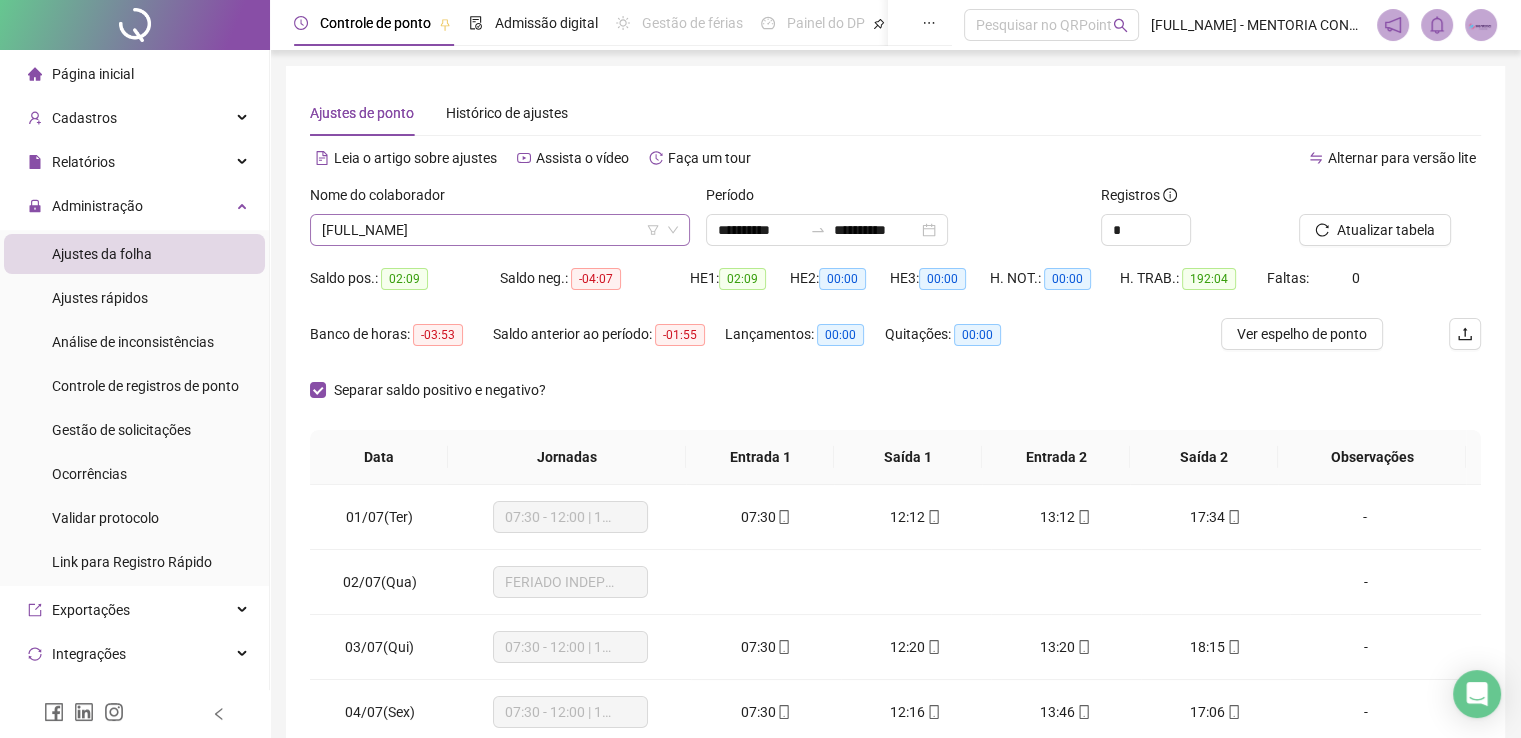 click on "[FULL_NAME]" at bounding box center [500, 230] 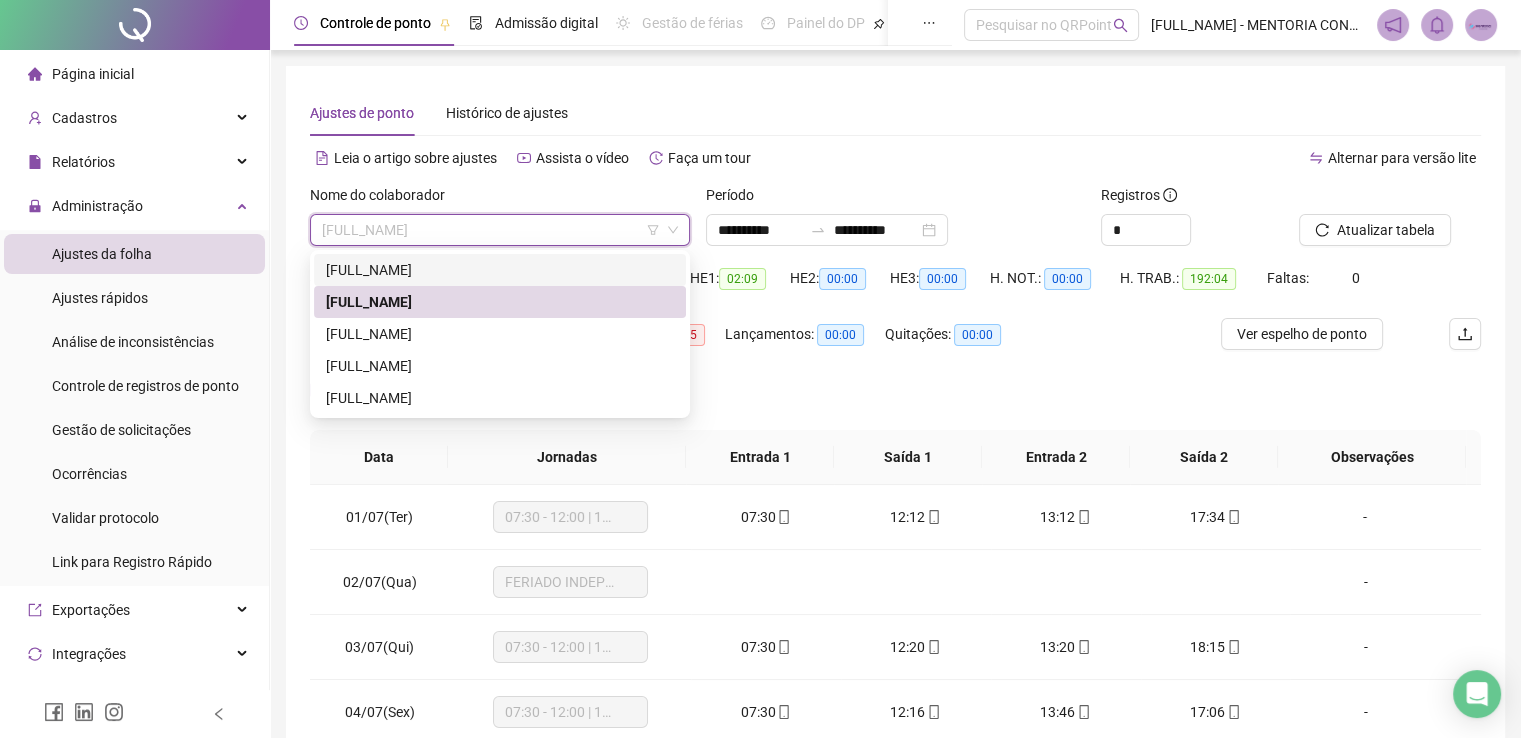 click on "[FULL_NAME]" at bounding box center (500, 270) 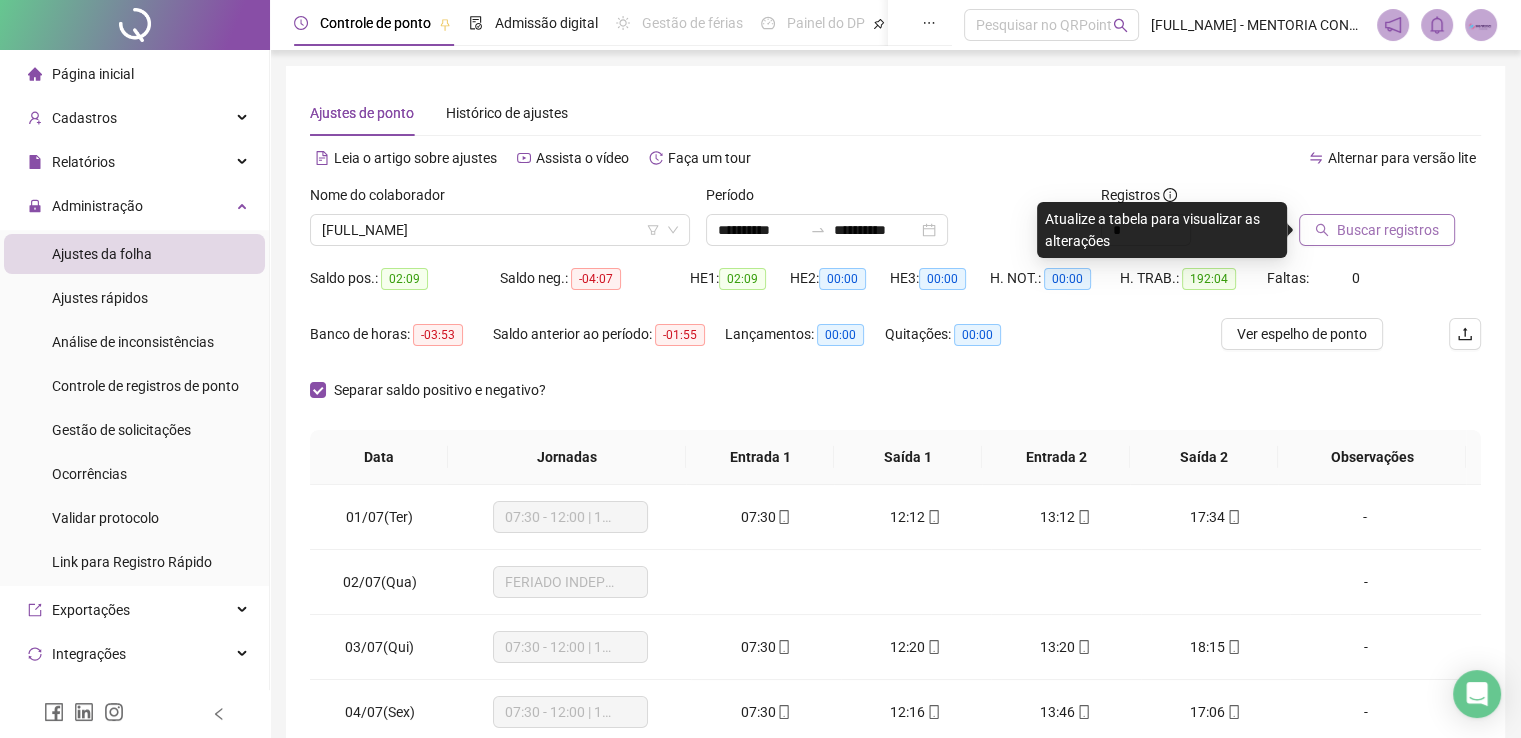 click on "Buscar registros" at bounding box center (1388, 230) 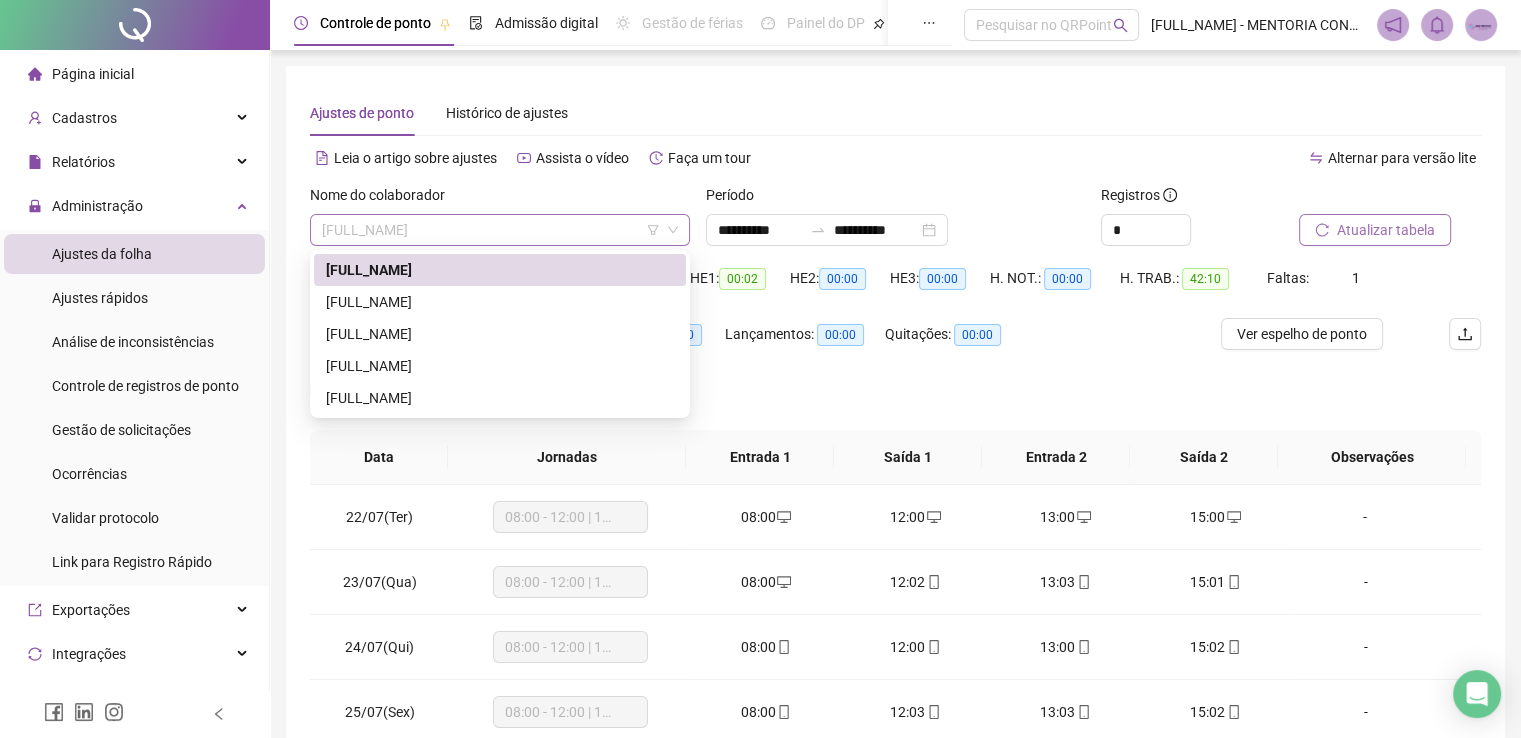click on "[FULL_NAME]" at bounding box center [500, 230] 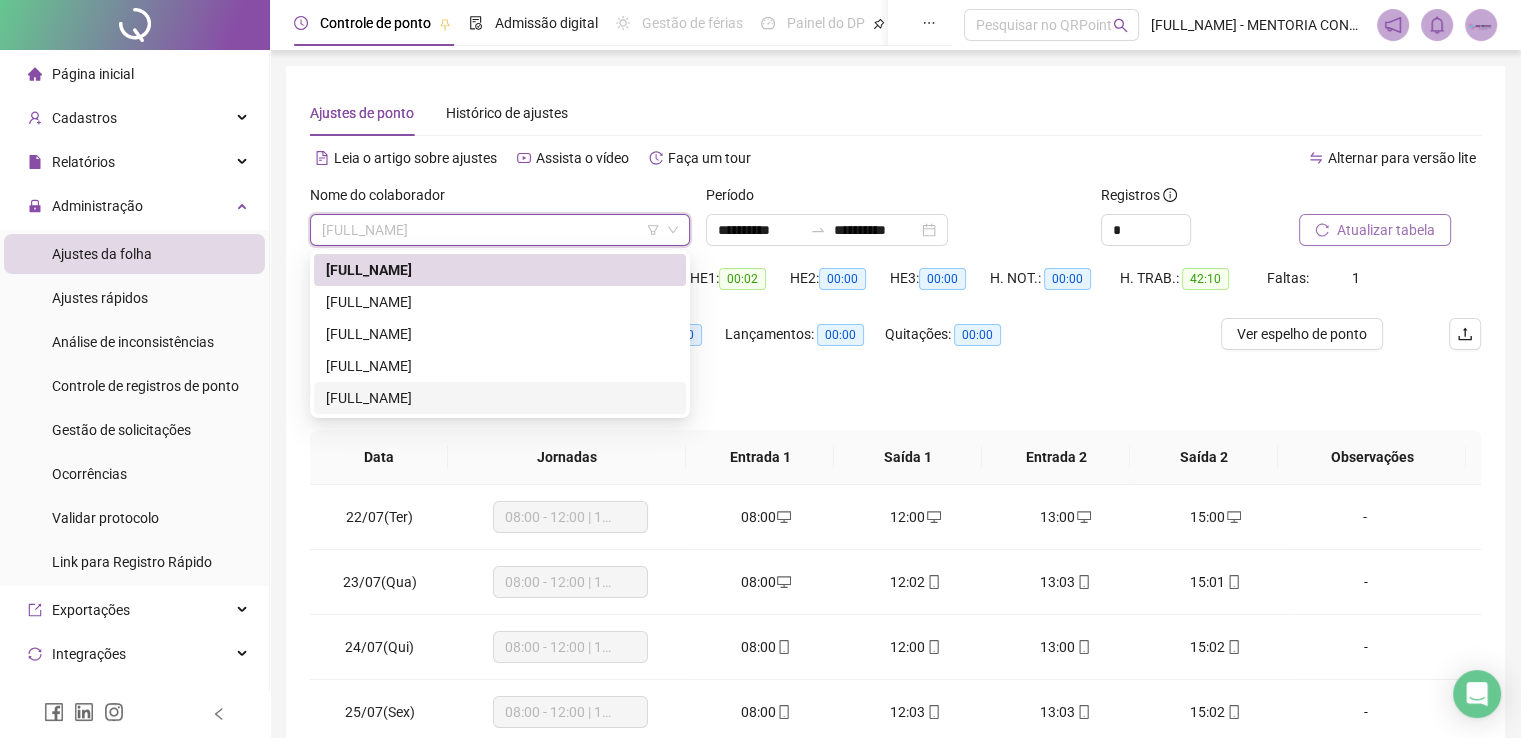 click on "[FULL_NAME]" at bounding box center [500, 398] 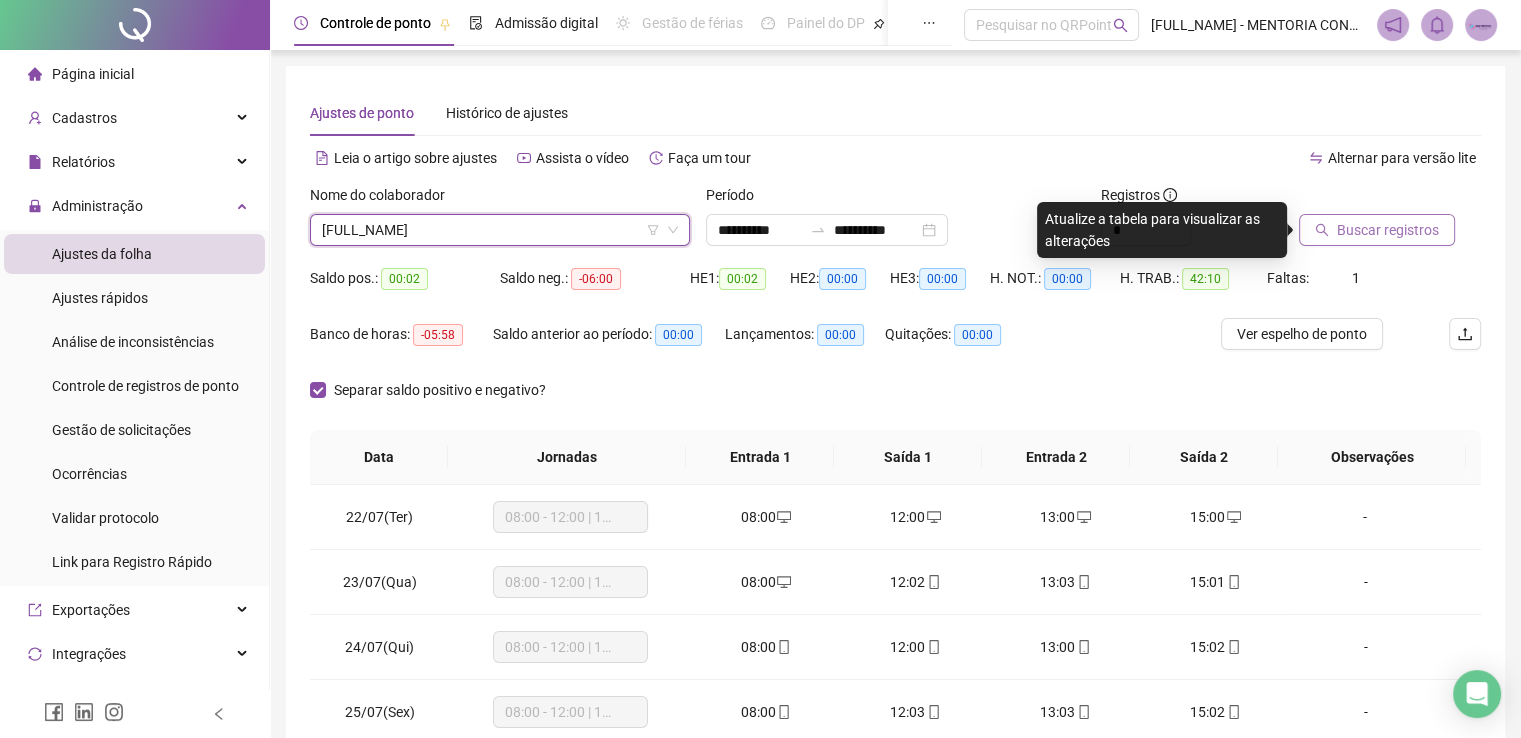click on "Buscar registros" at bounding box center [1388, 230] 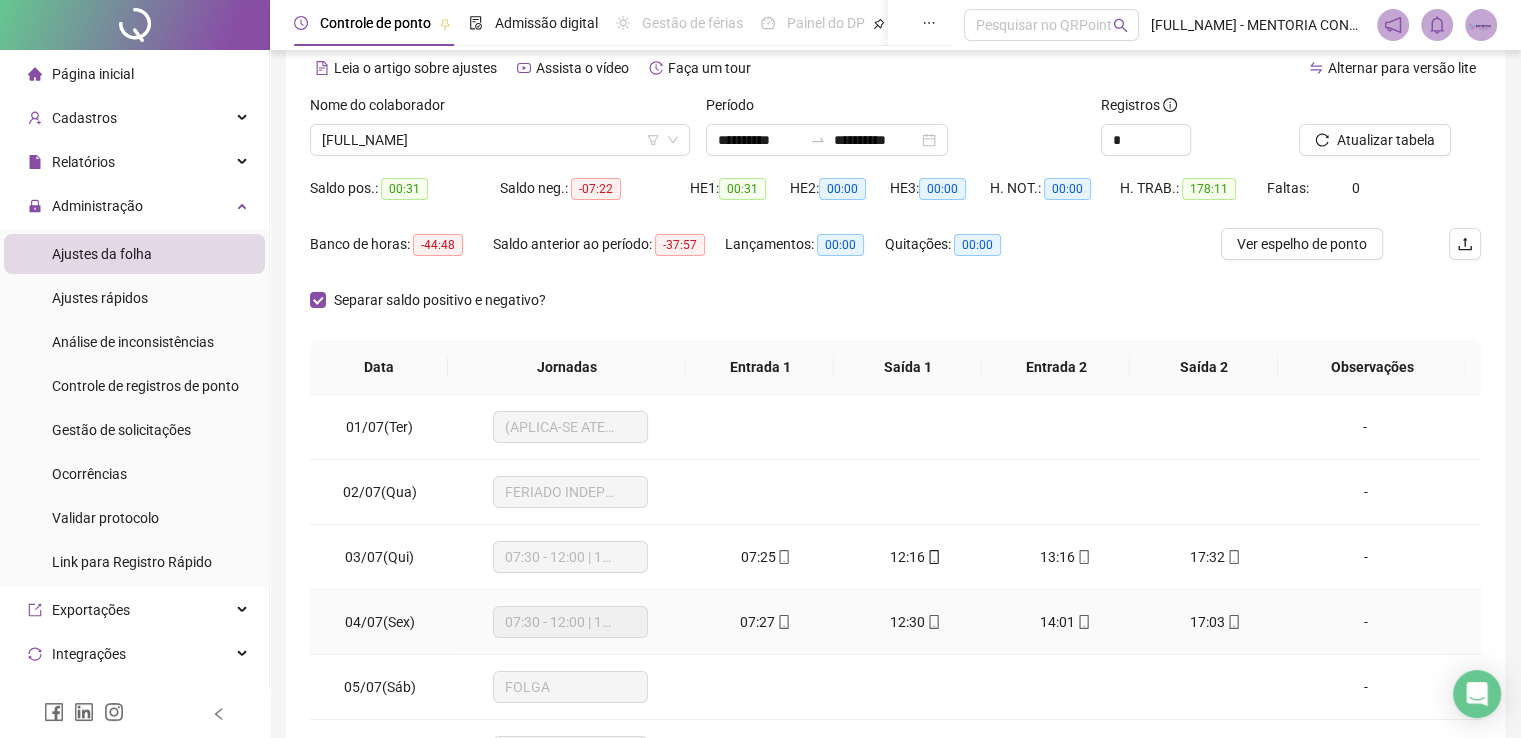 scroll, scrollTop: 284, scrollLeft: 0, axis: vertical 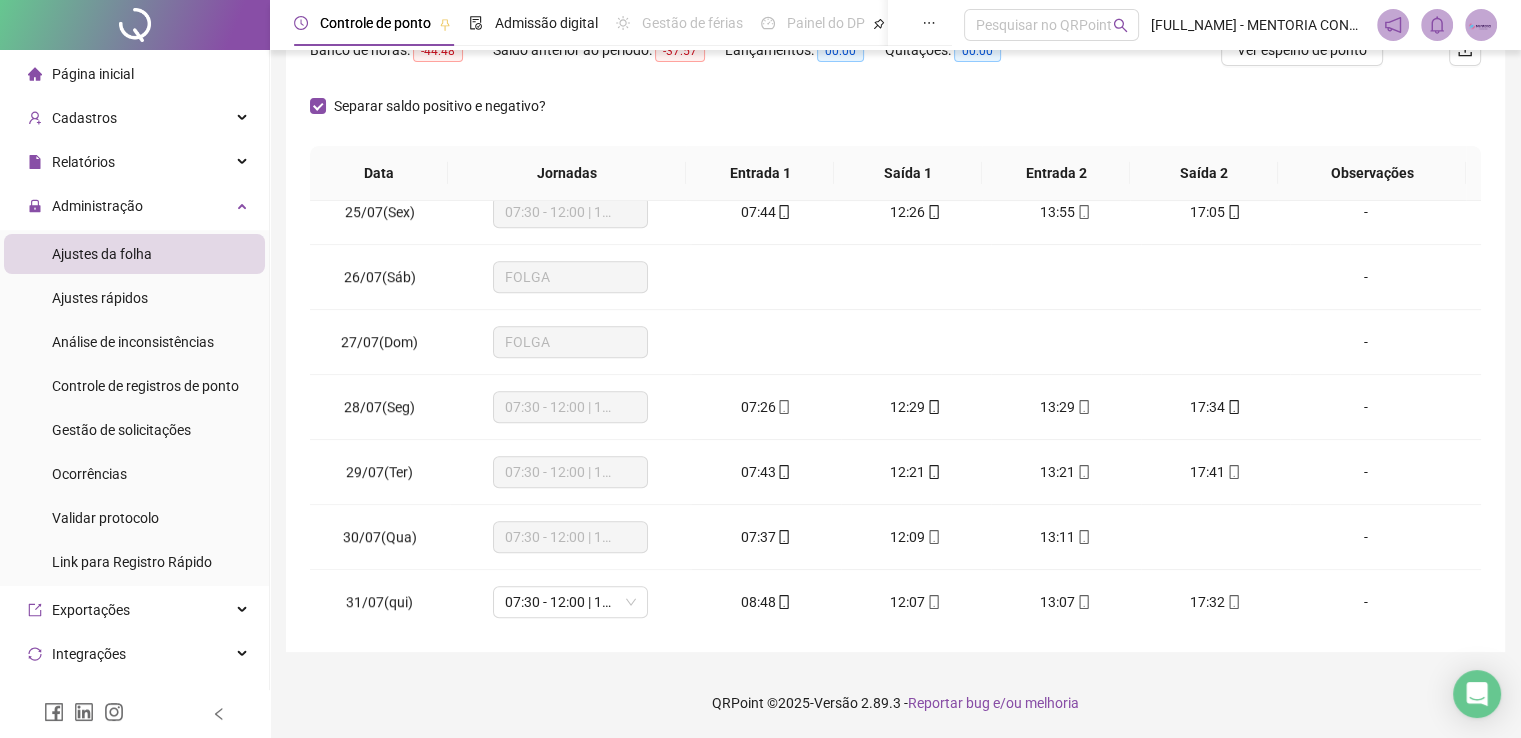 click on "**********" at bounding box center (895, 227) 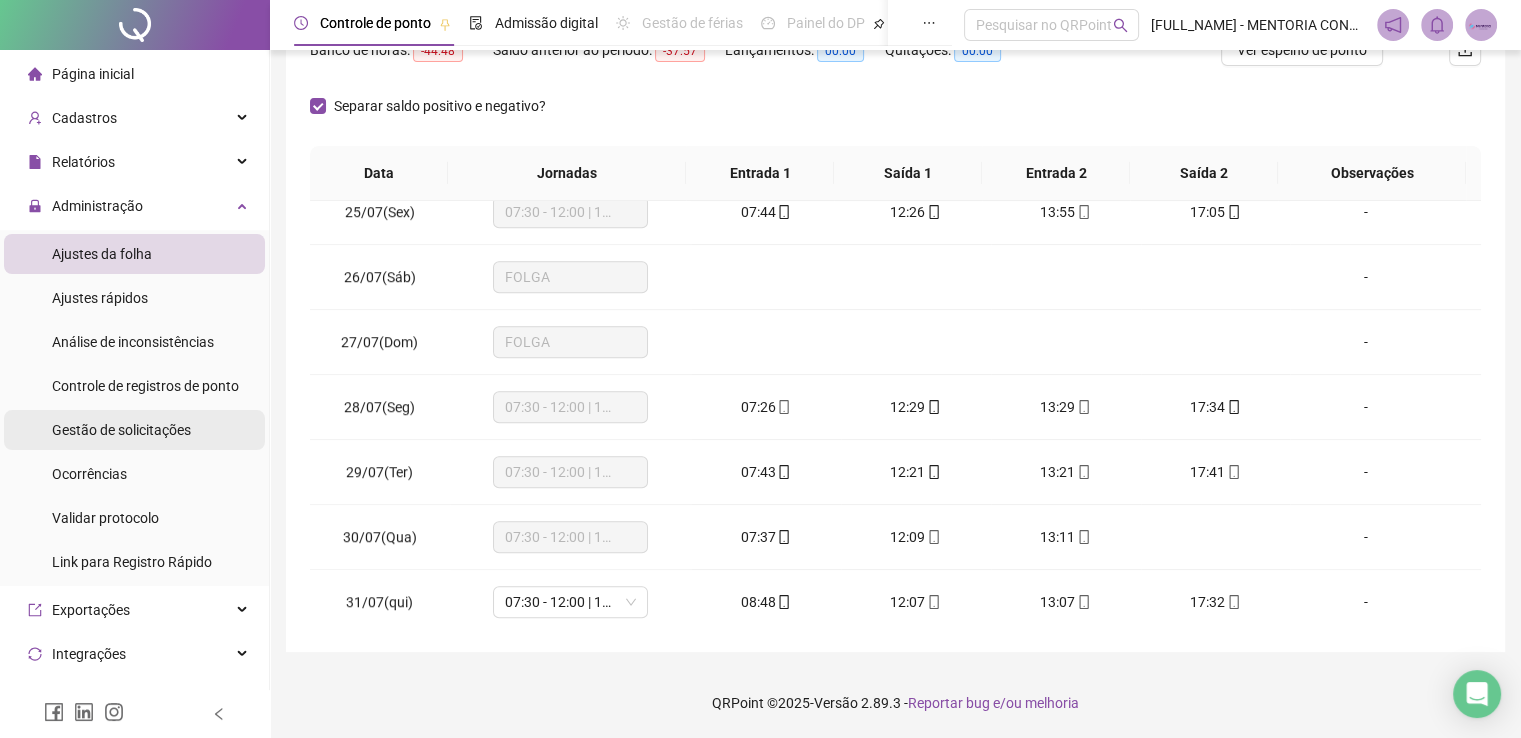 click on "Gestão de solicitações" at bounding box center [121, 430] 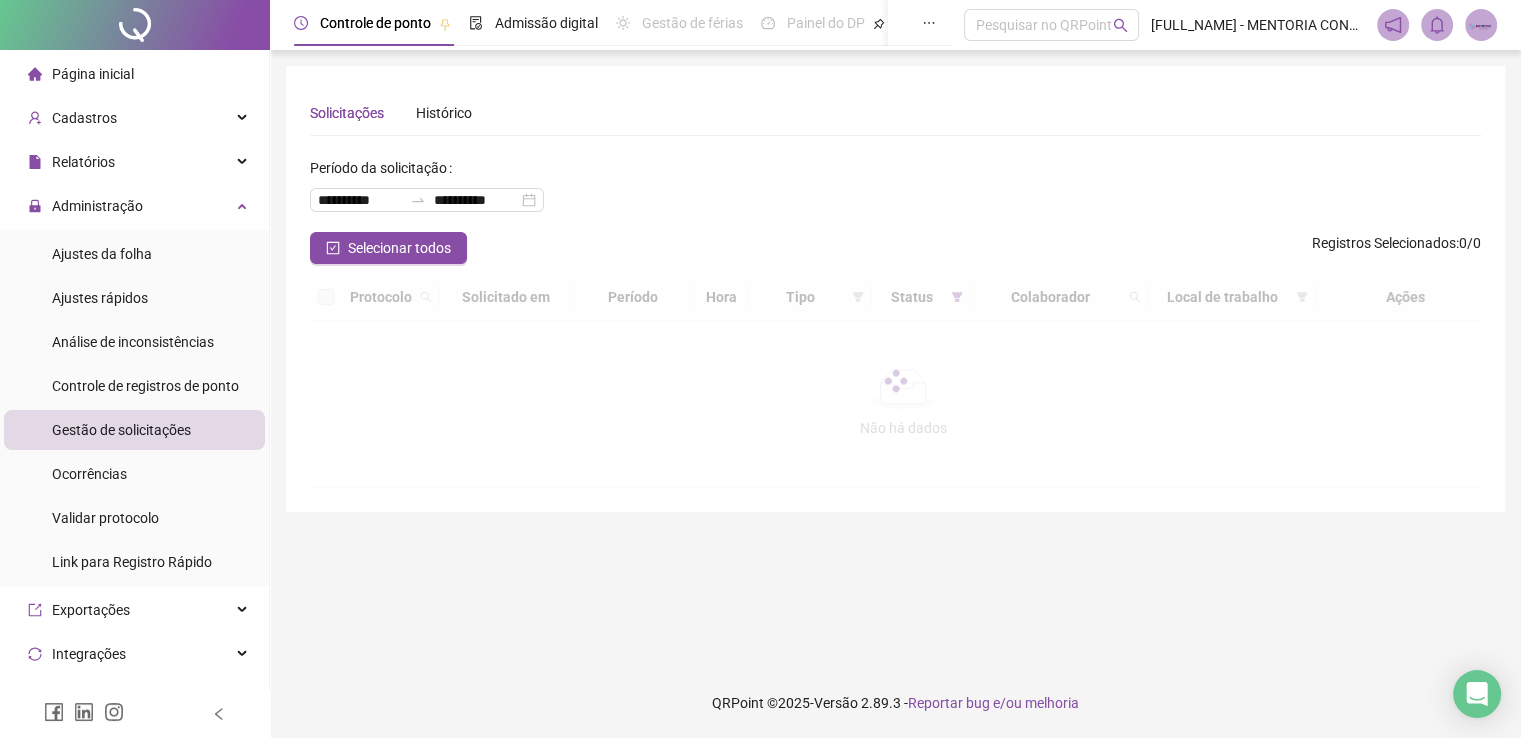 scroll, scrollTop: 0, scrollLeft: 0, axis: both 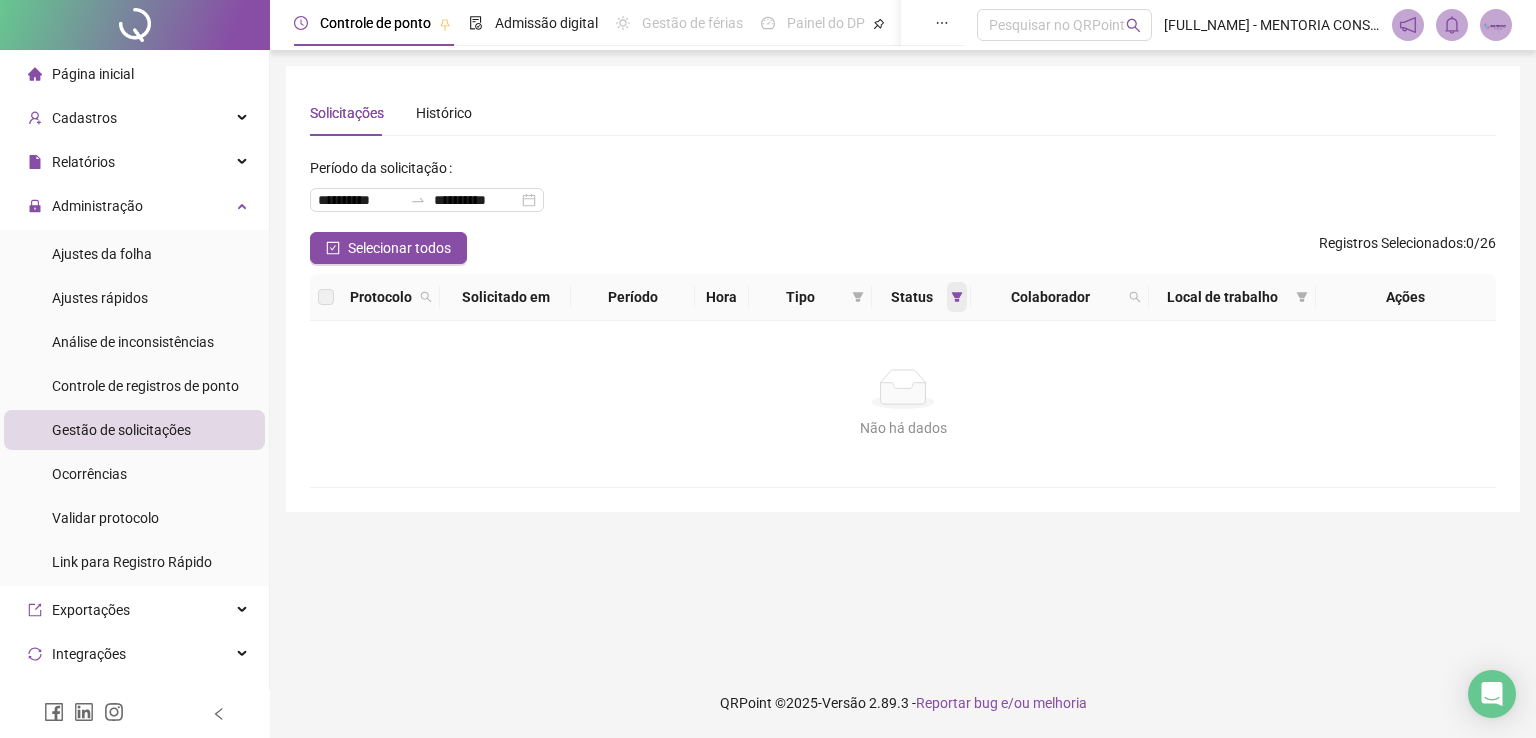 click 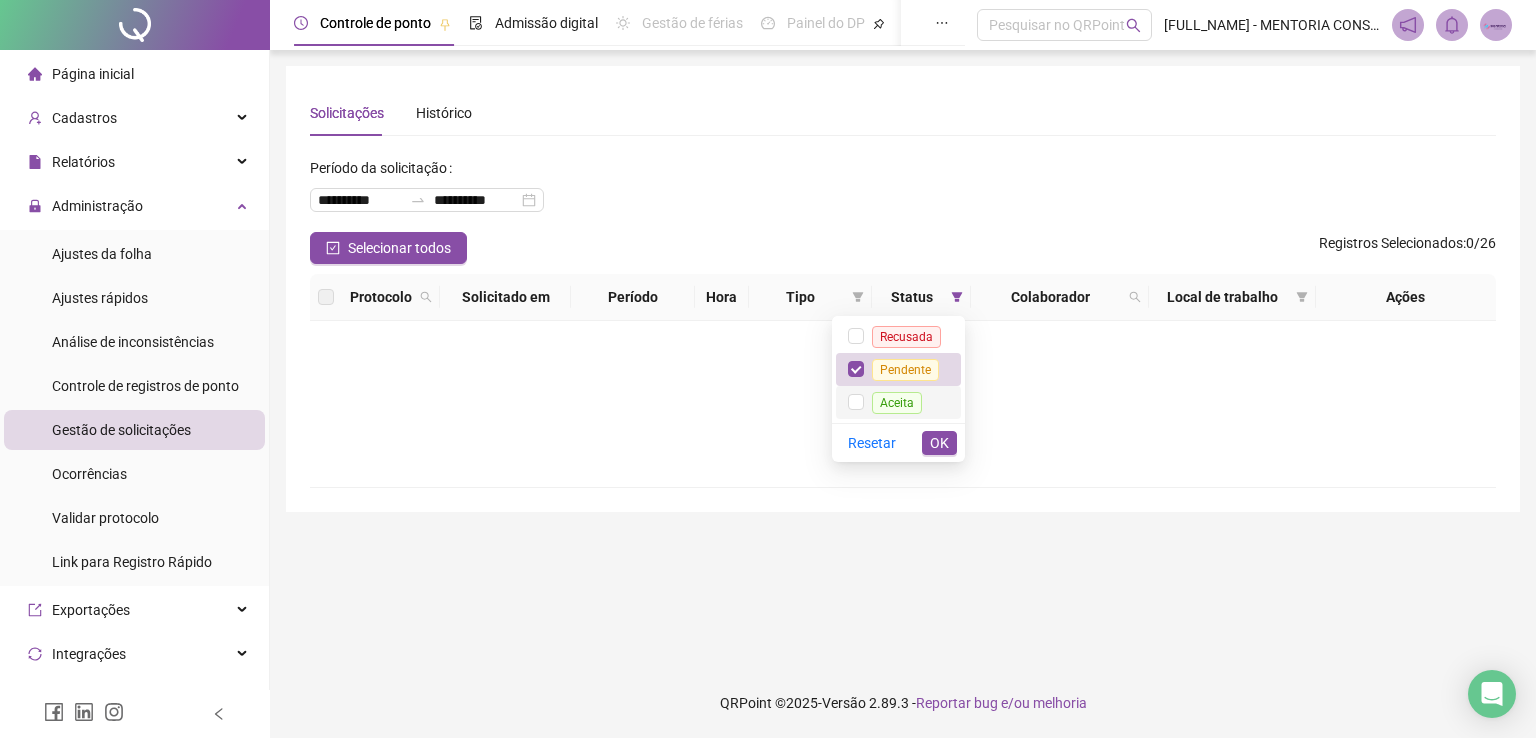 drag, startPoint x: 858, startPoint y: 389, endPoint x: 905, endPoint y: 399, distance: 48.052055 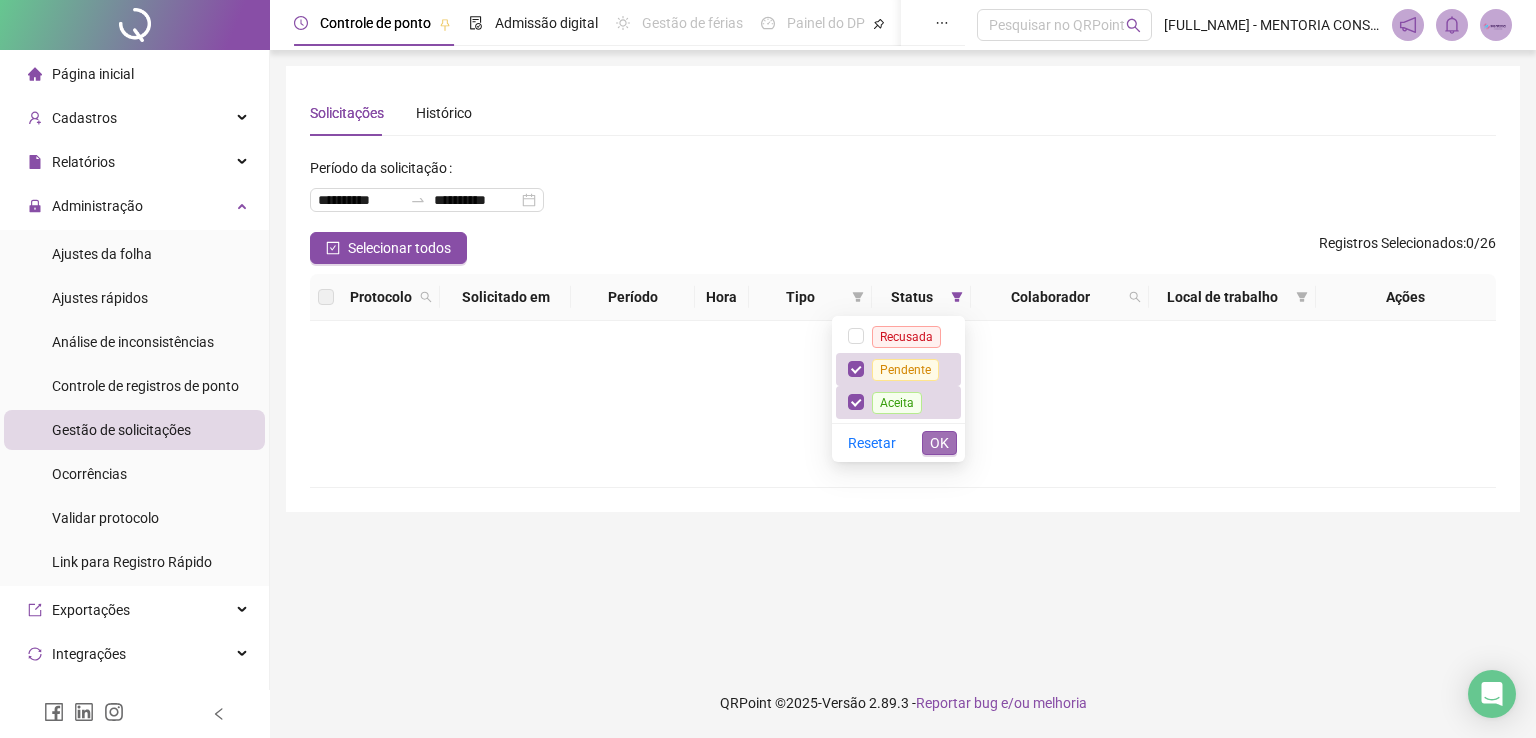 click on "OK" at bounding box center (939, 443) 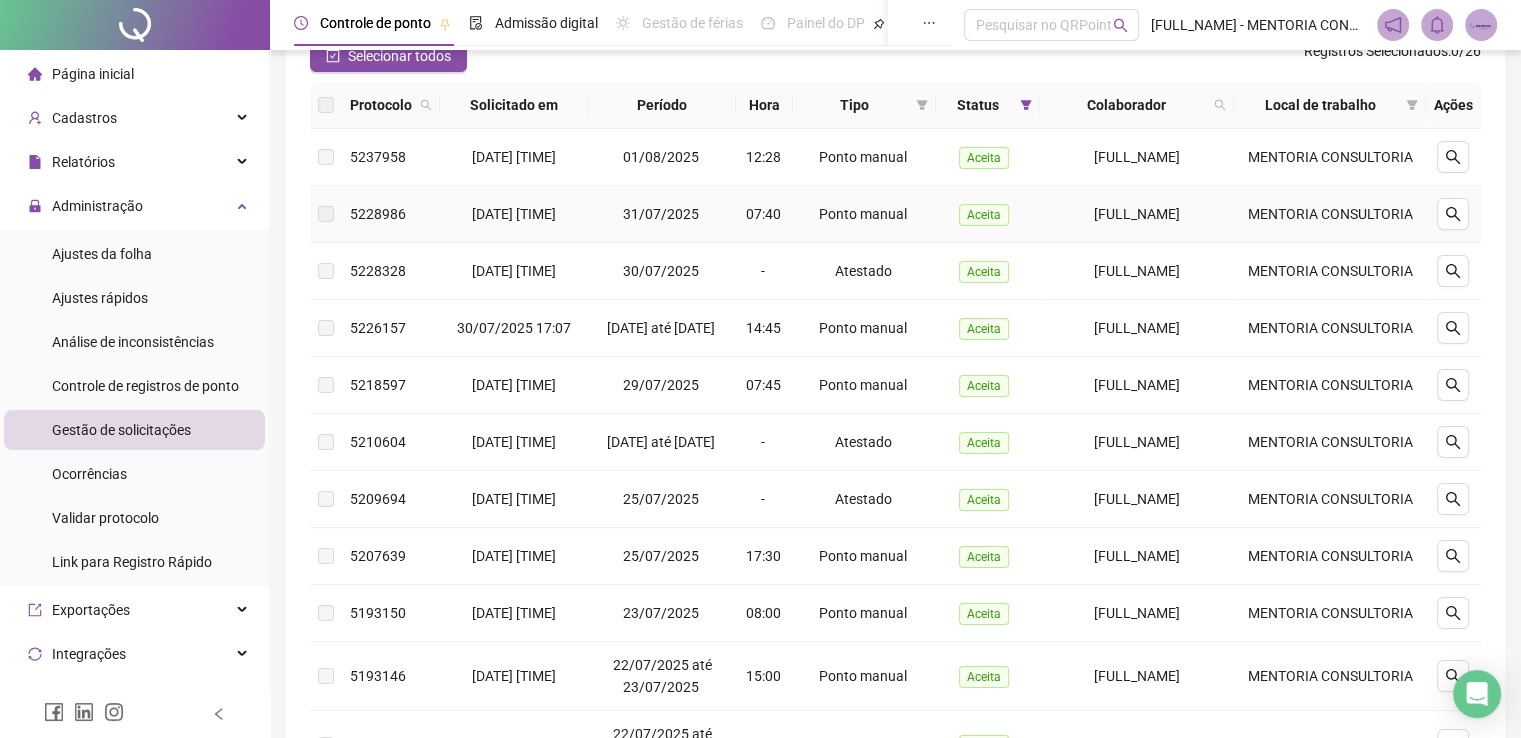 scroll, scrollTop: 200, scrollLeft: 0, axis: vertical 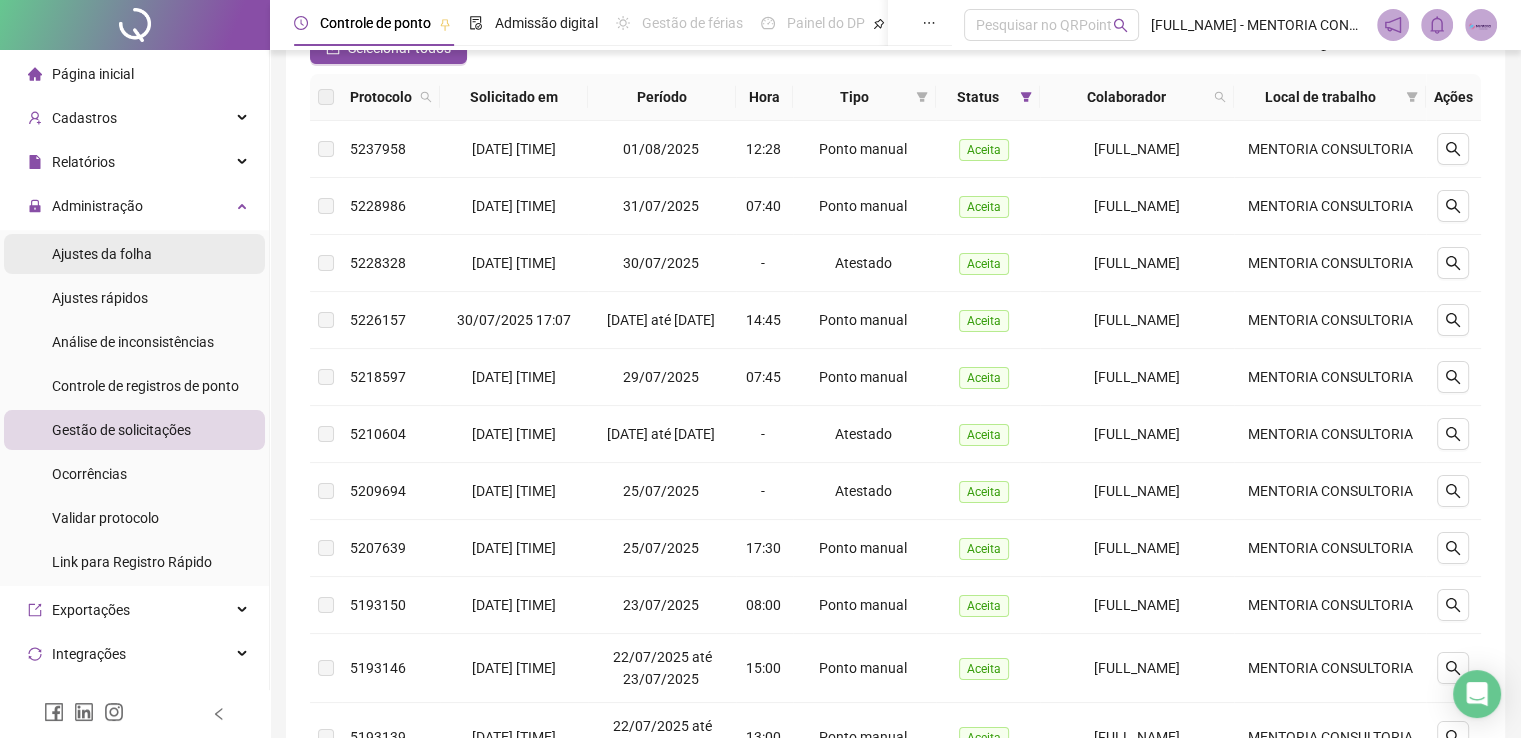 click on "Ajustes da folha" at bounding box center (102, 254) 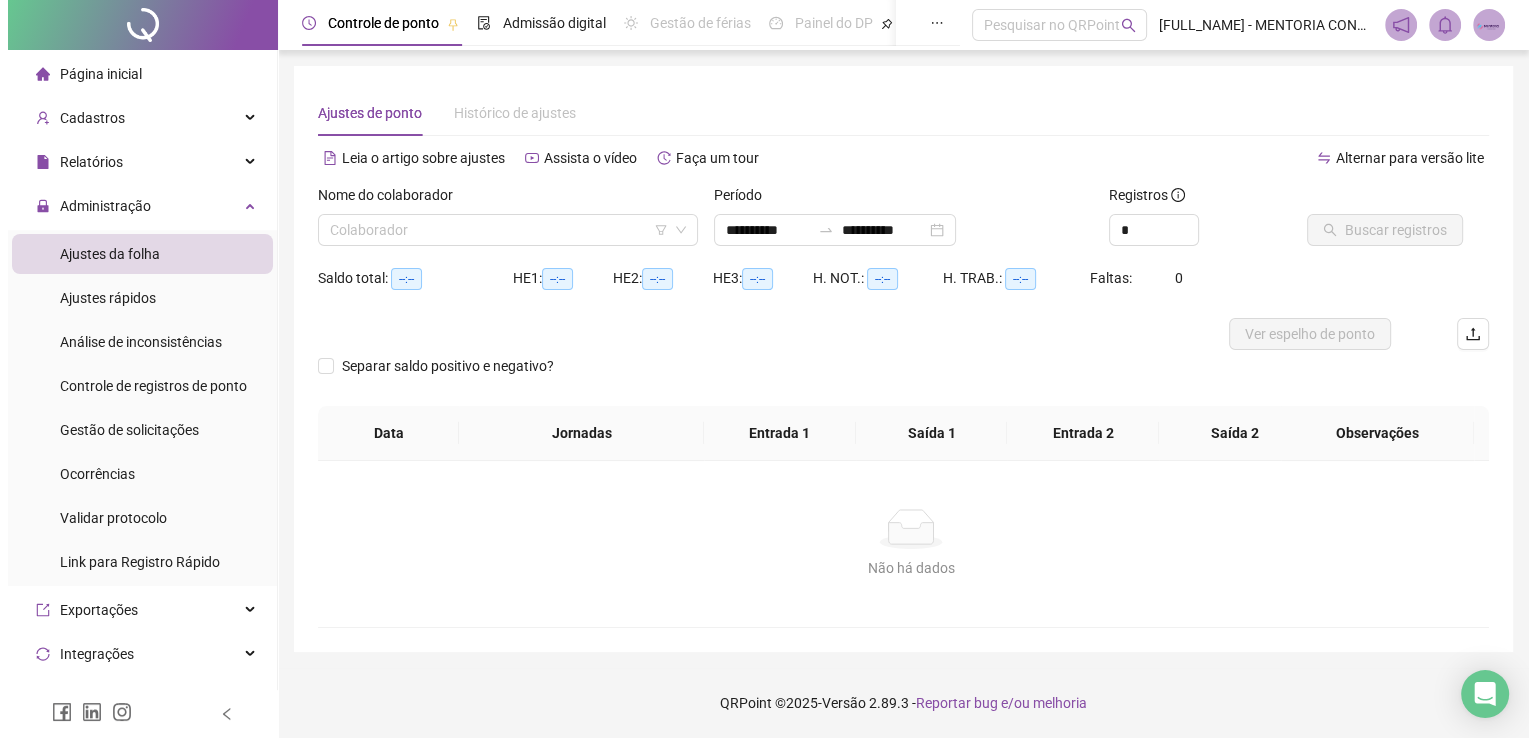 scroll, scrollTop: 0, scrollLeft: 0, axis: both 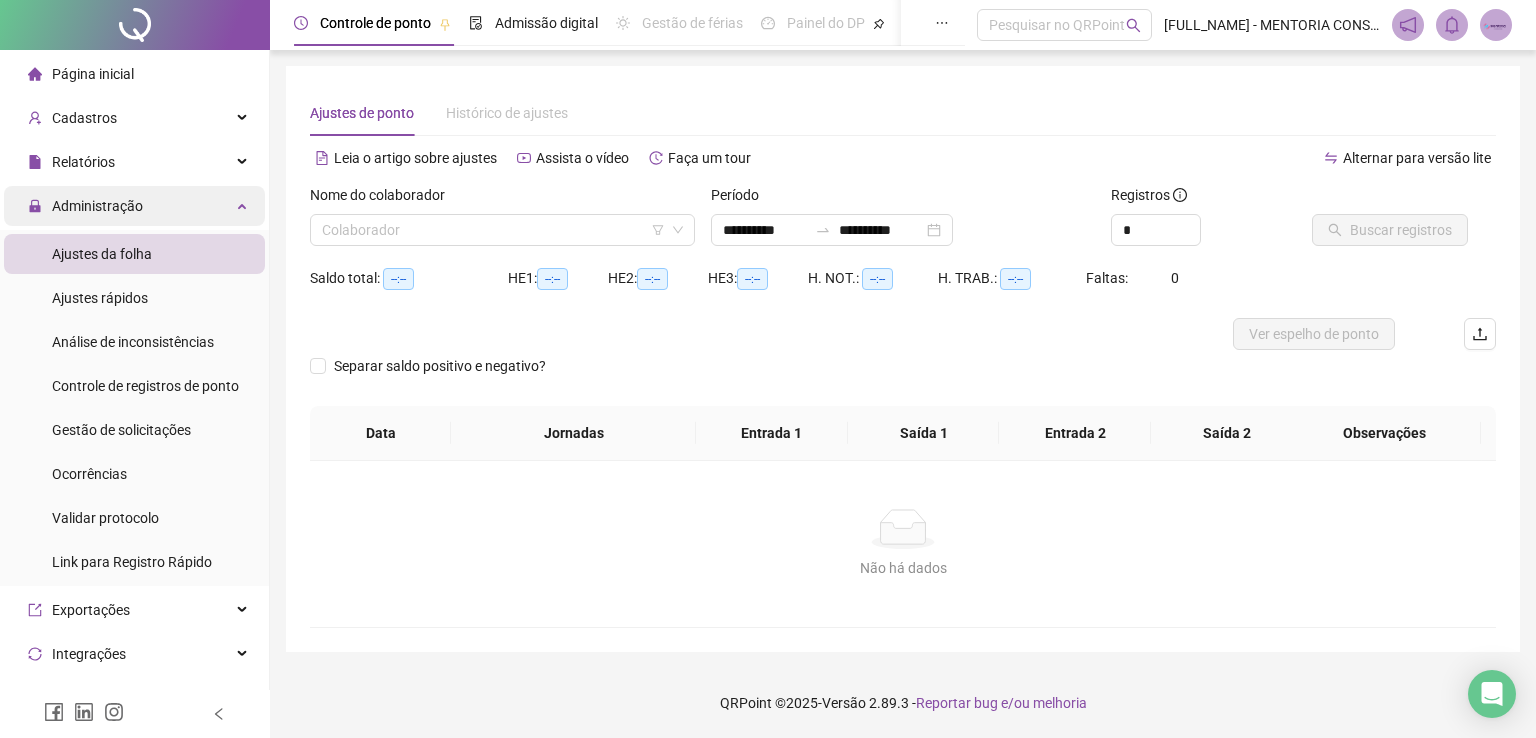 click on "Administração" at bounding box center [97, 206] 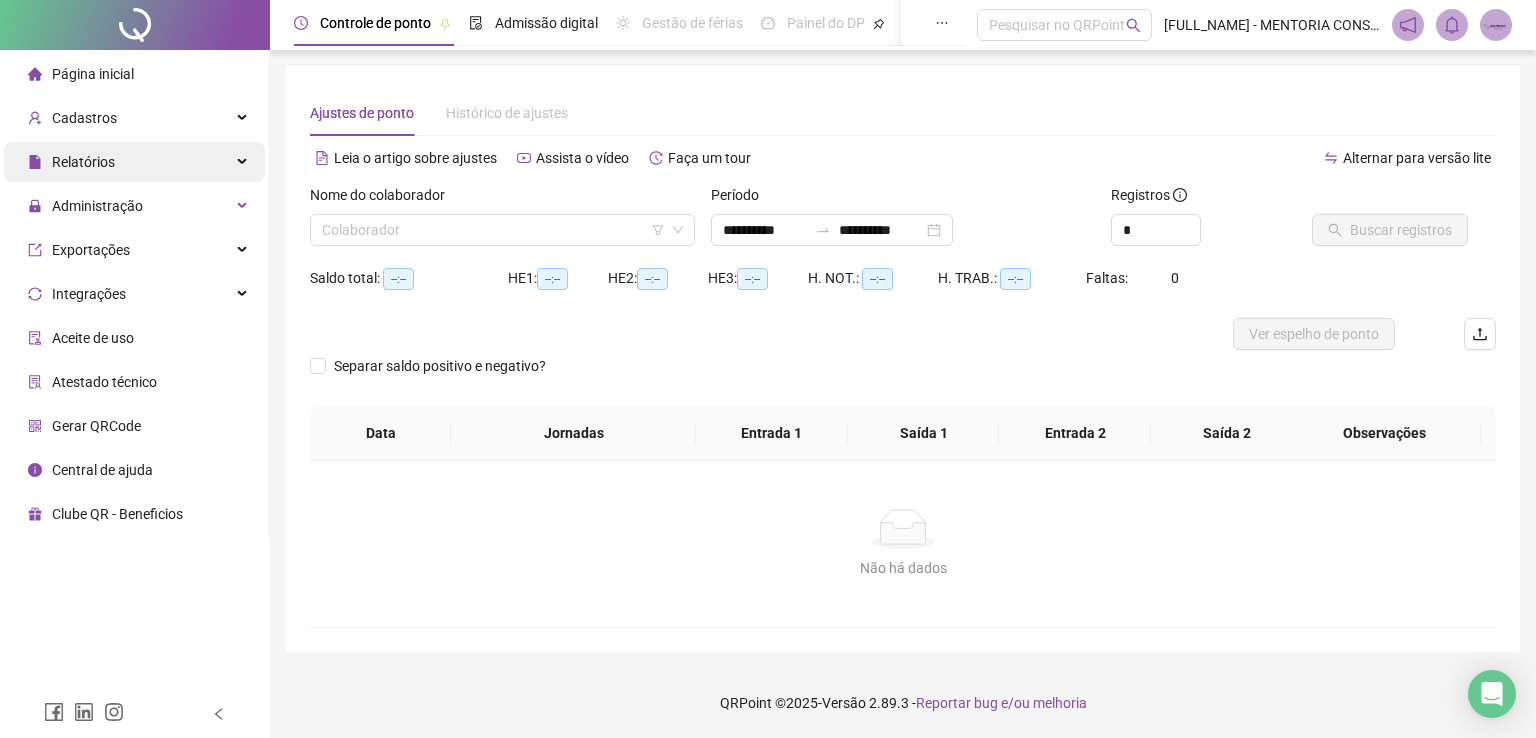 click on "Relatórios" at bounding box center (83, 162) 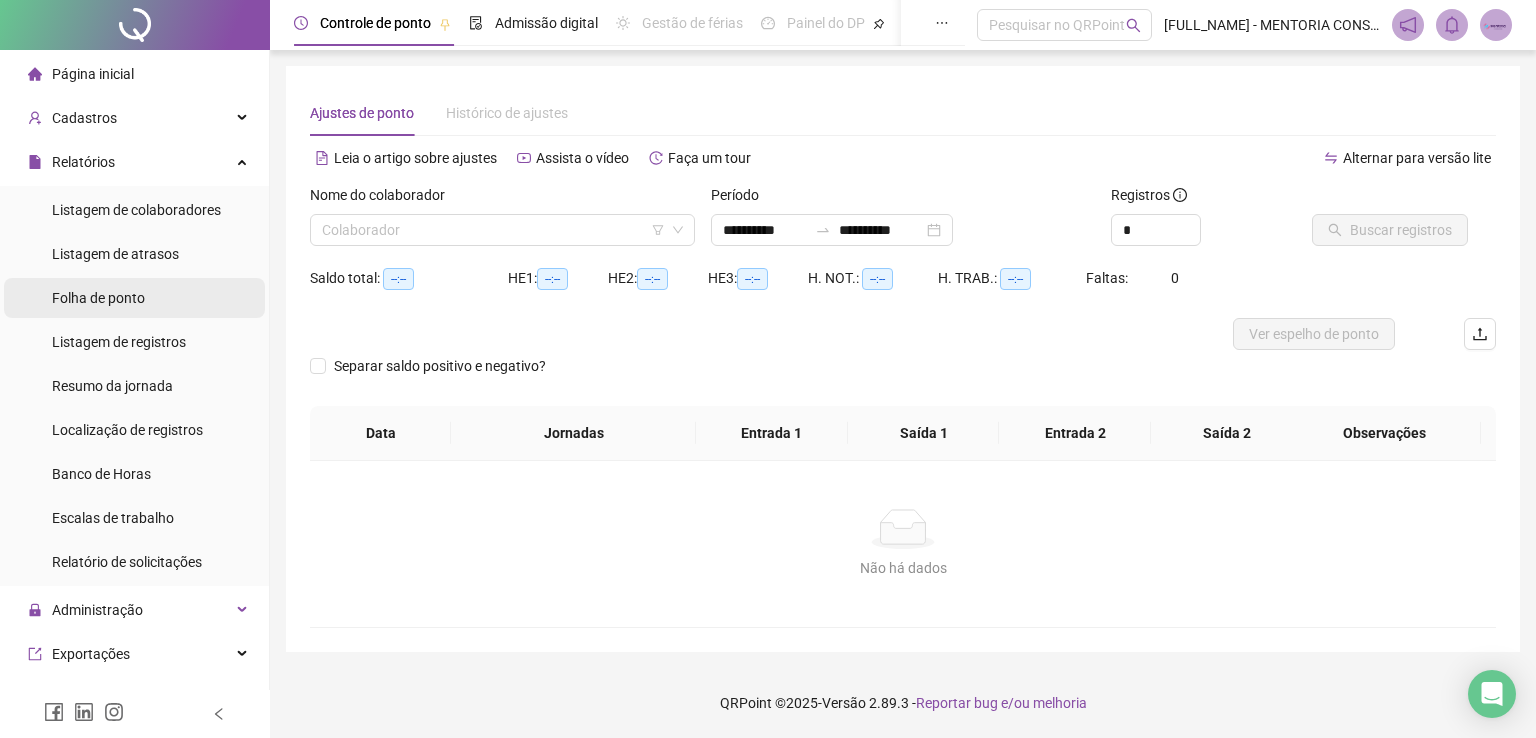 click on "Folha de ponto" at bounding box center [98, 298] 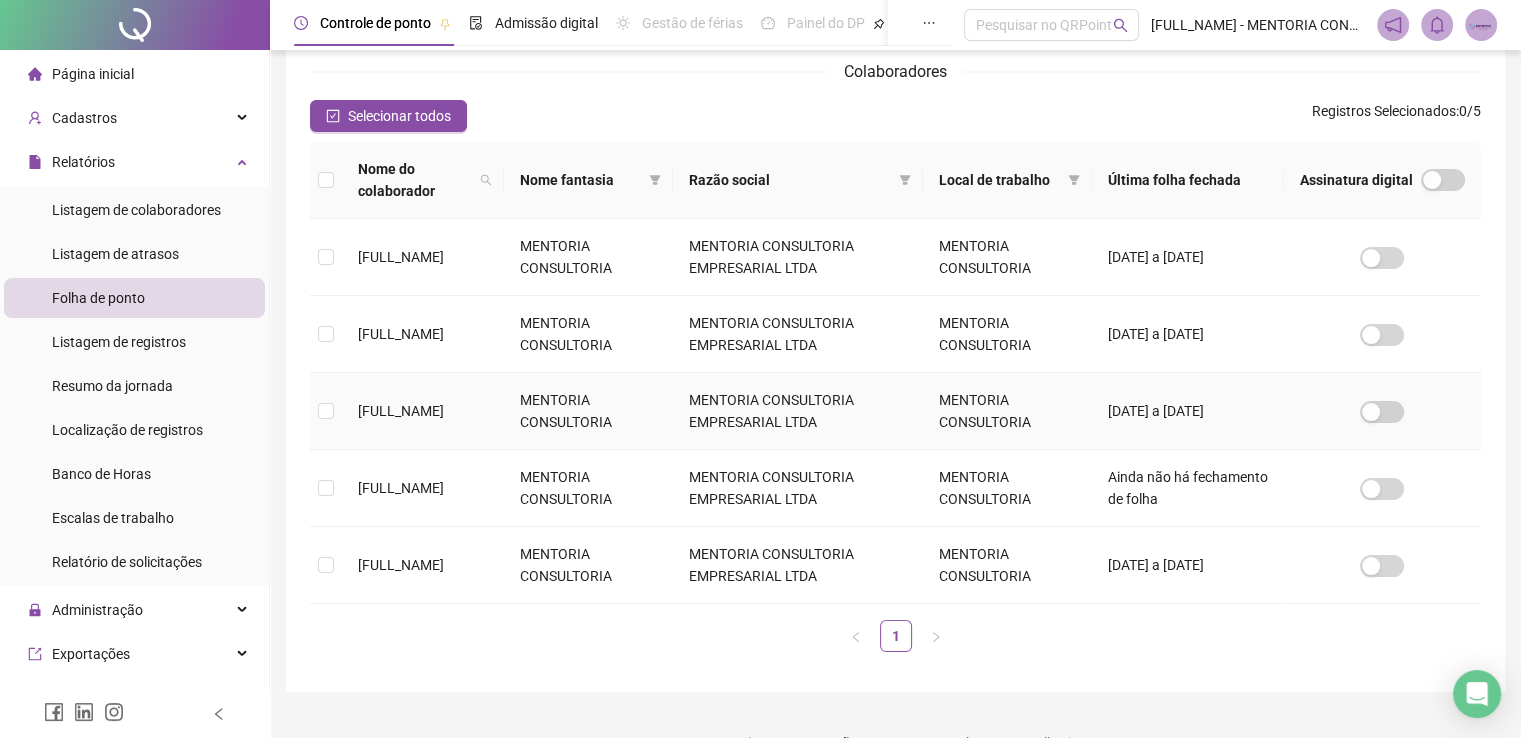 scroll, scrollTop: 29, scrollLeft: 0, axis: vertical 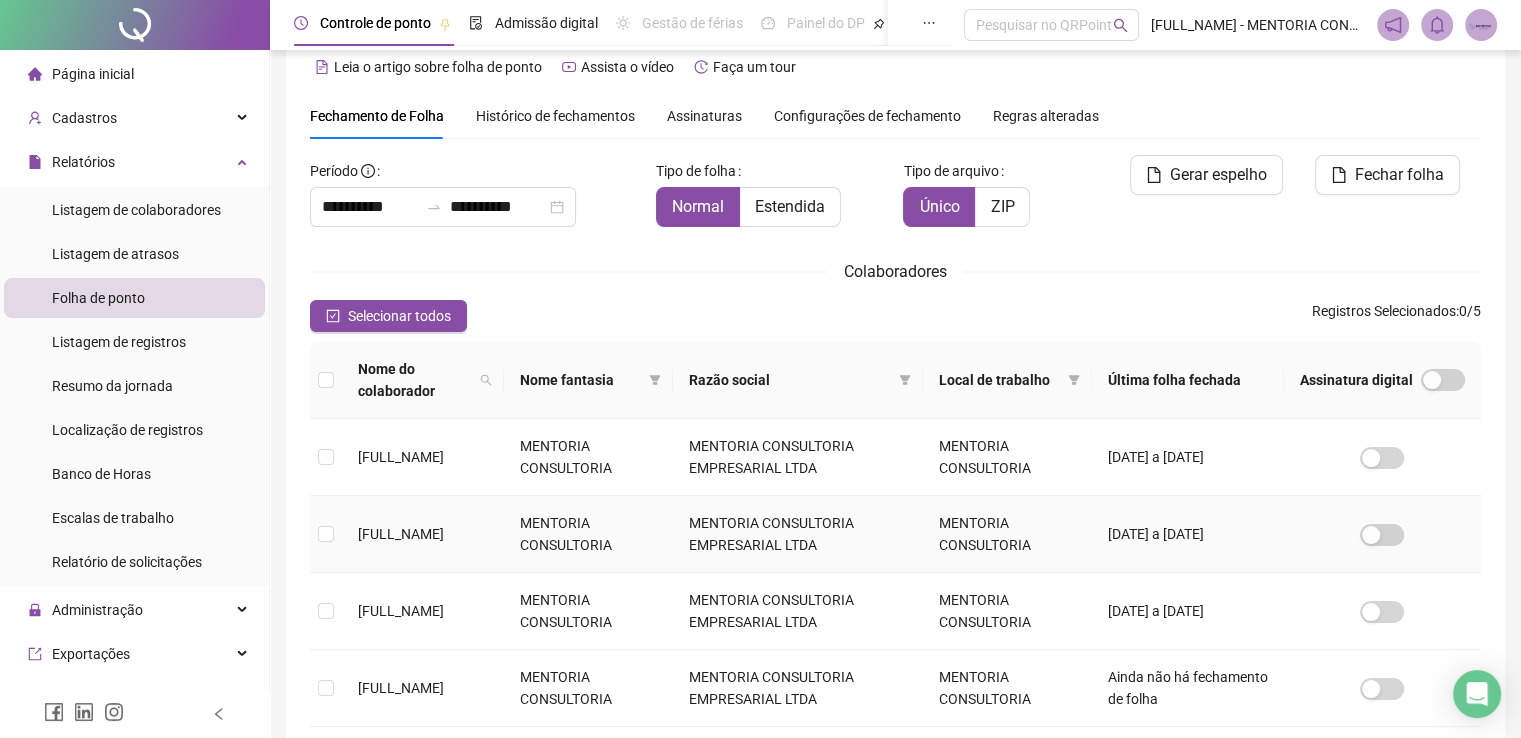 click at bounding box center [326, 534] 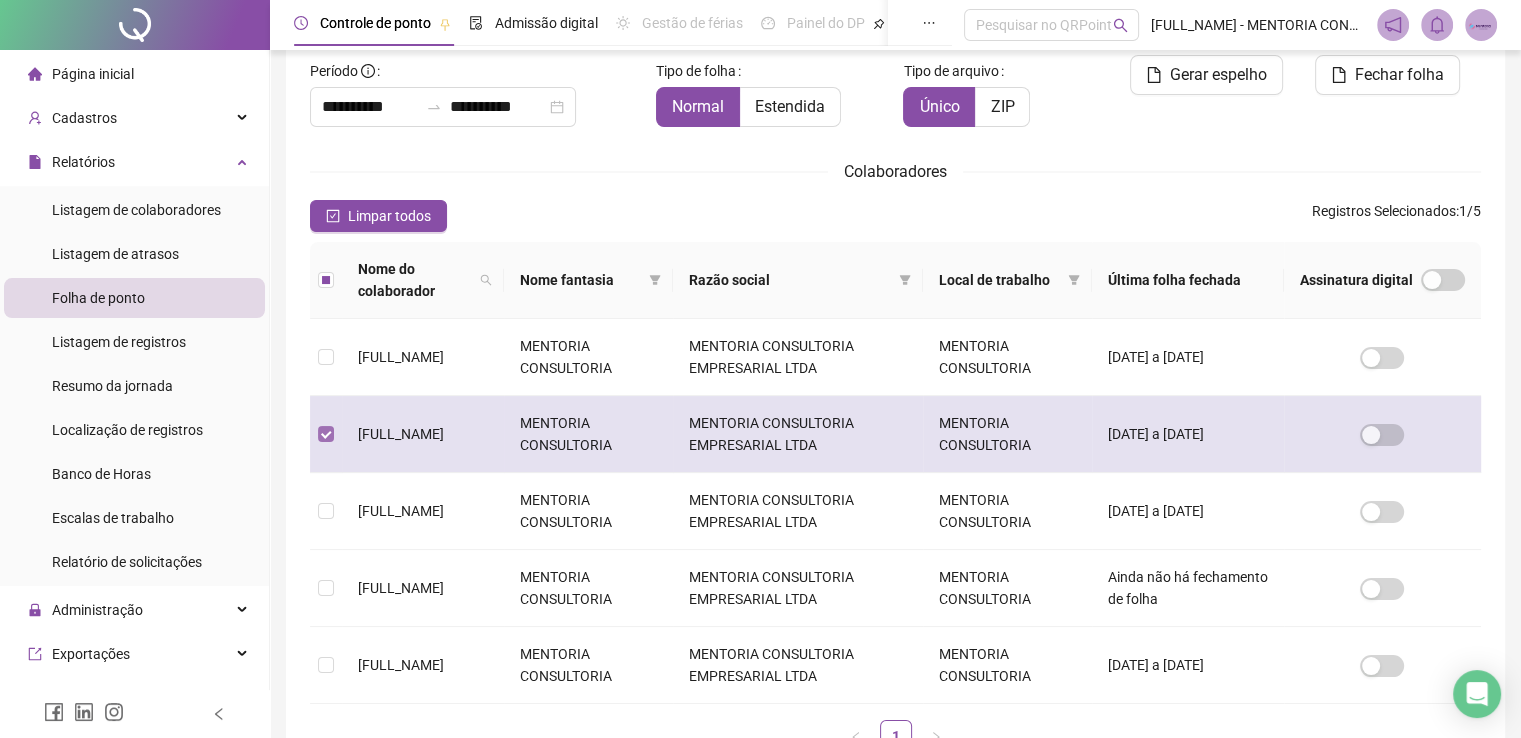 click at bounding box center (326, 434) 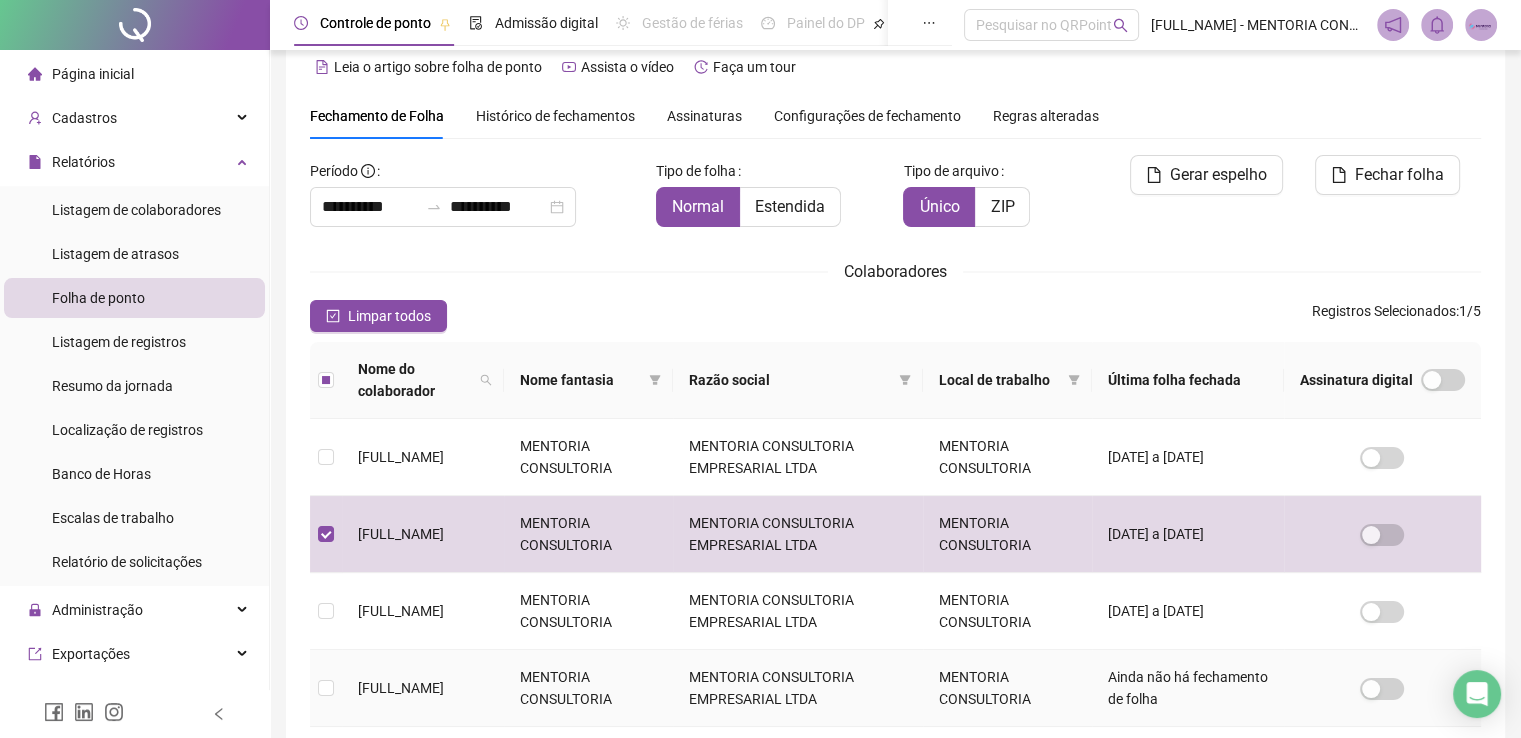 scroll, scrollTop: 246, scrollLeft: 0, axis: vertical 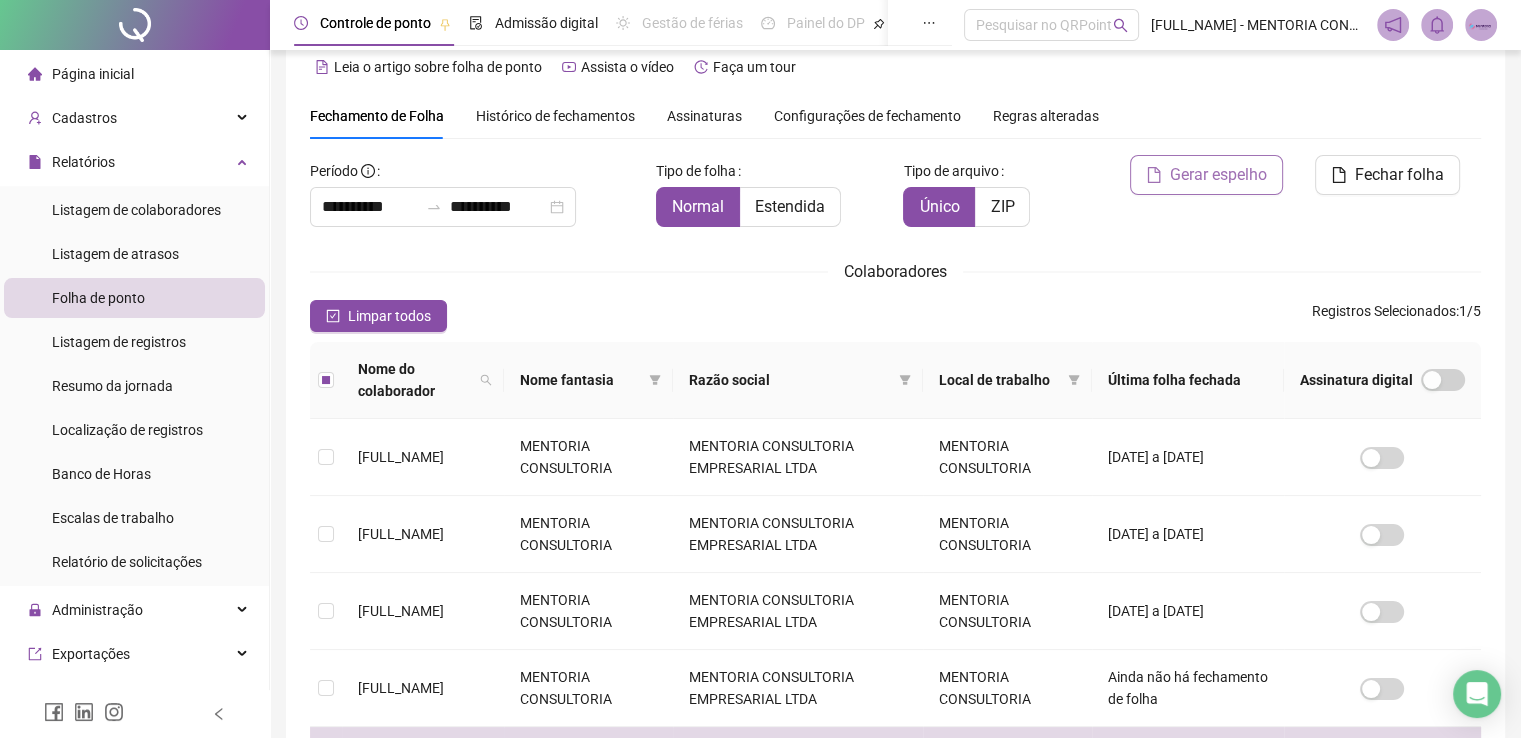 click on "Gerar espelho" at bounding box center (1218, 175) 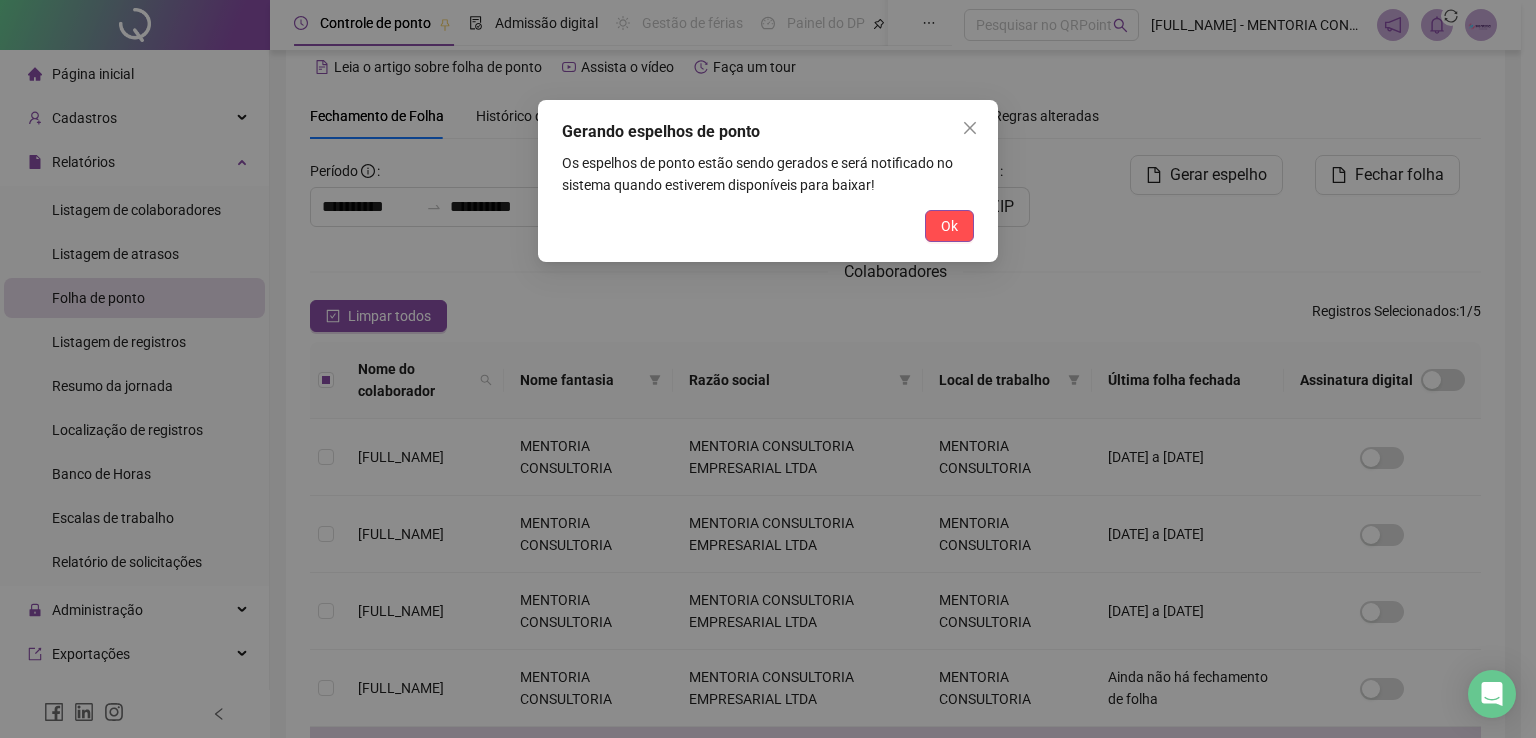 click on "Ok" at bounding box center (949, 226) 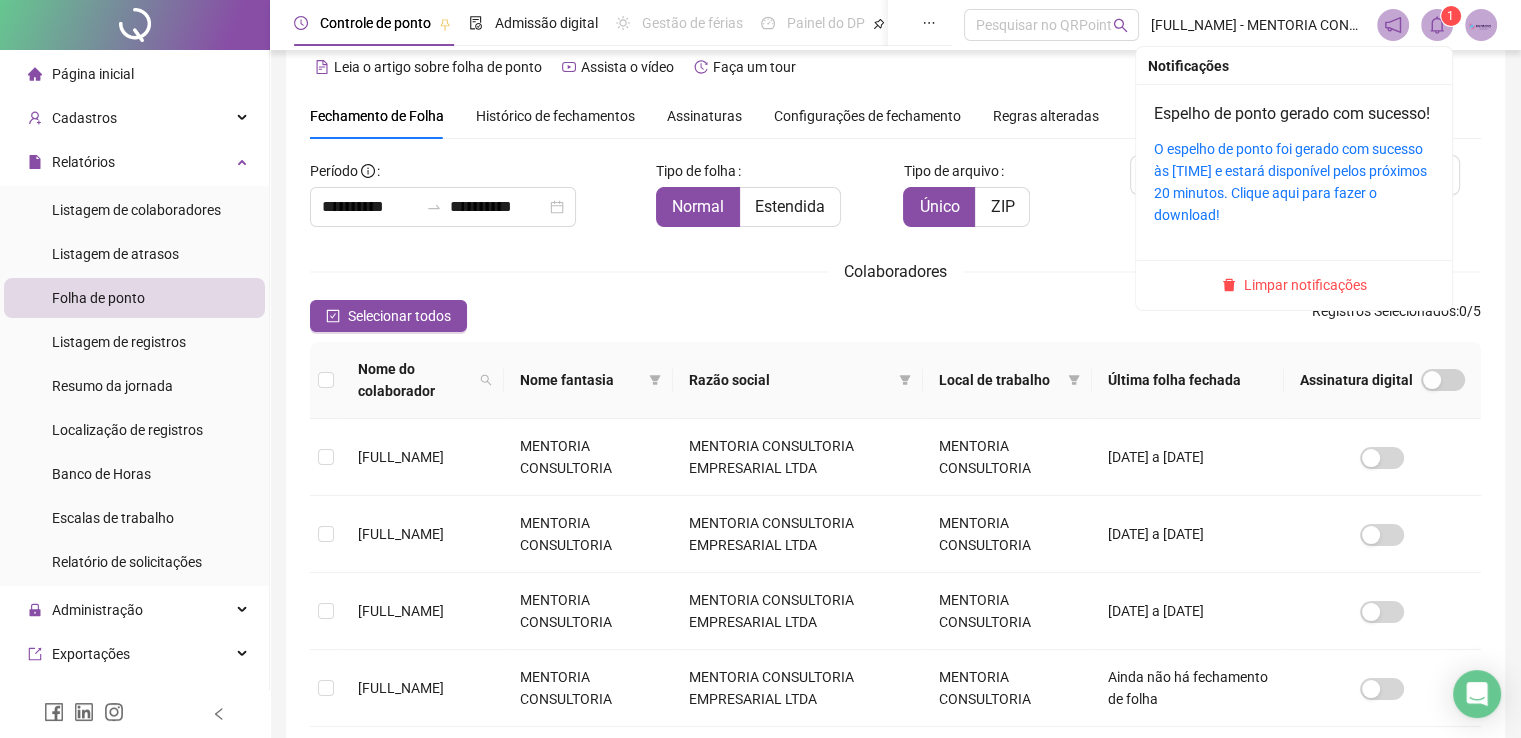 click 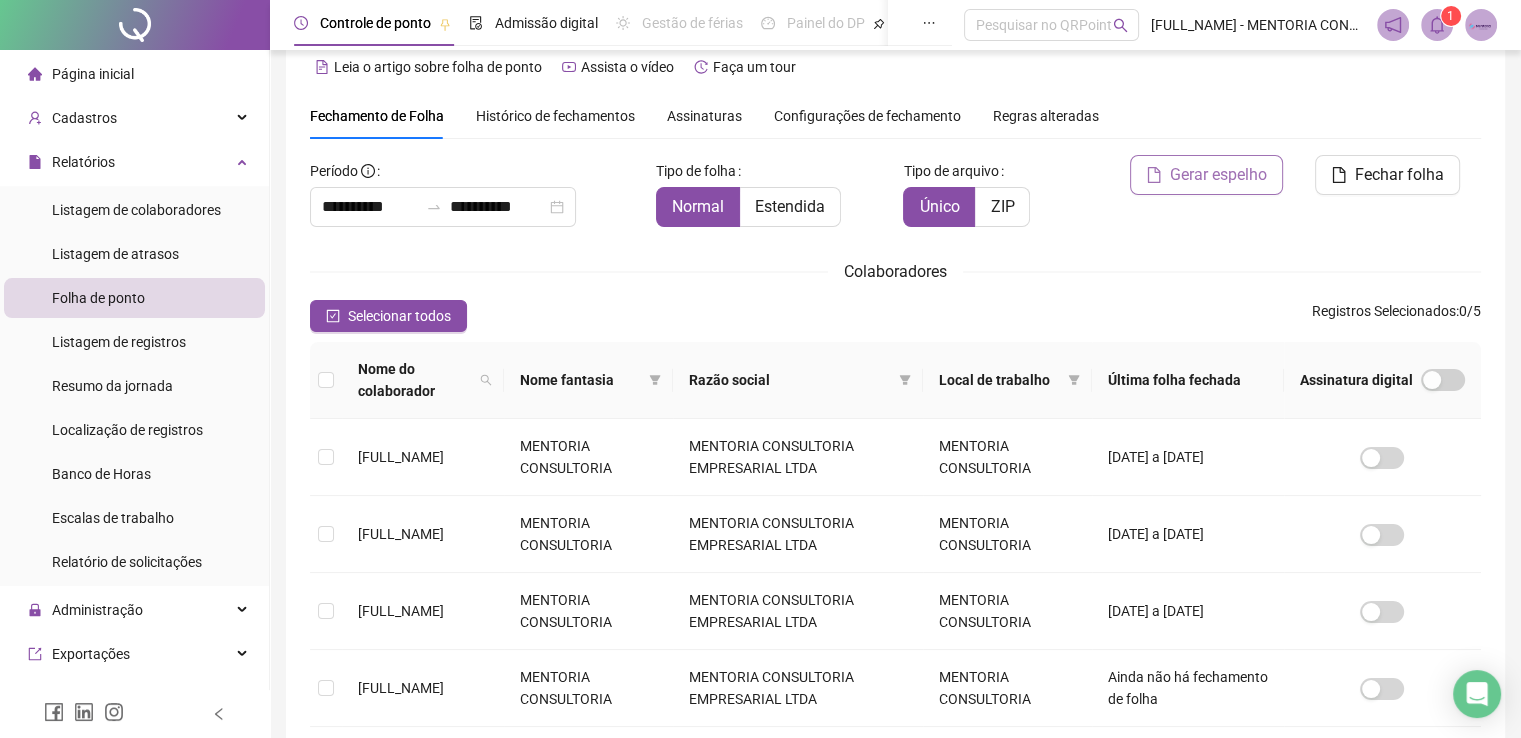 click on "Gerar espelho" at bounding box center [1206, 175] 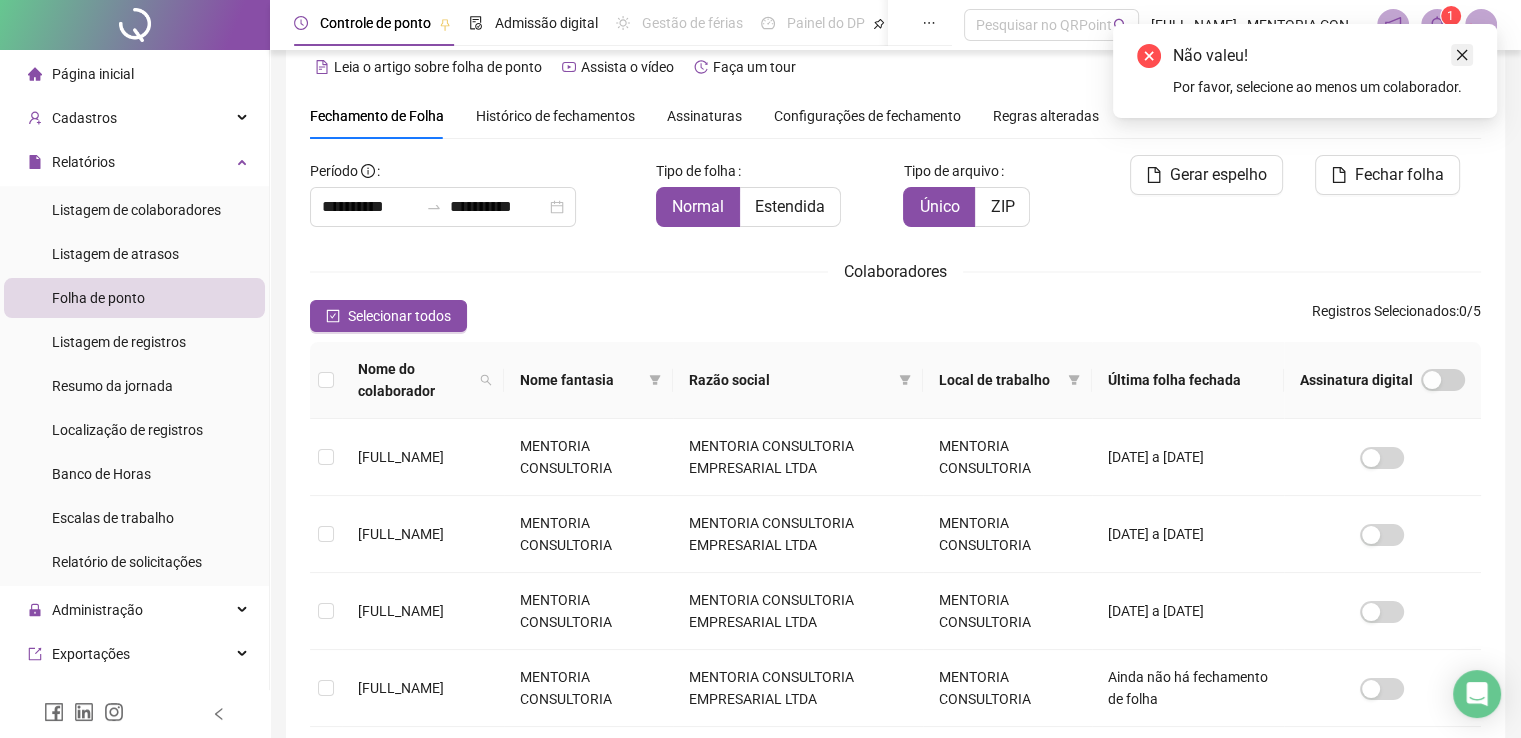 click 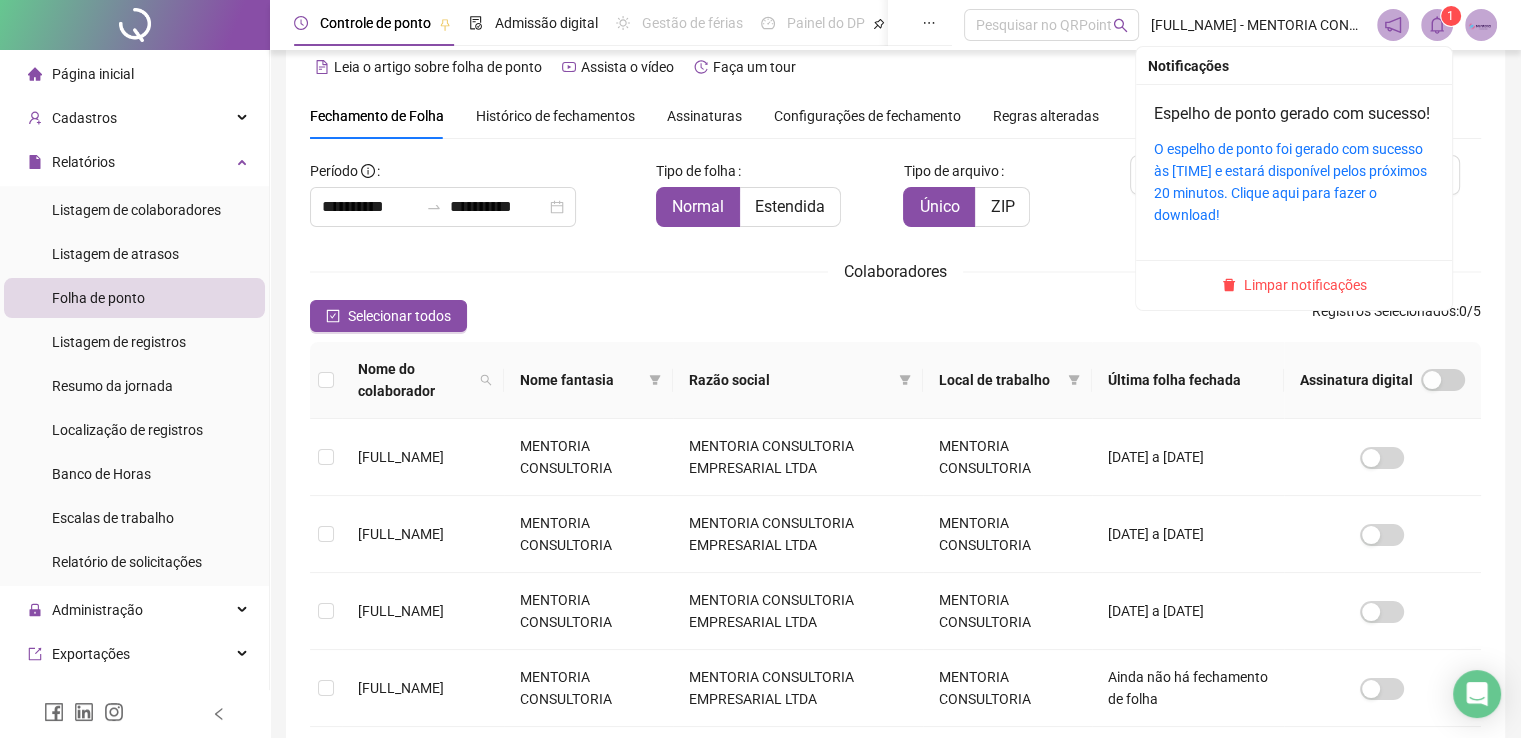 click 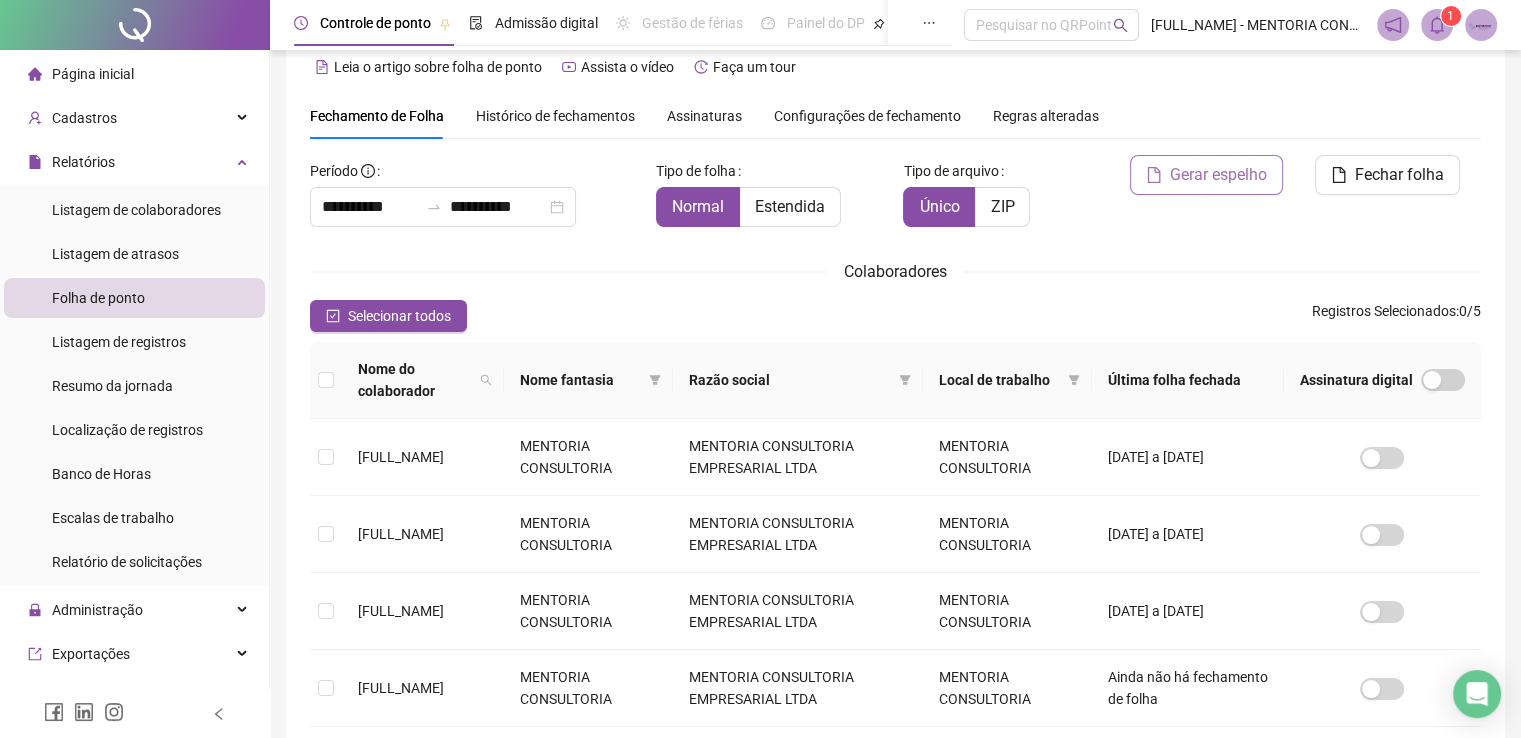 click on "Gerar espelho" at bounding box center (1206, 175) 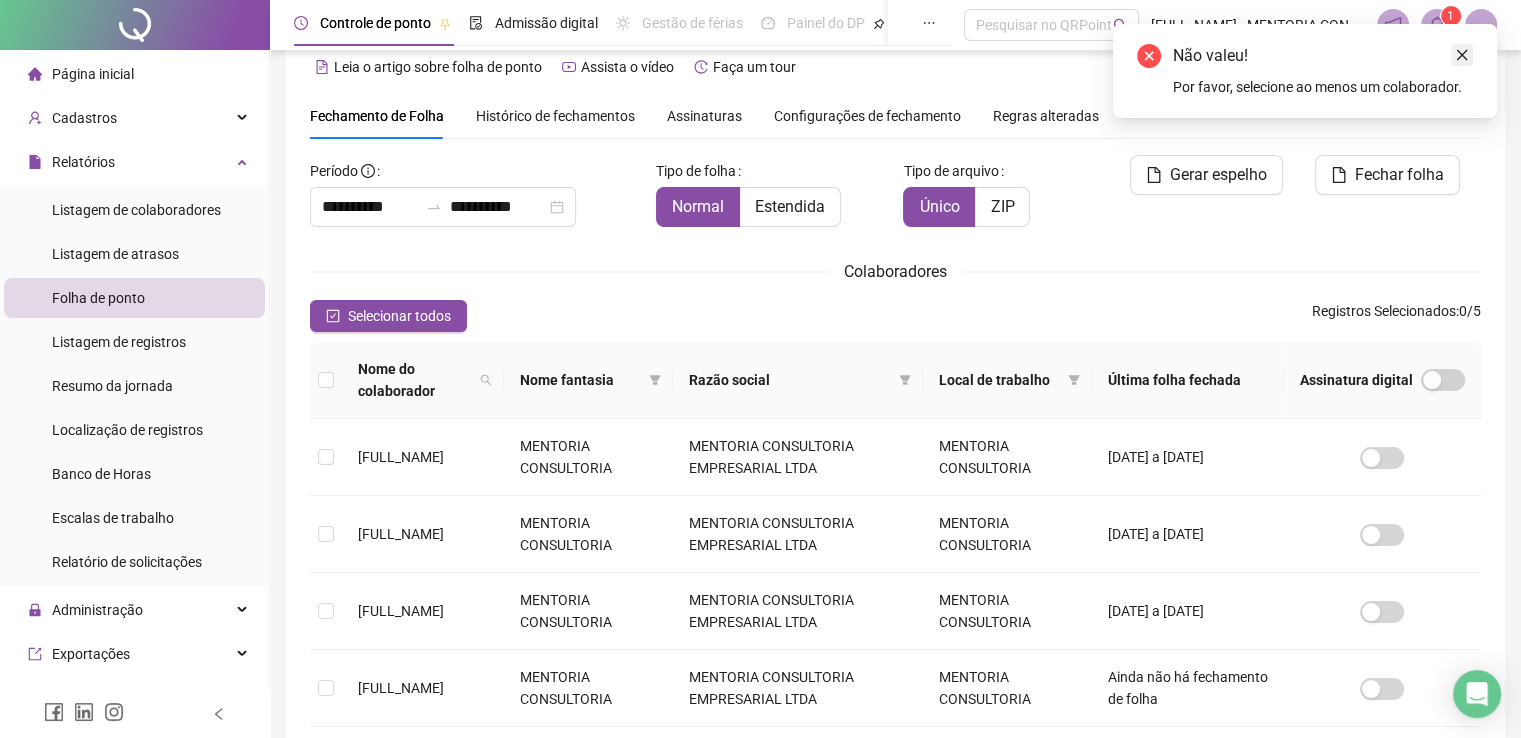 click 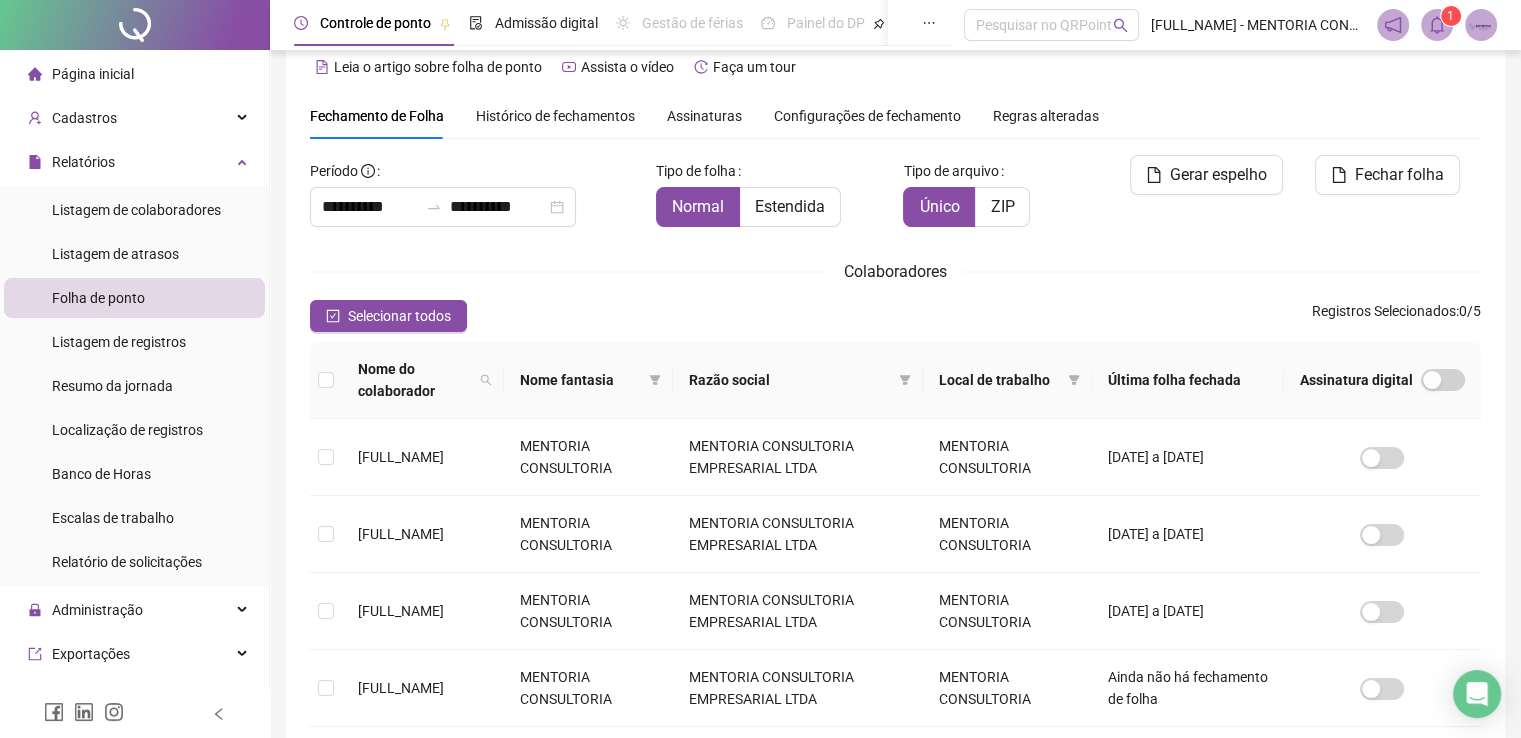 click 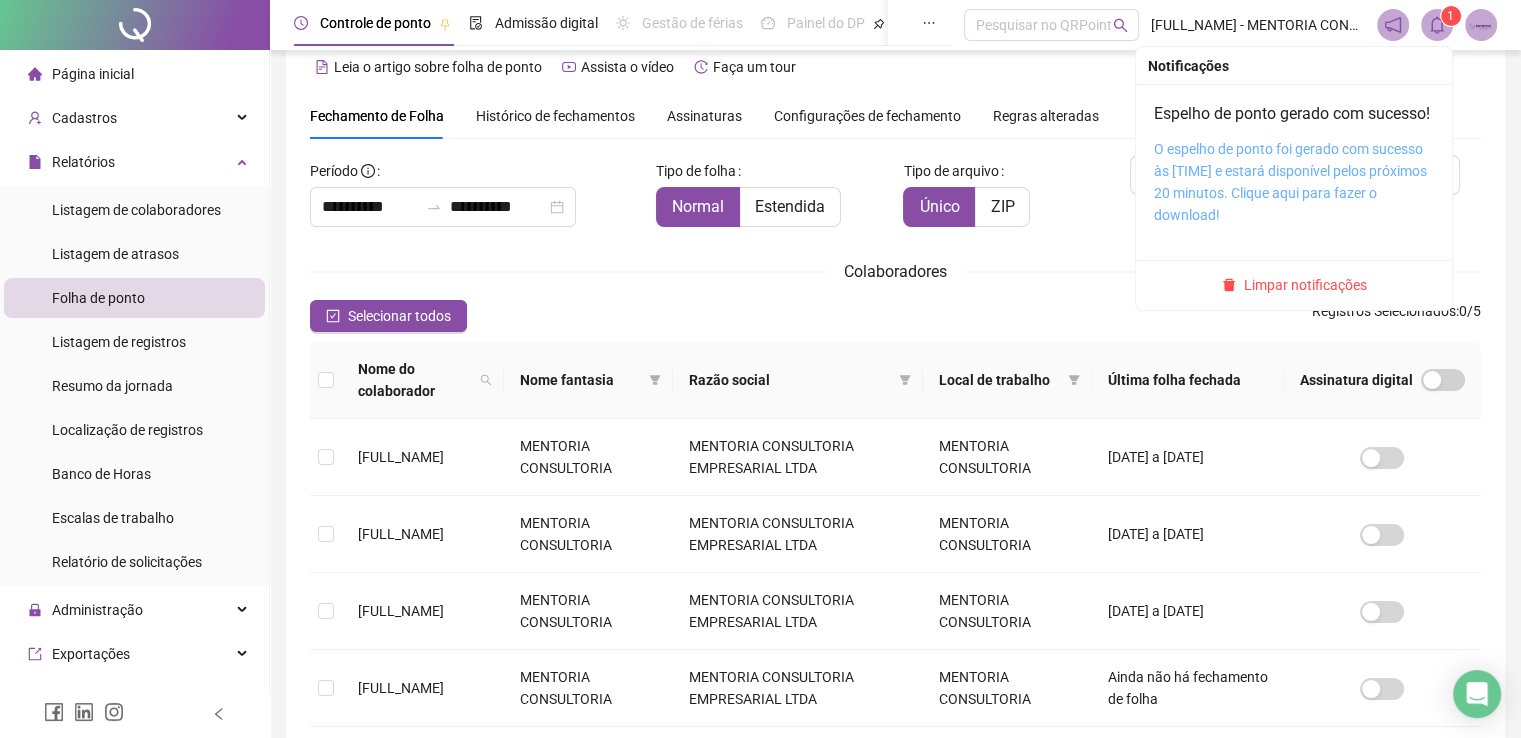click on "O espelho de ponto foi gerado com sucesso às [TIME] e estará disponível pelos próximos 20 minutos.
Clique aqui para fazer o download!" at bounding box center [1290, 182] 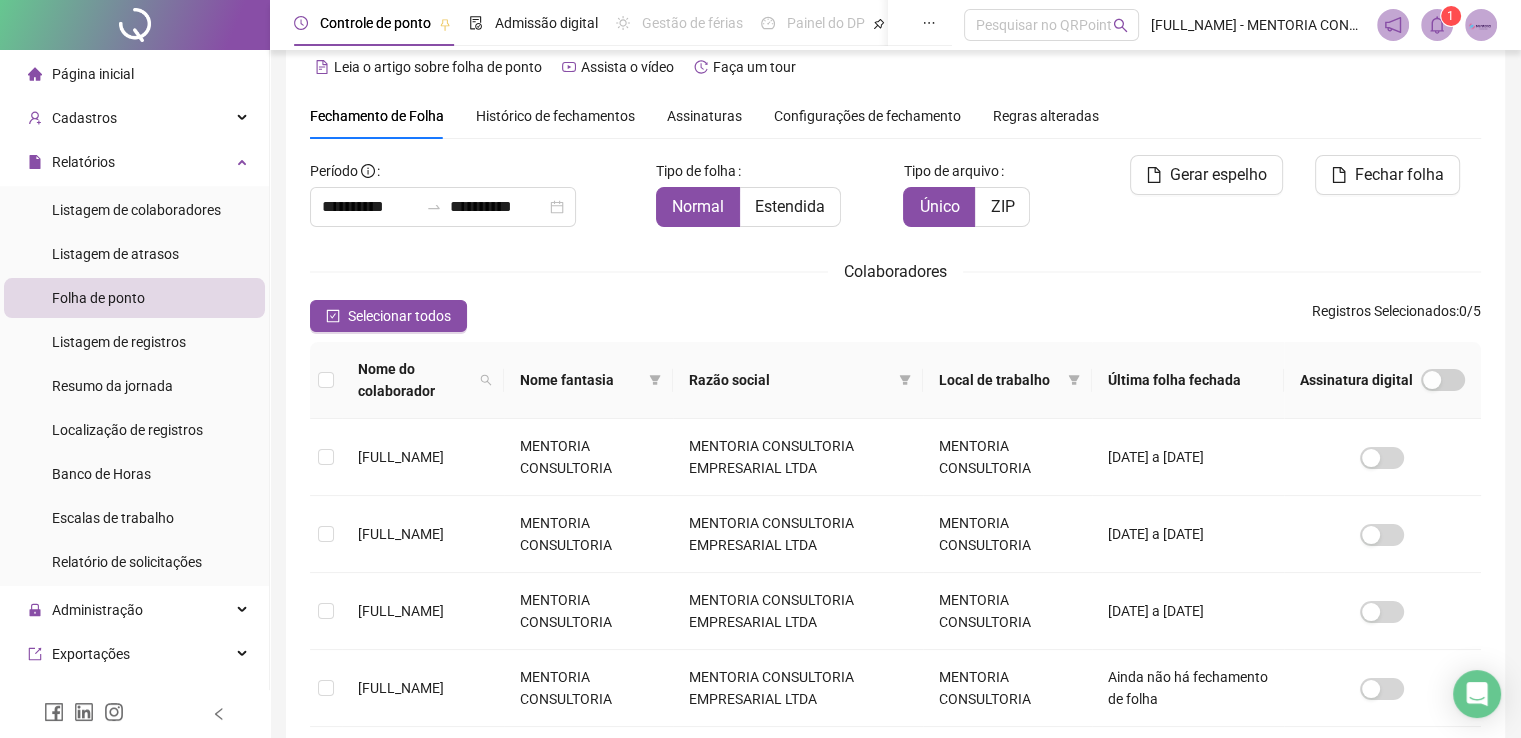 click on "Histórico de fechamentos" at bounding box center (555, 116) 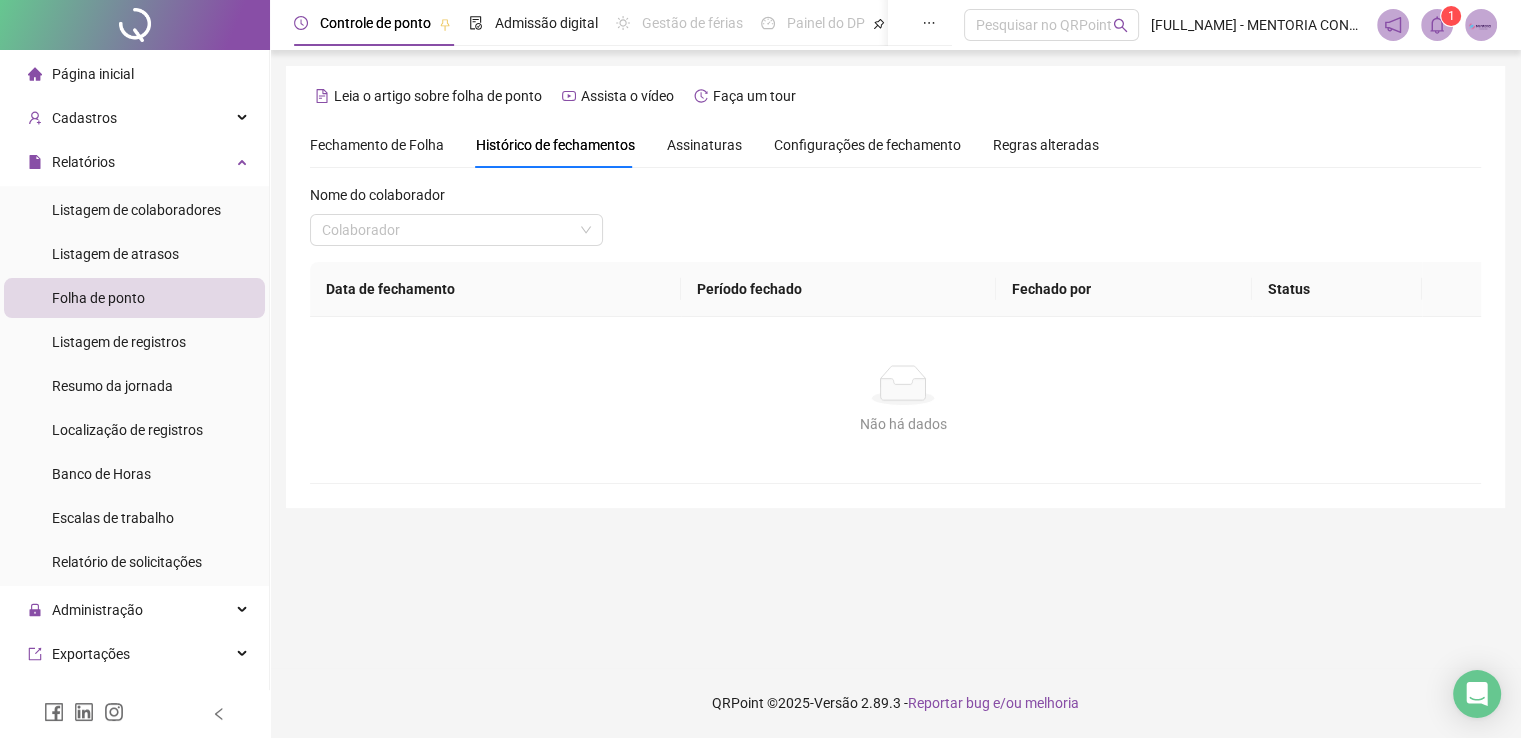 scroll, scrollTop: 0, scrollLeft: 0, axis: both 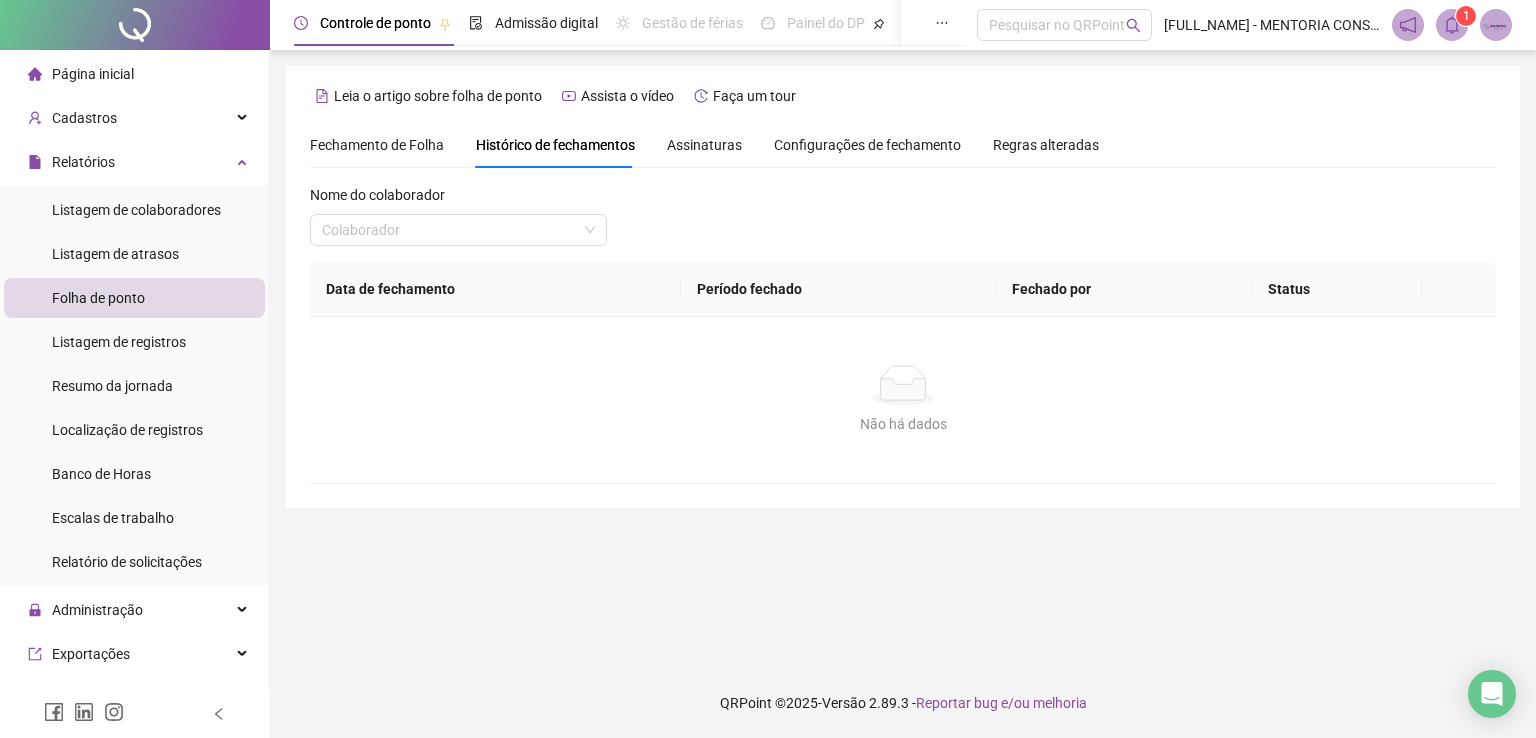 click on "Regras alteradas" at bounding box center (1046, 145) 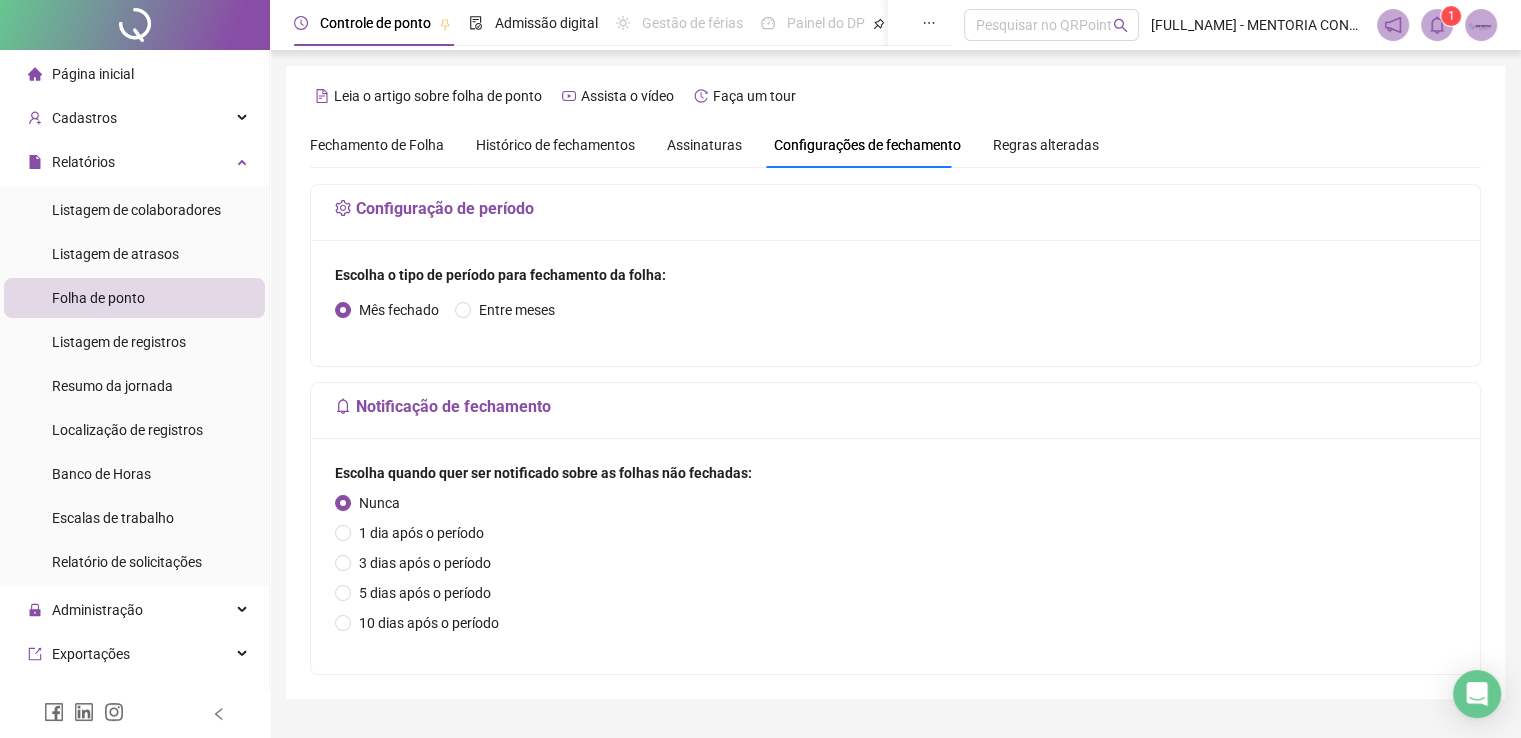 click on "Assinaturas" at bounding box center [704, 145] 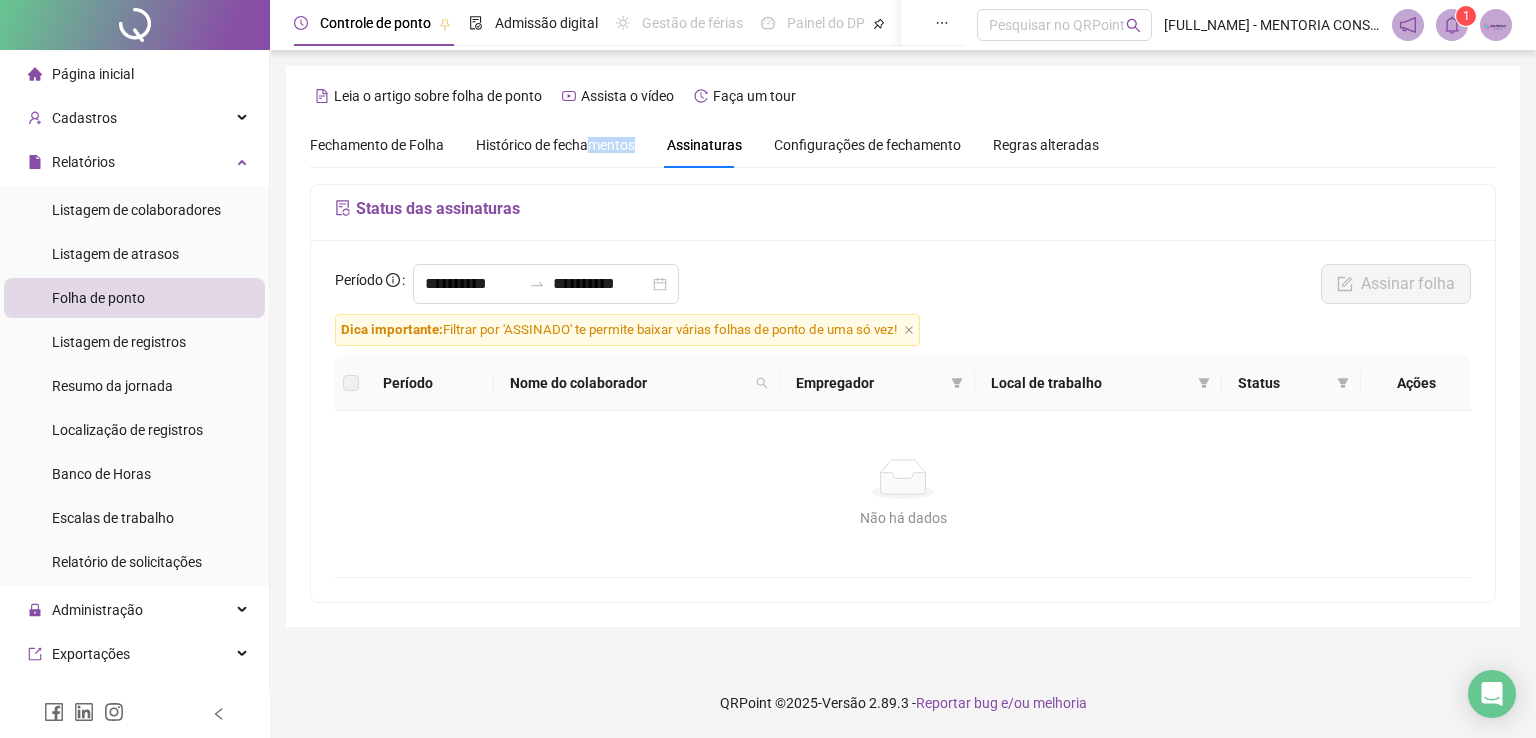 click on "Histórico de fechamentos" at bounding box center (555, 145) 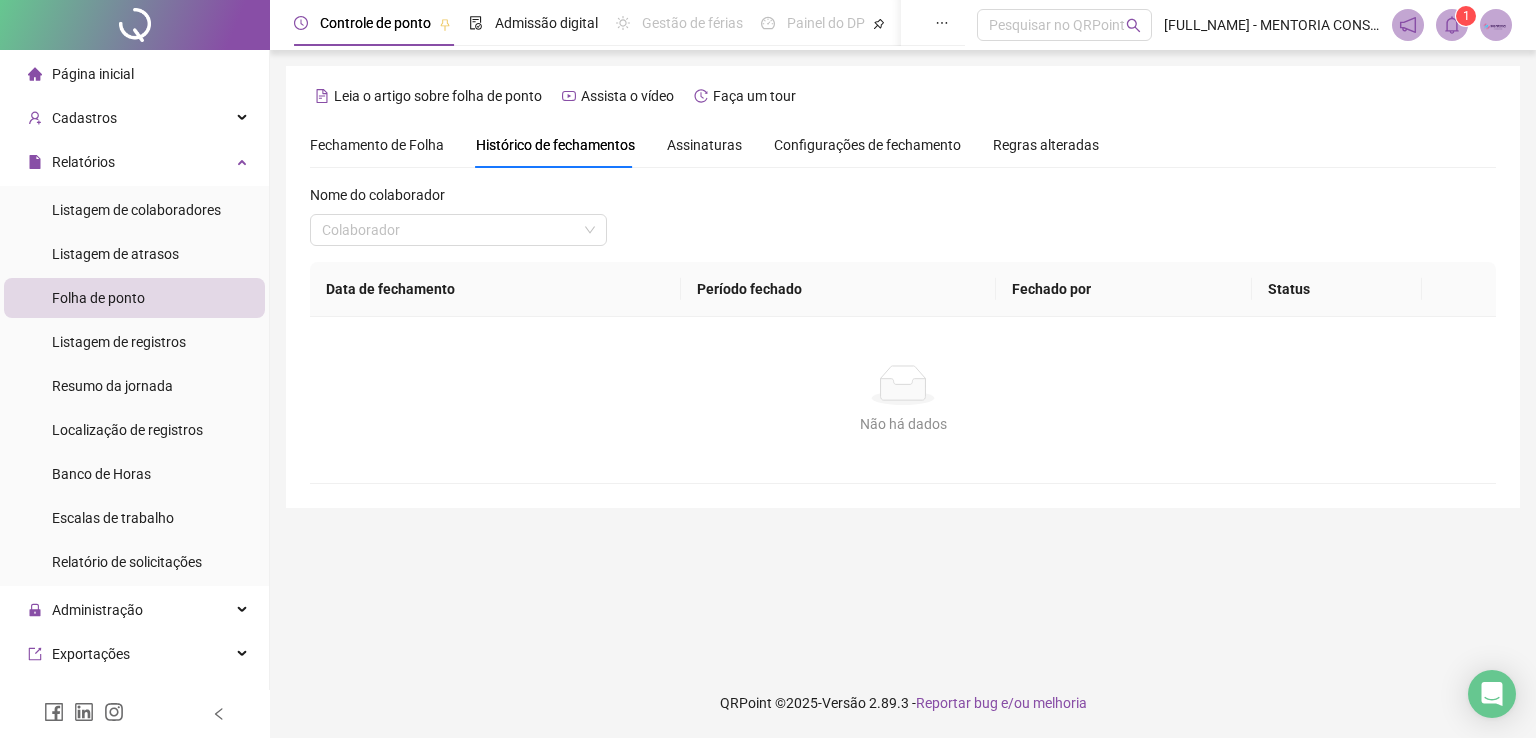 click on "Regras alteradas" at bounding box center [1046, 145] 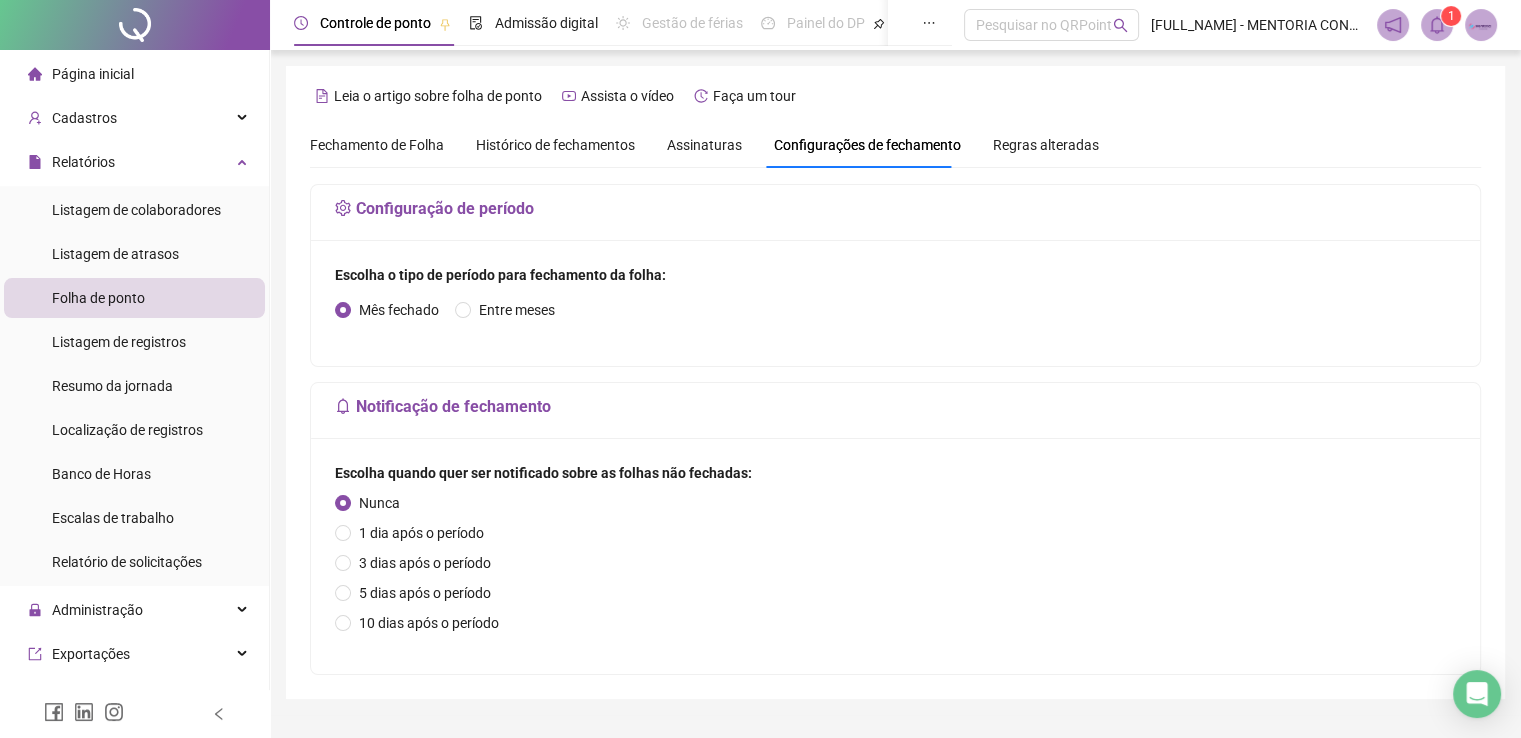 click on "Assinaturas" at bounding box center [704, 145] 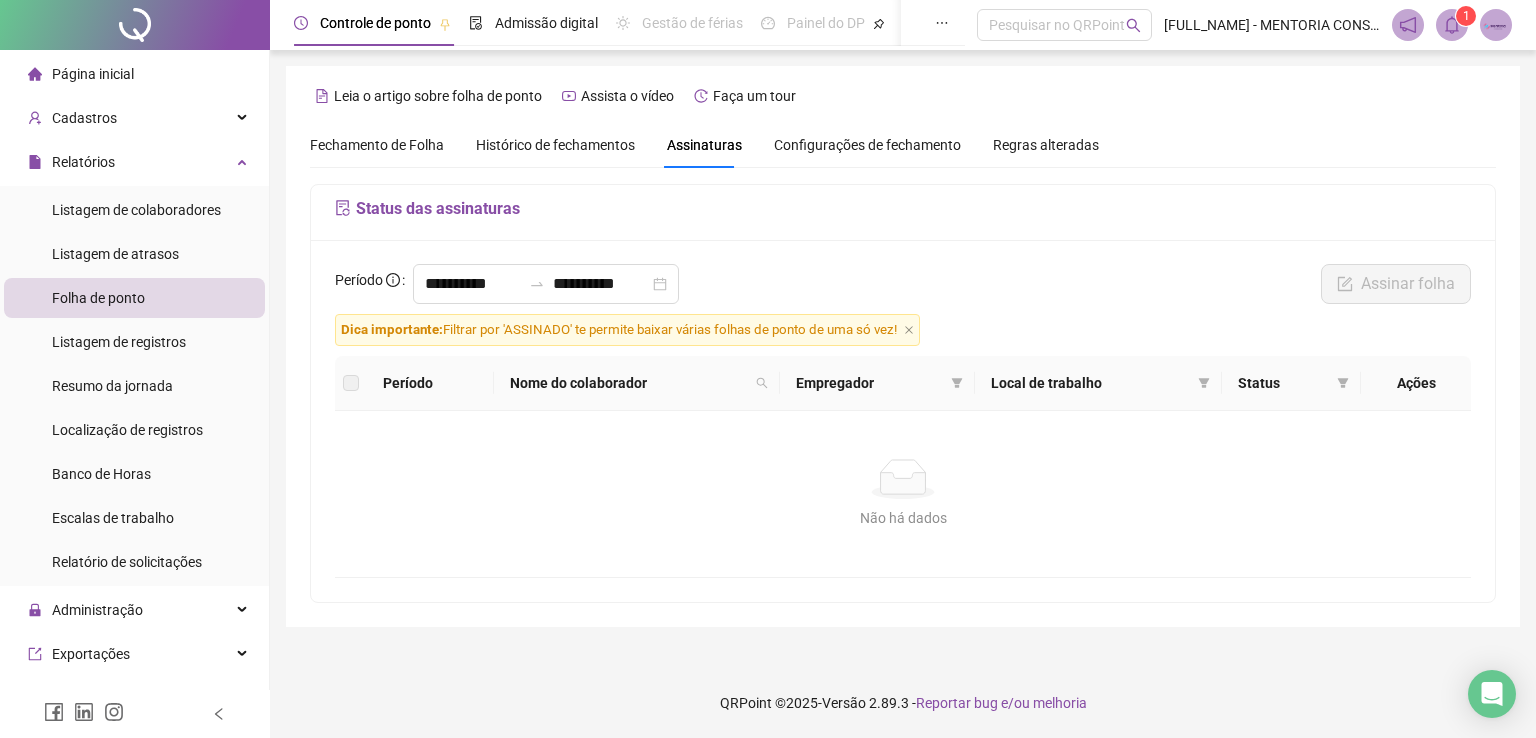 click on "Fechamento de Folha" at bounding box center [377, 145] 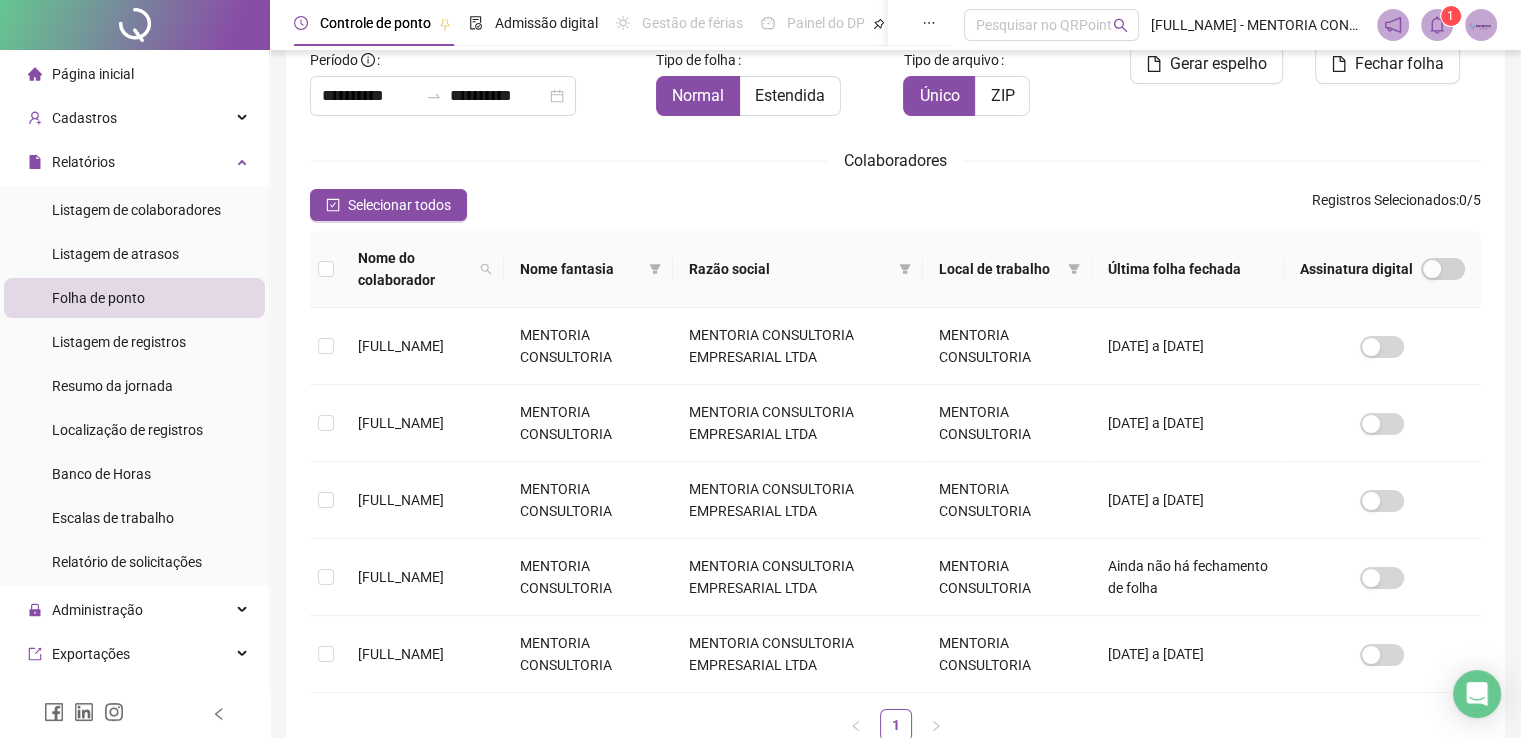 scroll, scrollTop: 229, scrollLeft: 0, axis: vertical 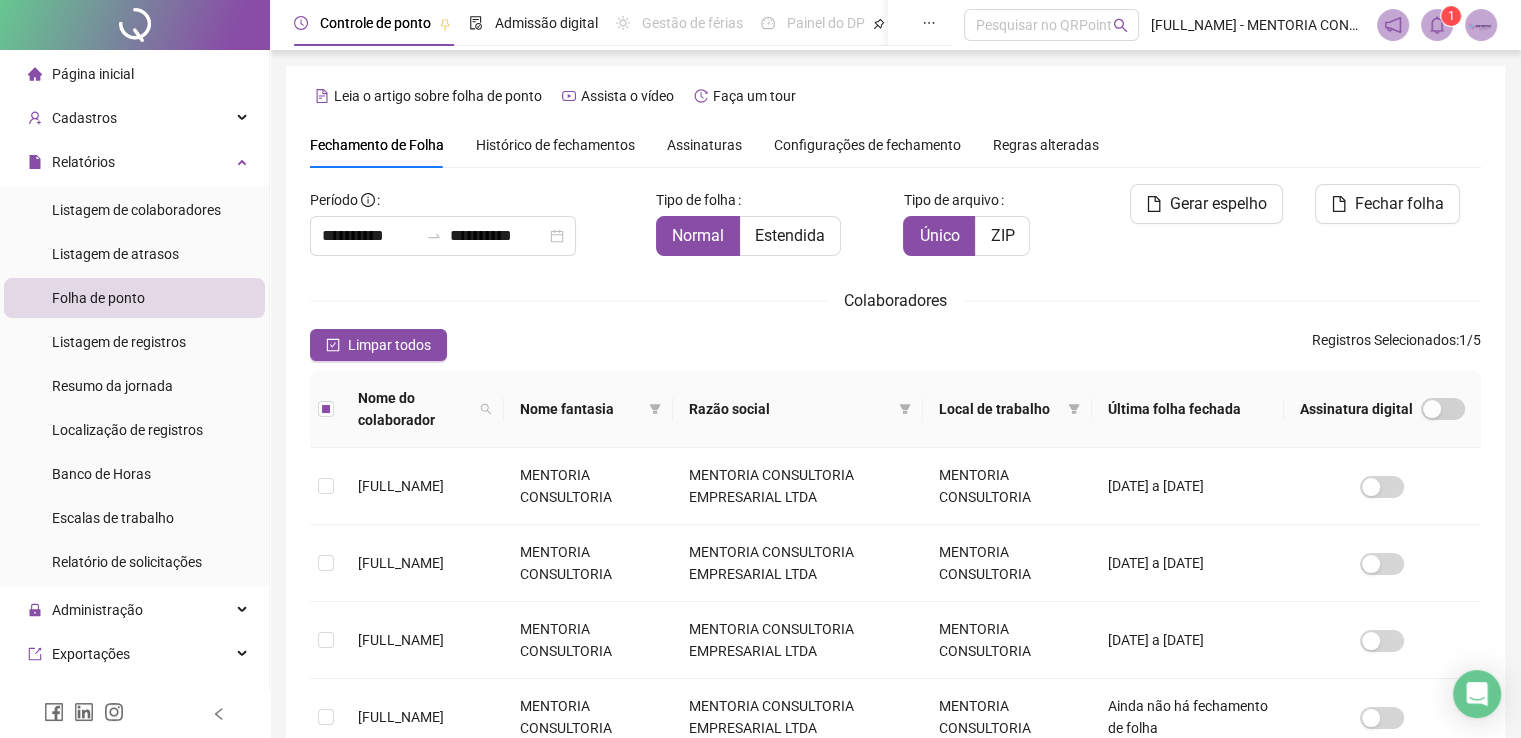 click on "Histórico de fechamentos" at bounding box center (555, 145) 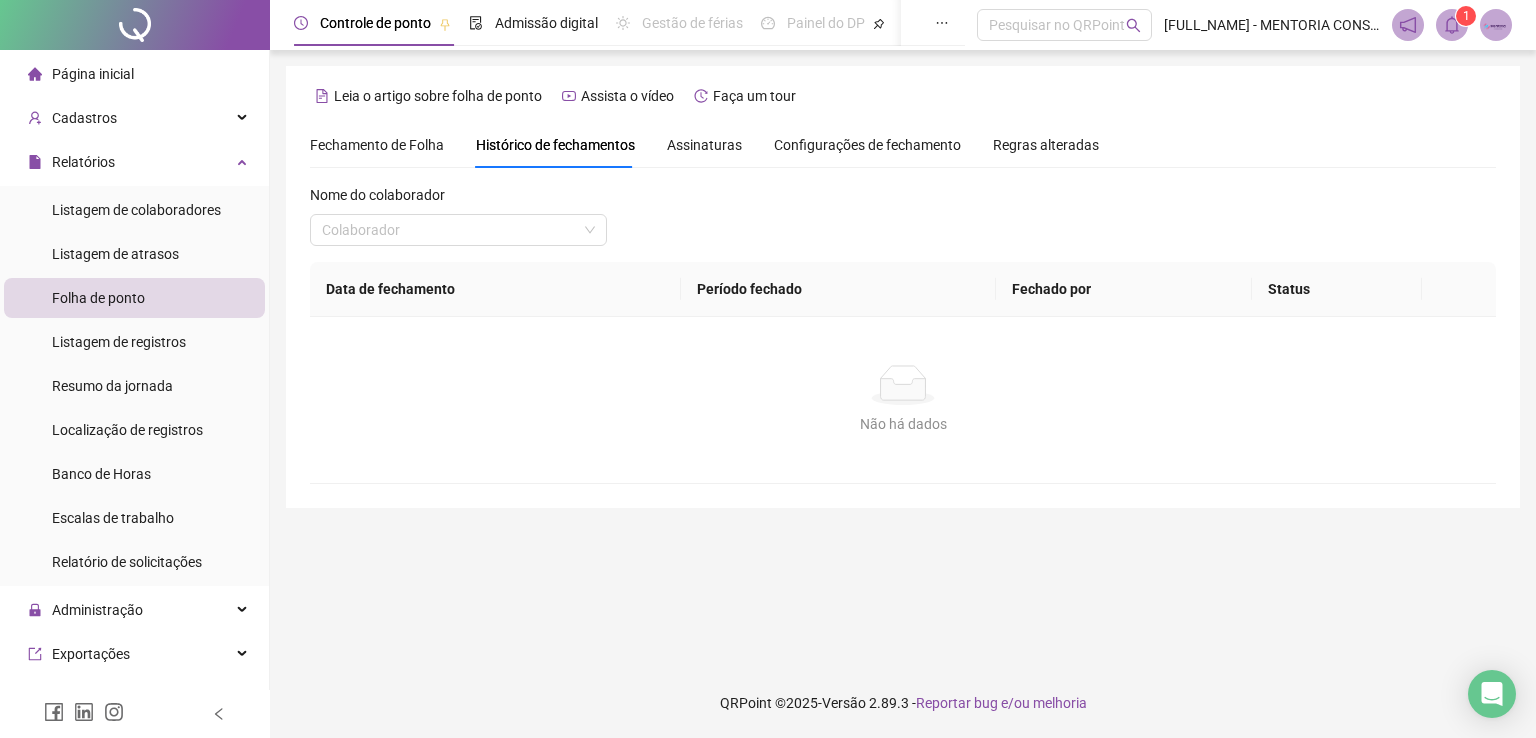 click on "Assinaturas" at bounding box center [704, 145] 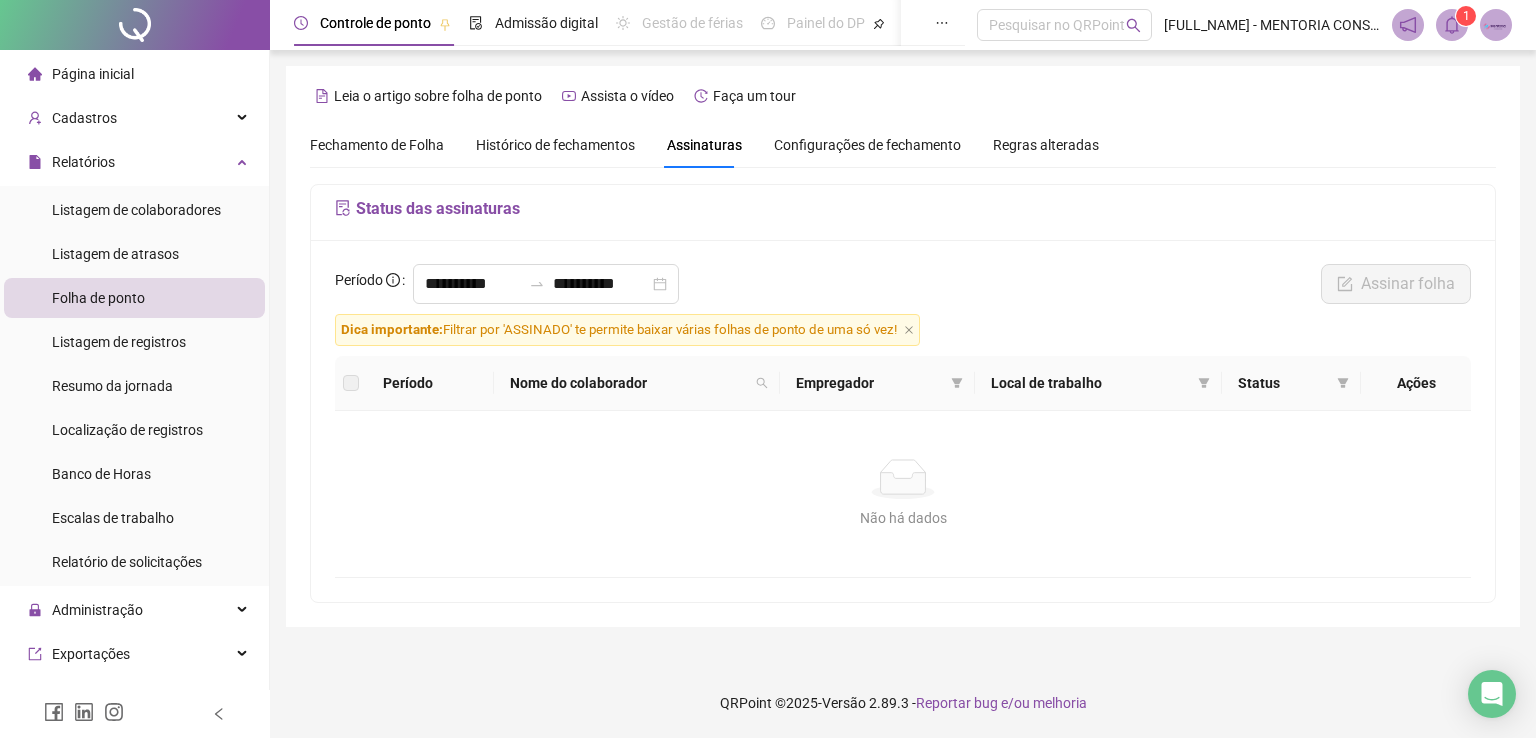 click on "Configurações de fechamento" at bounding box center (867, 145) 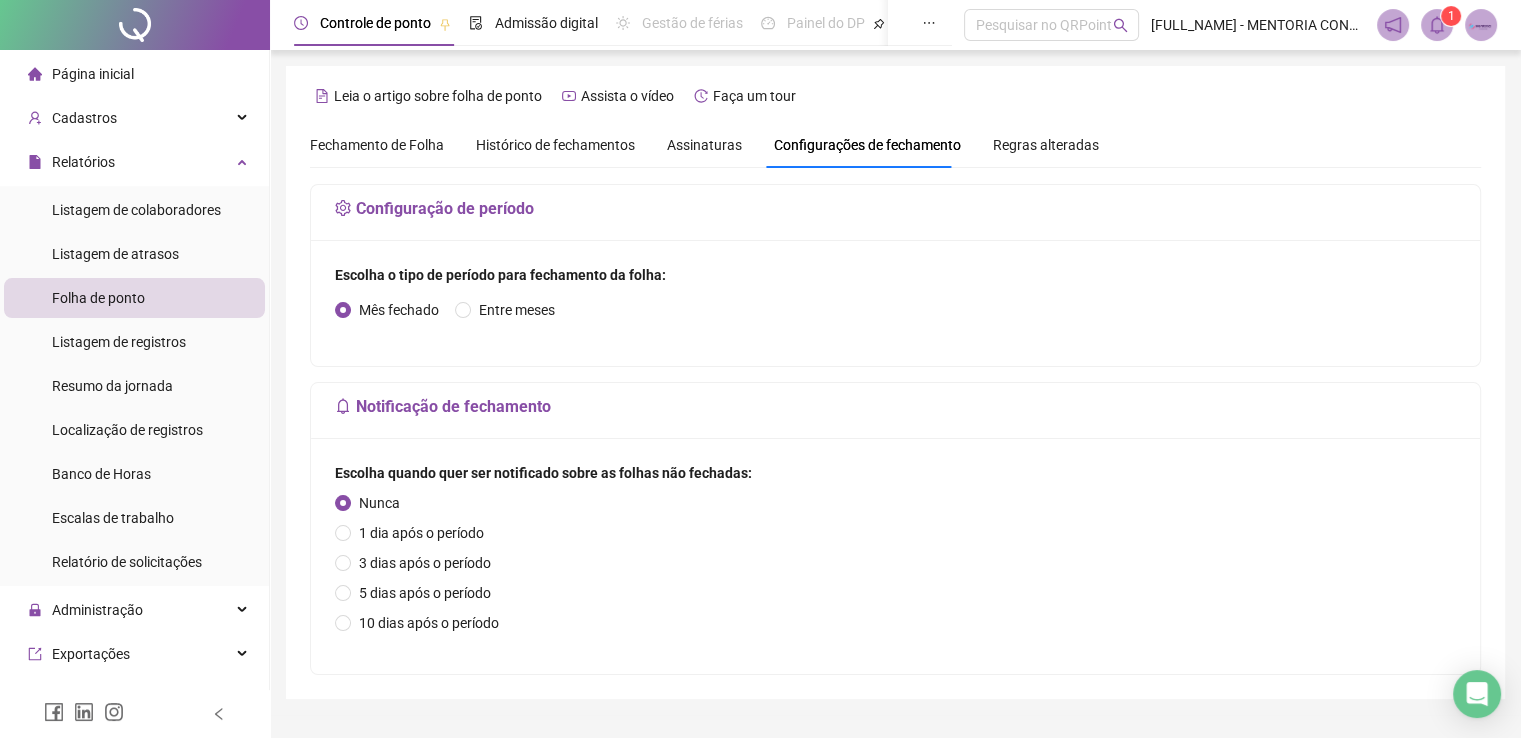 click on "Regras alteradas" at bounding box center [1046, 145] 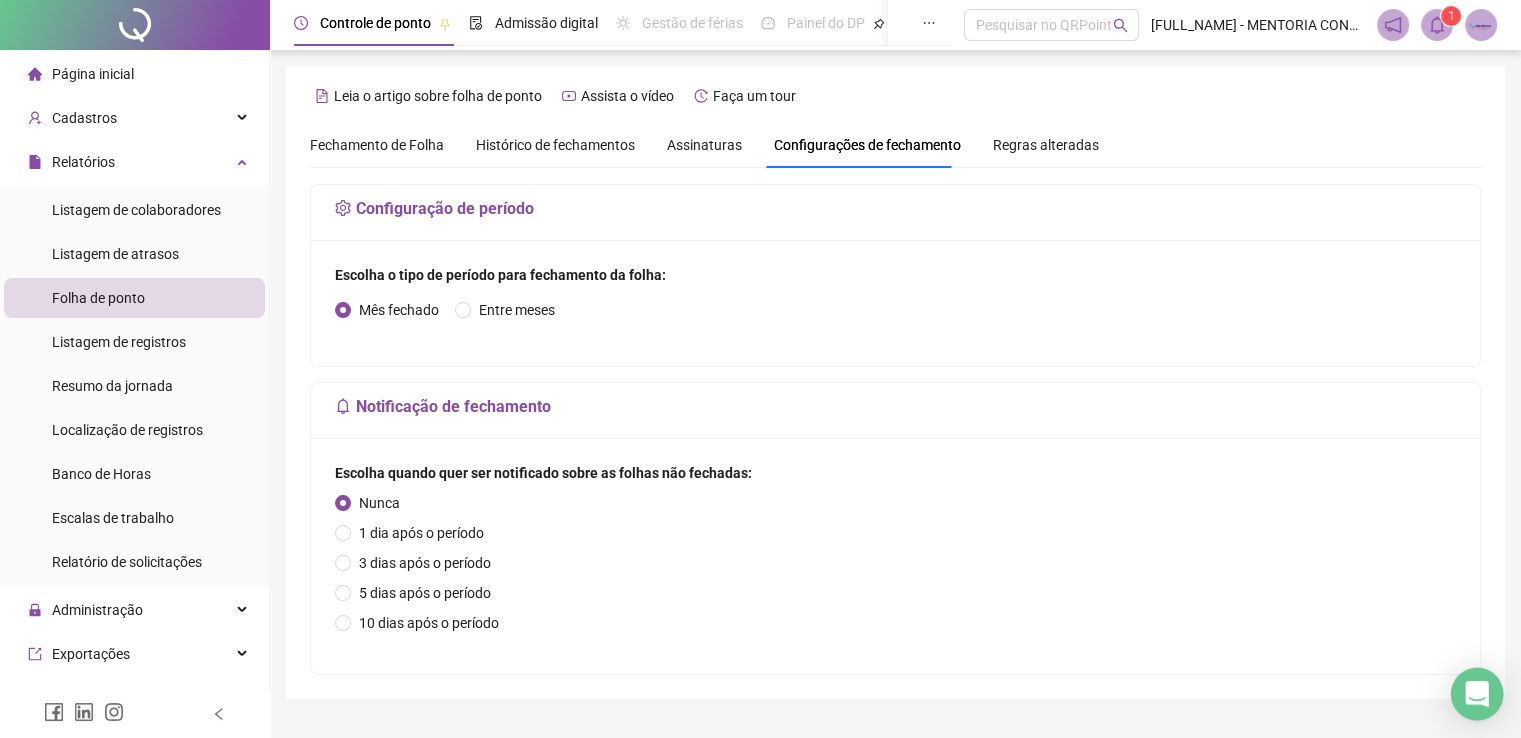 click 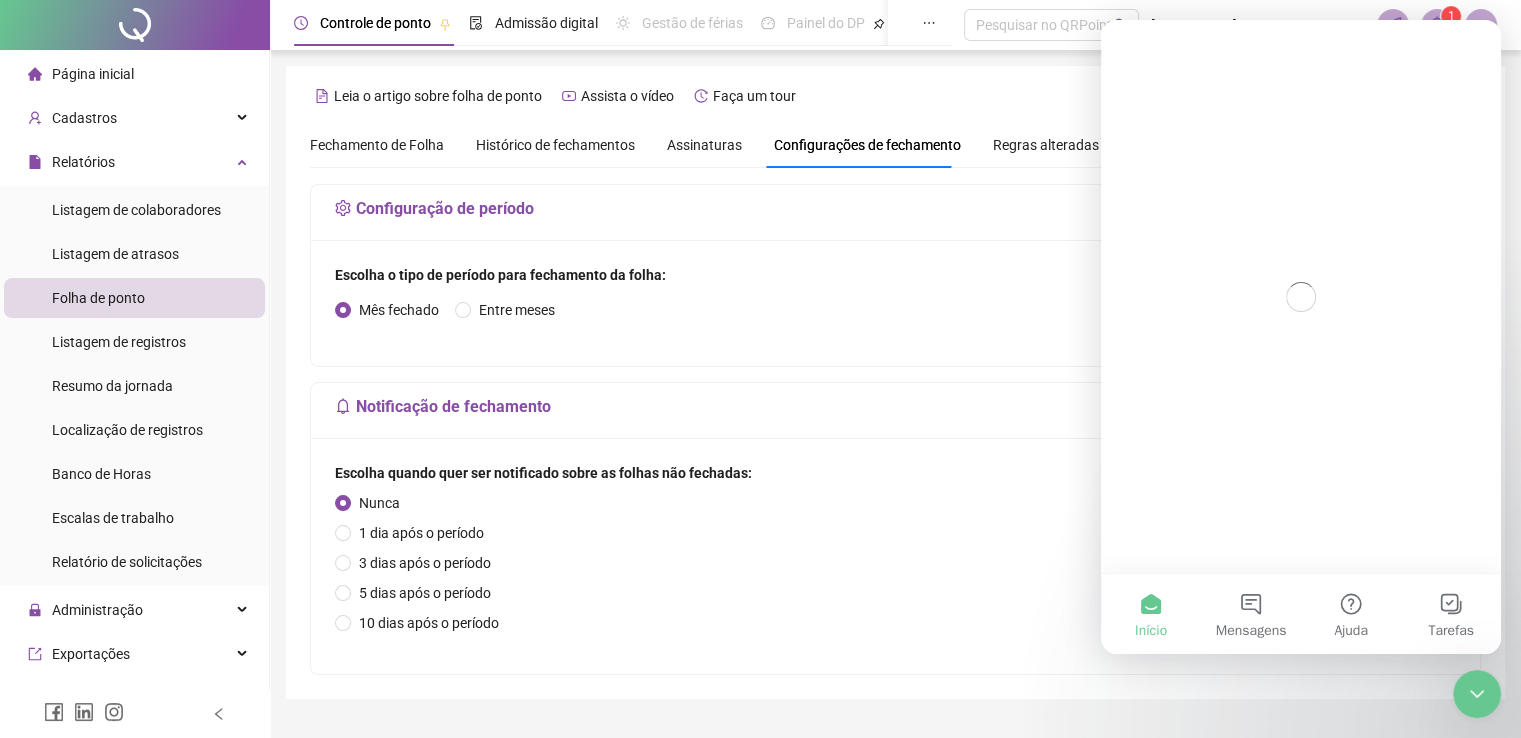 scroll, scrollTop: 0, scrollLeft: 0, axis: both 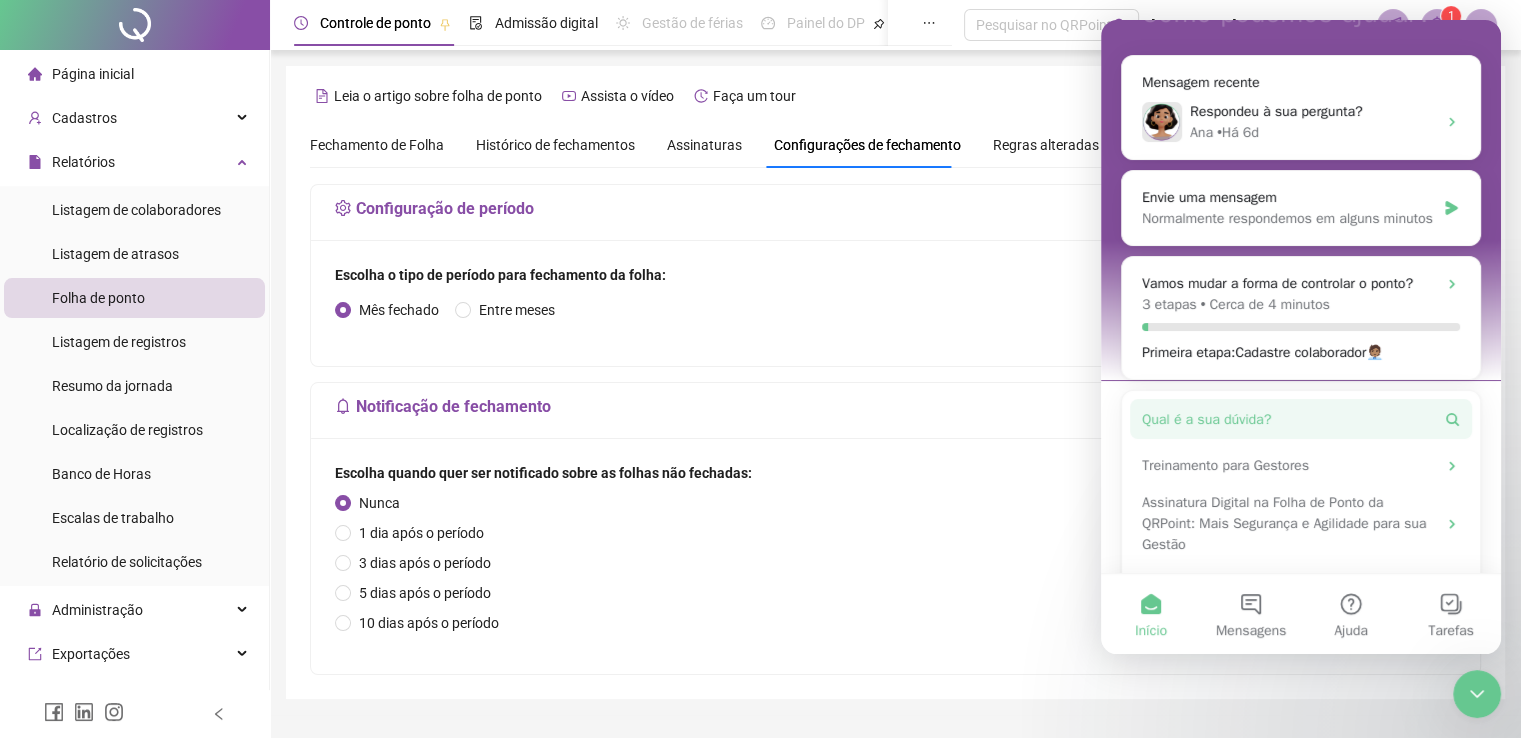 click on "Qual é a sua dúvida?" at bounding box center (1206, 419) 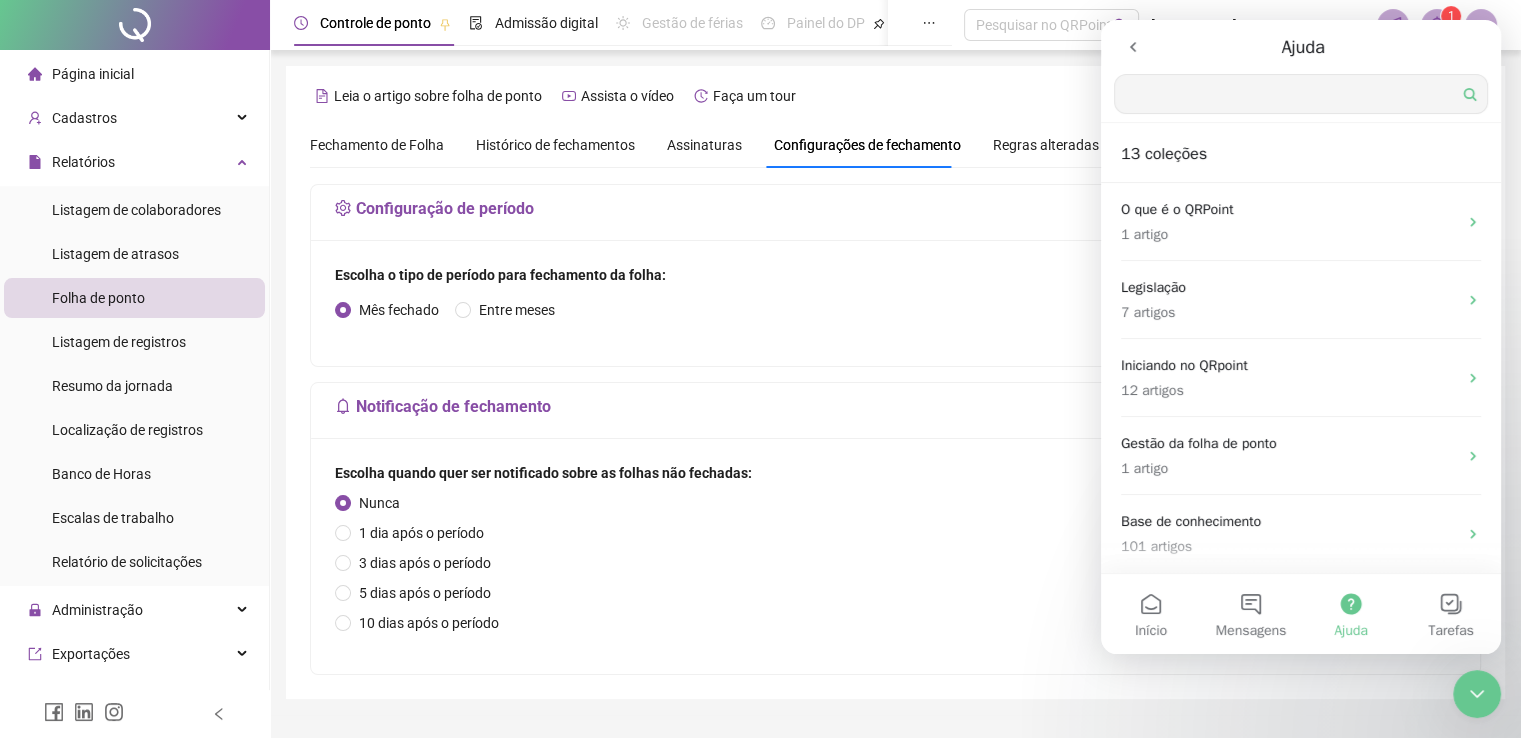 scroll, scrollTop: 0, scrollLeft: 0, axis: both 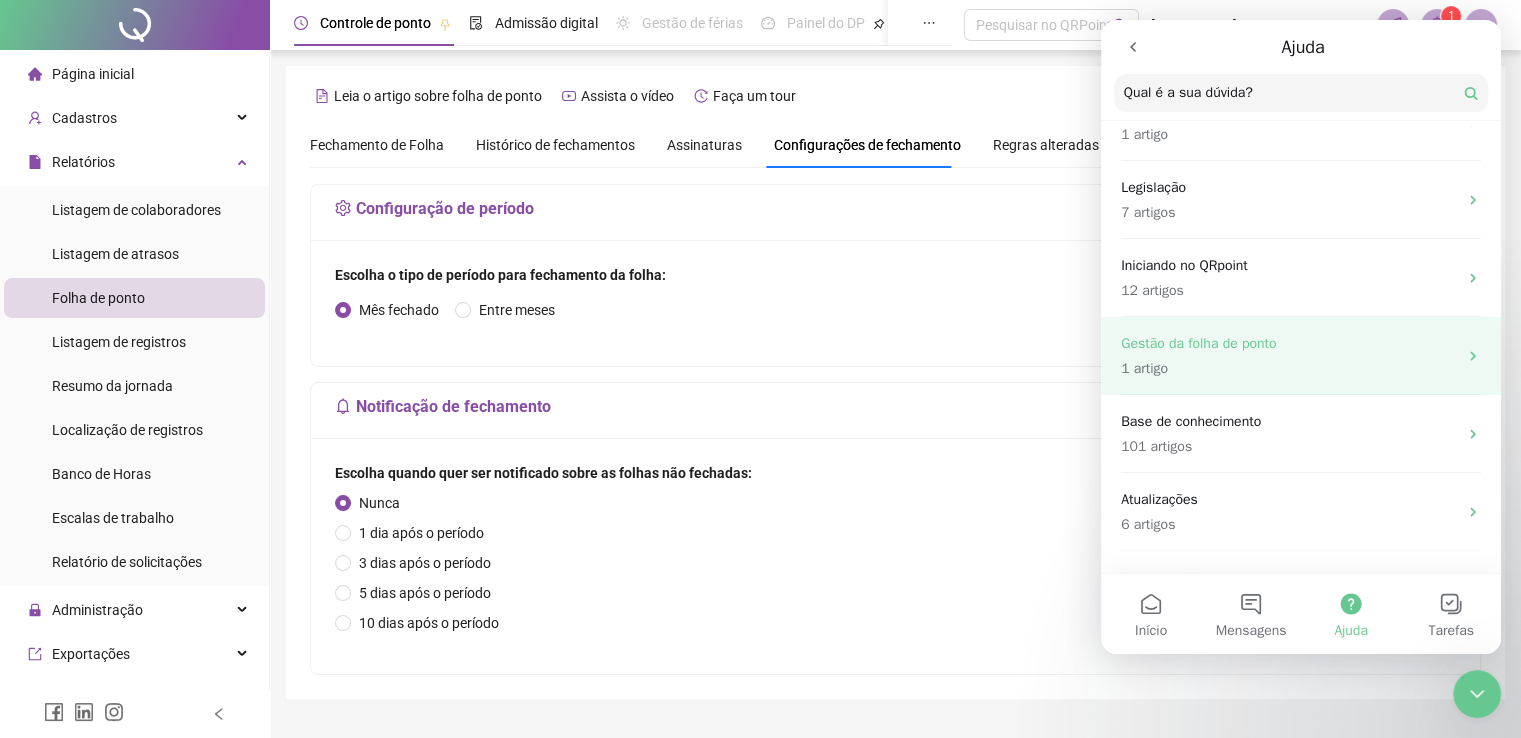 click on "1 artigo" at bounding box center (1289, 368) 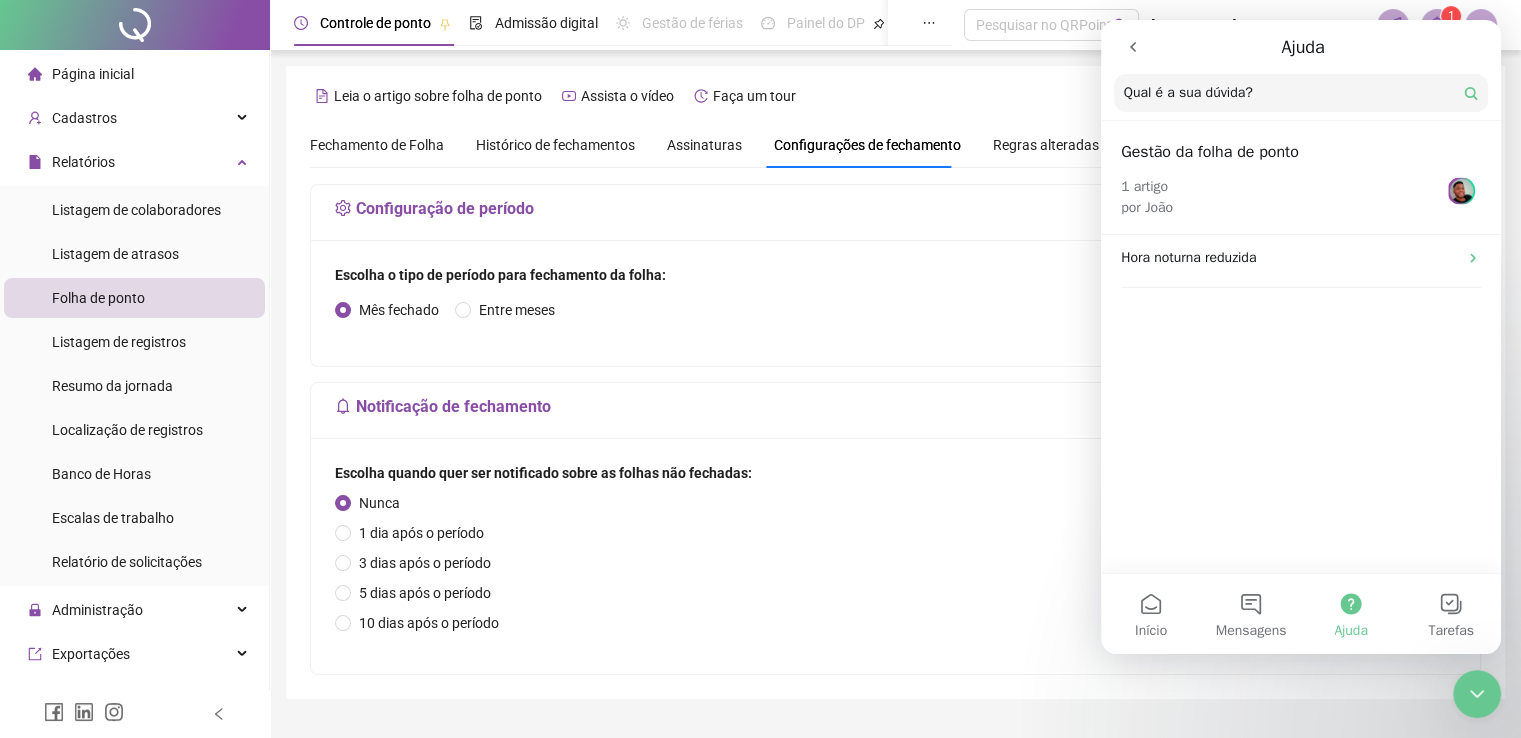 click on "por [FIRST]" at bounding box center [1301, 191] 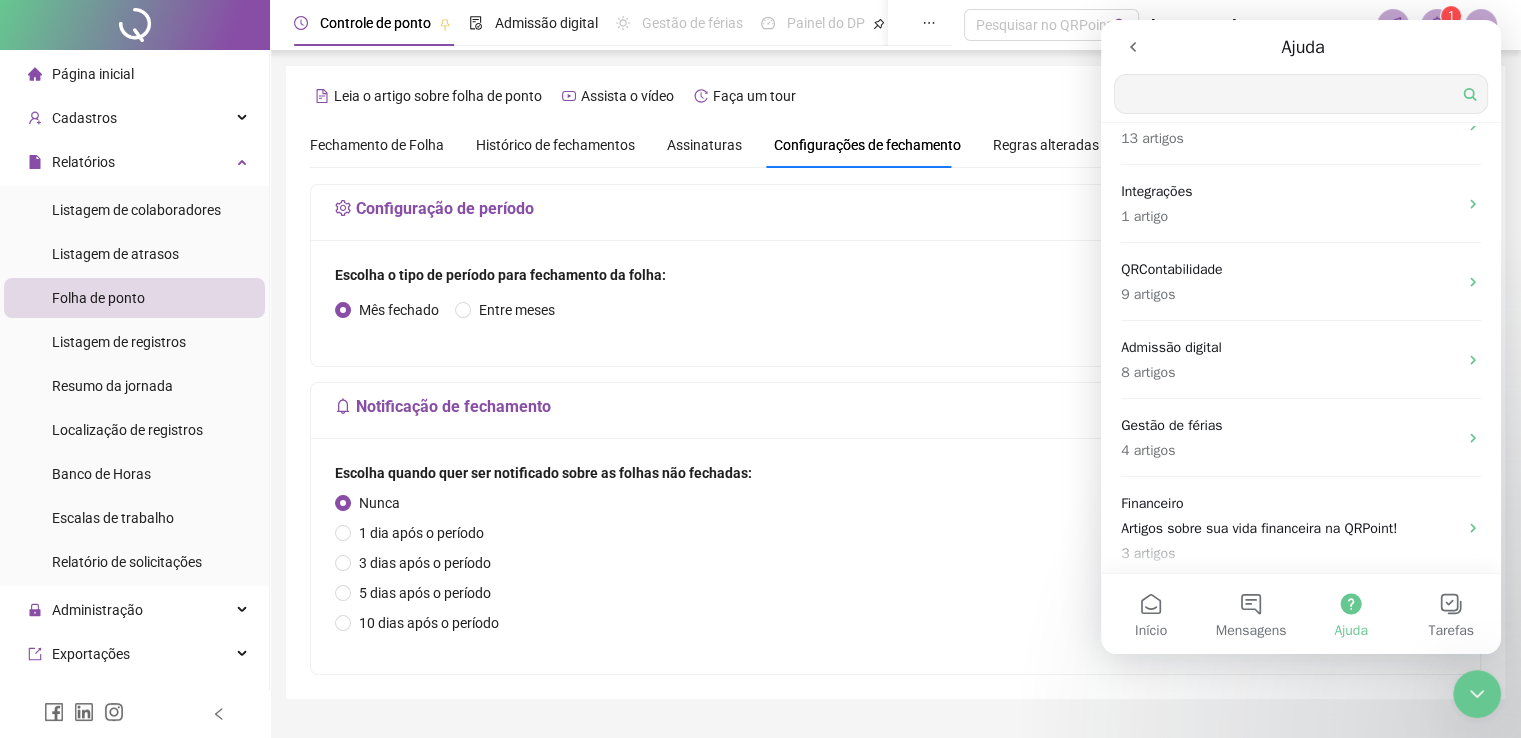 scroll, scrollTop: 673, scrollLeft: 0, axis: vertical 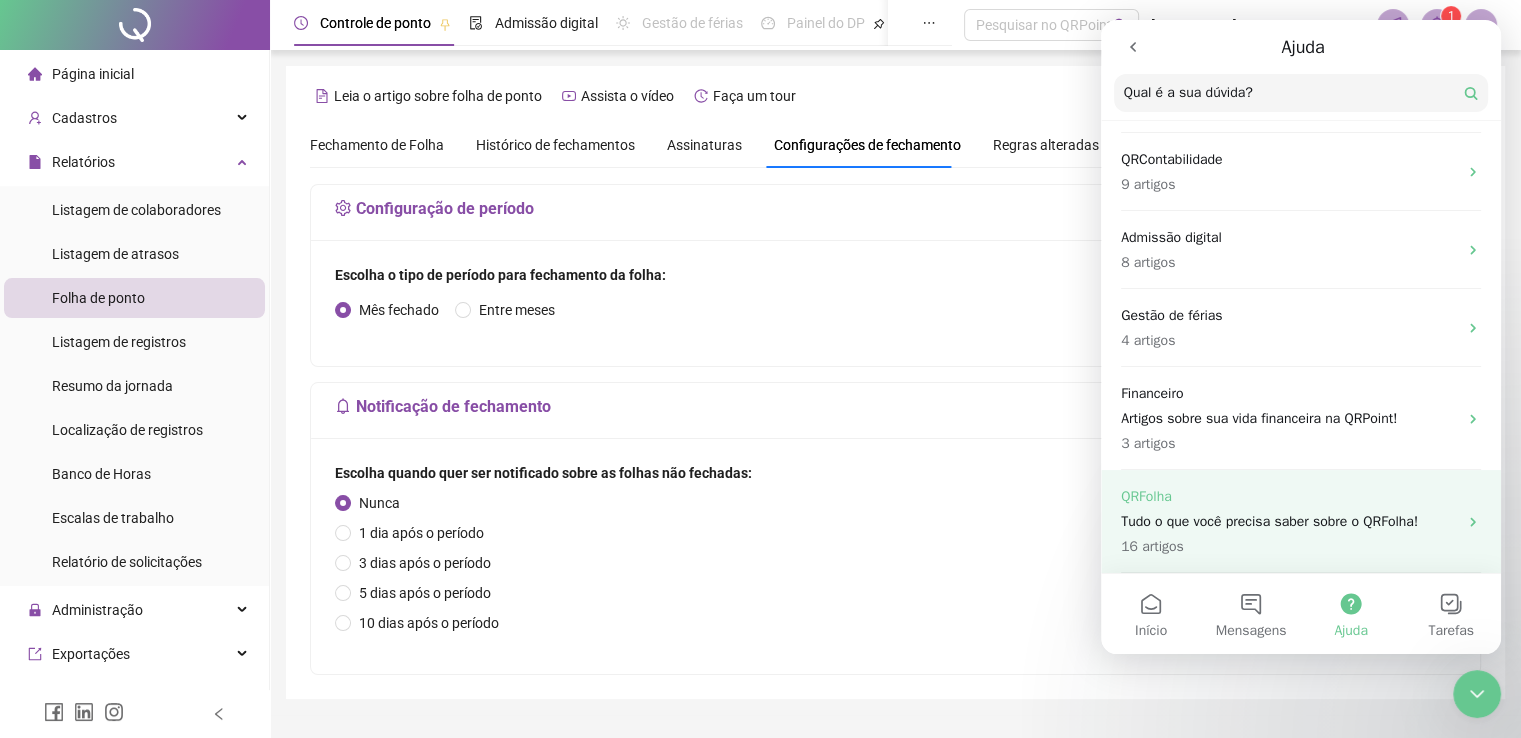 click on "Tudo o que você precisa saber sobre o QRFolha!" at bounding box center [1289, 521] 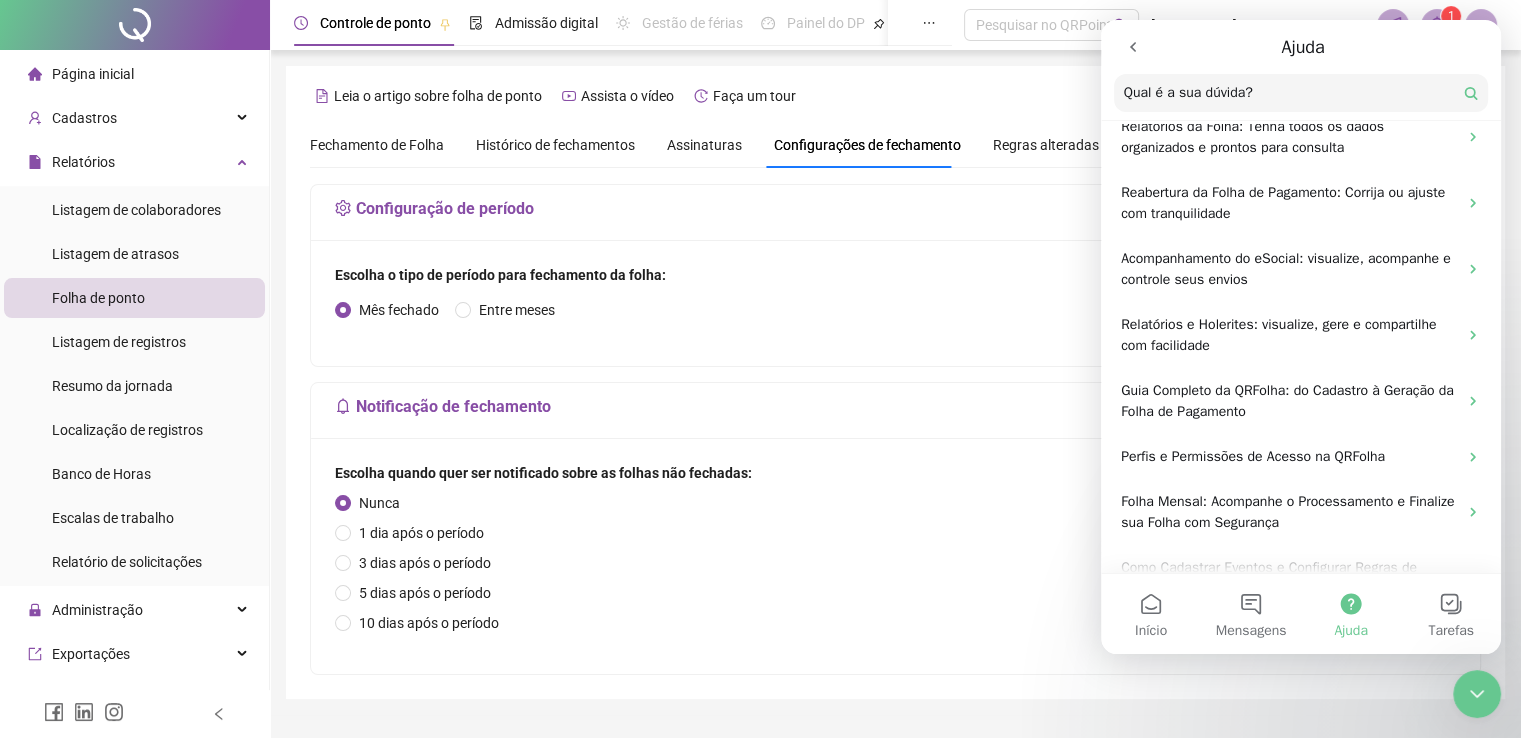 scroll, scrollTop: 646, scrollLeft: 0, axis: vertical 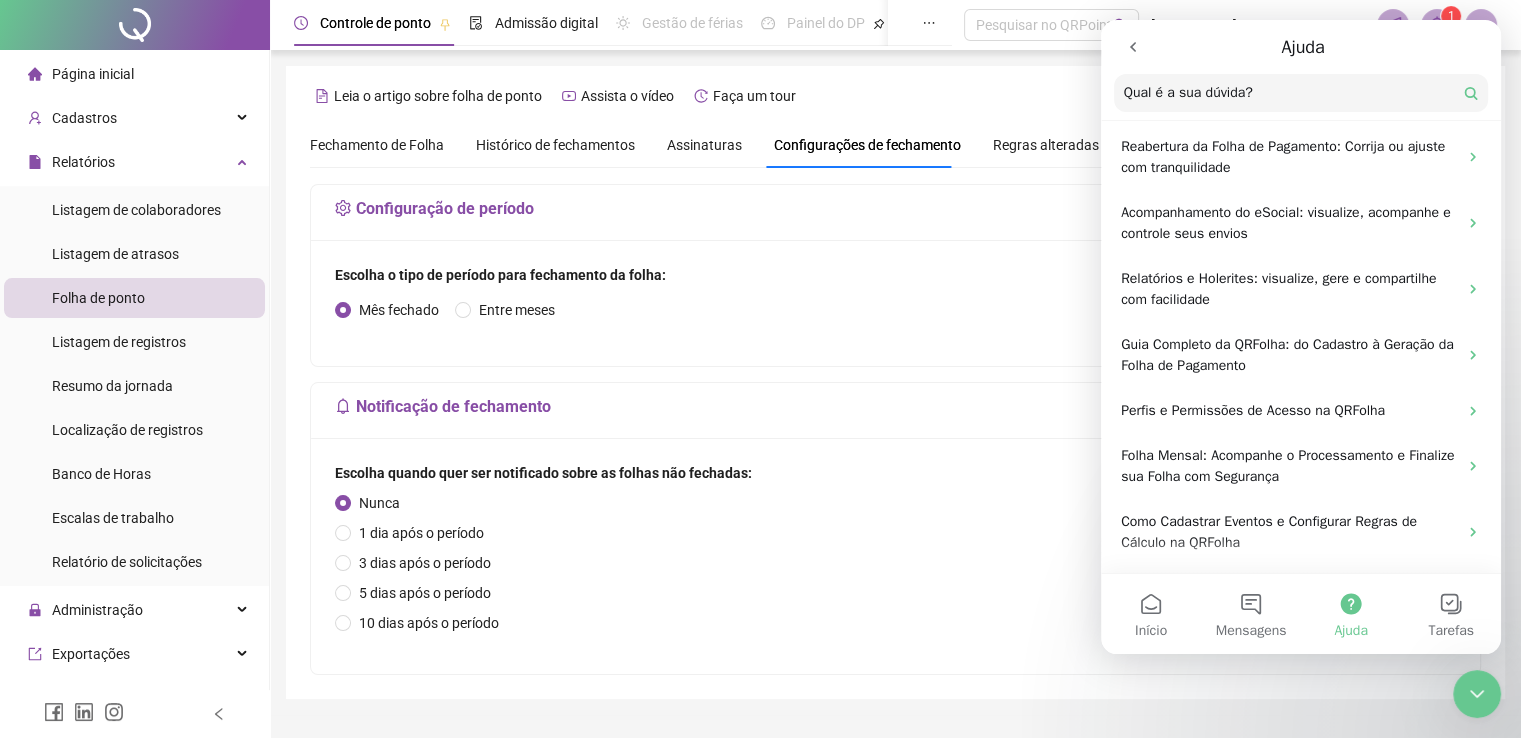 click 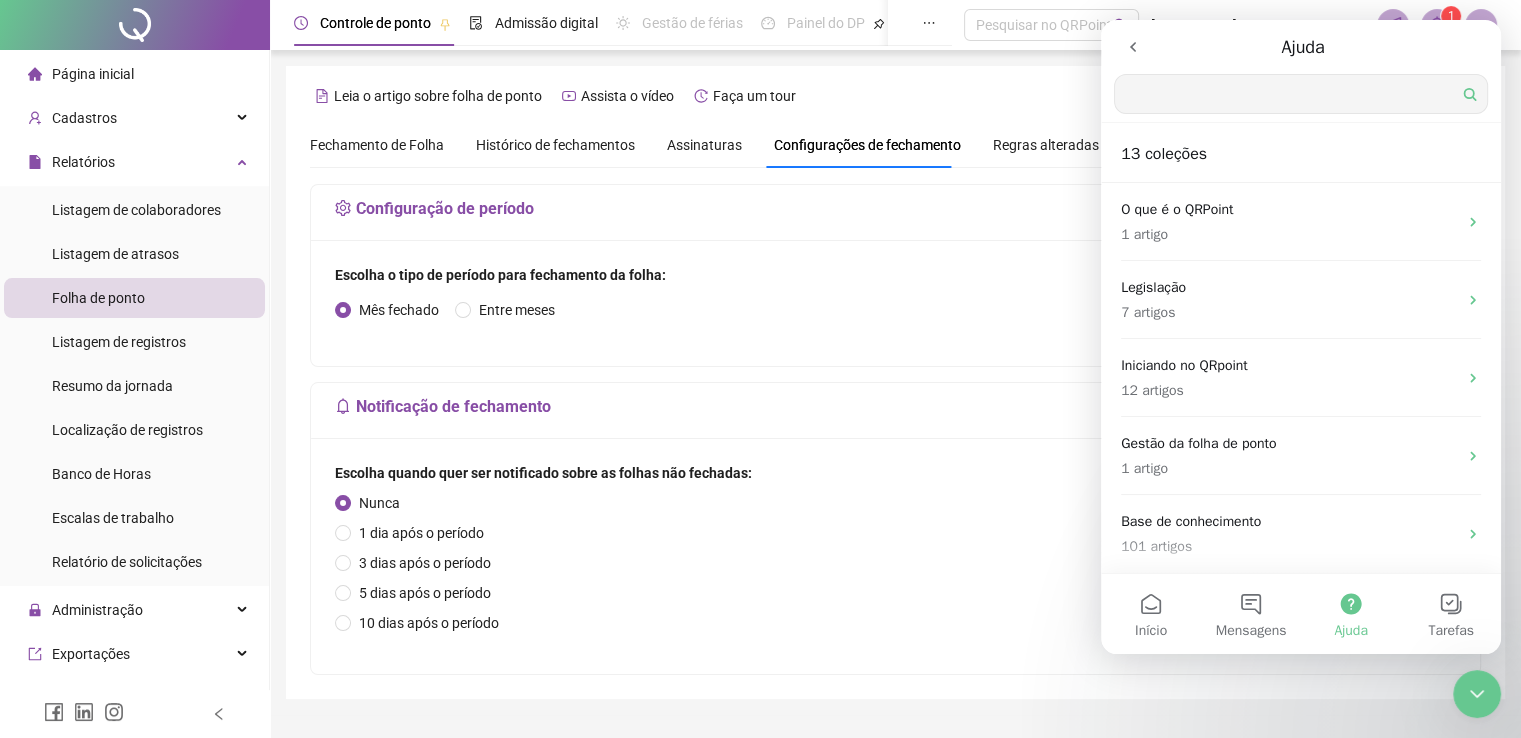 click at bounding box center [1301, 94] 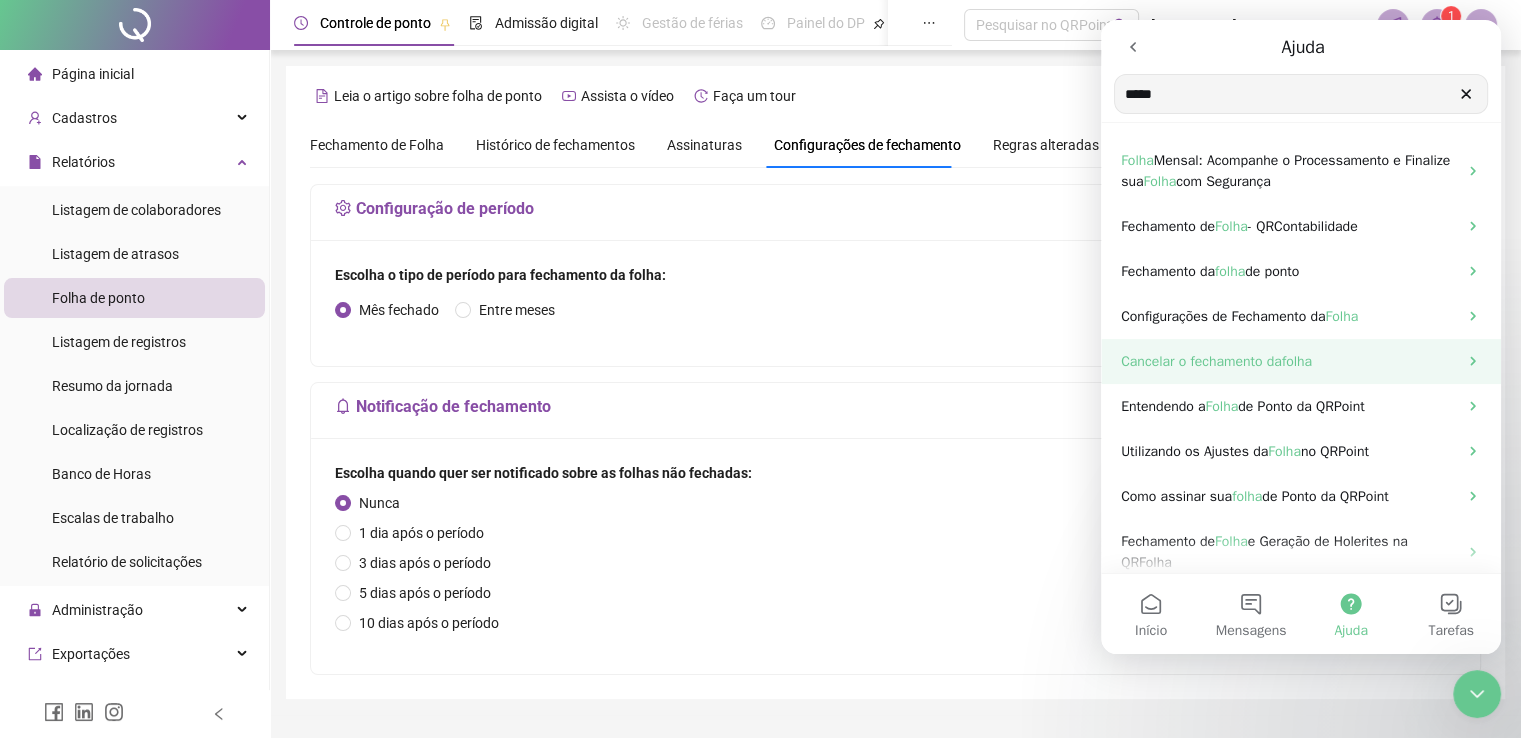 type on "*****" 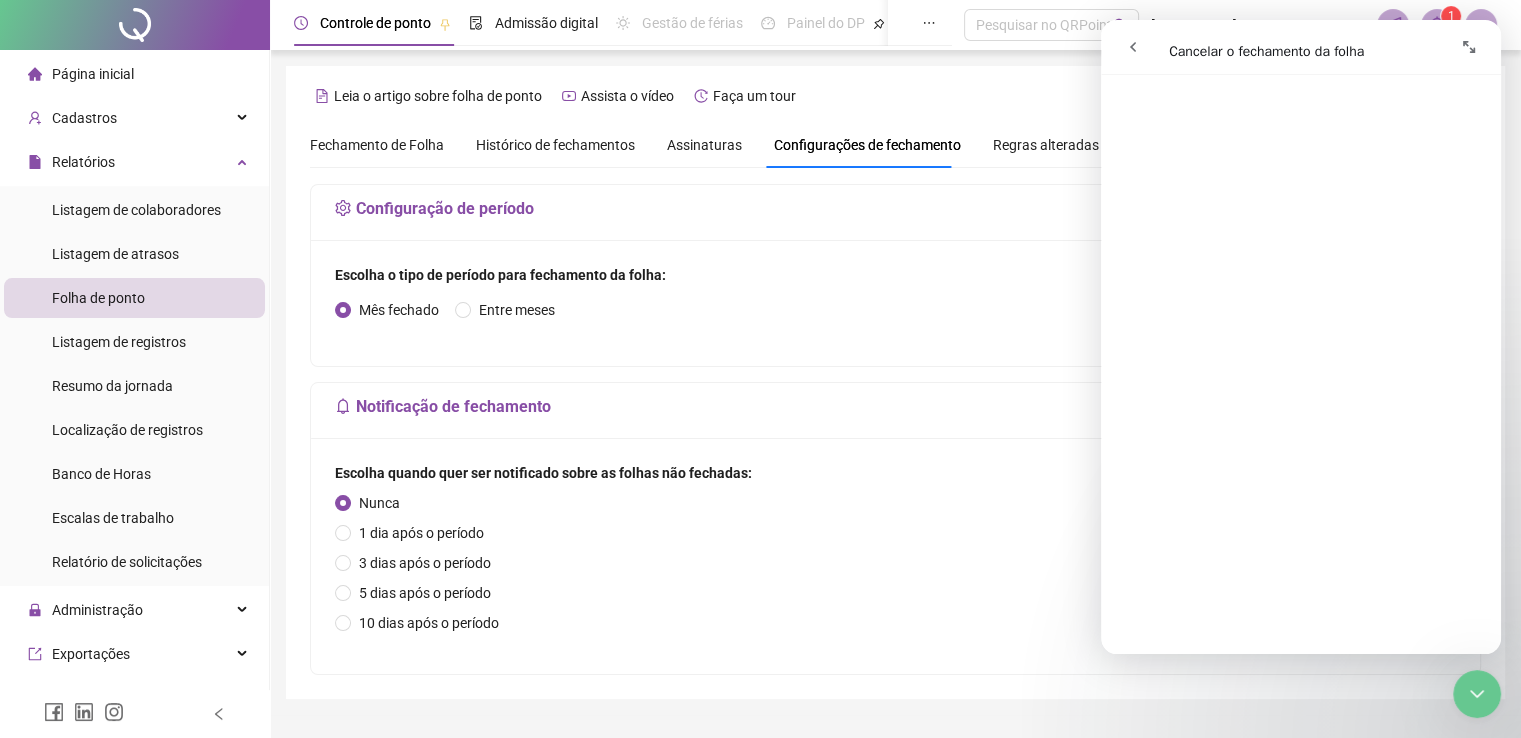 scroll, scrollTop: 300, scrollLeft: 0, axis: vertical 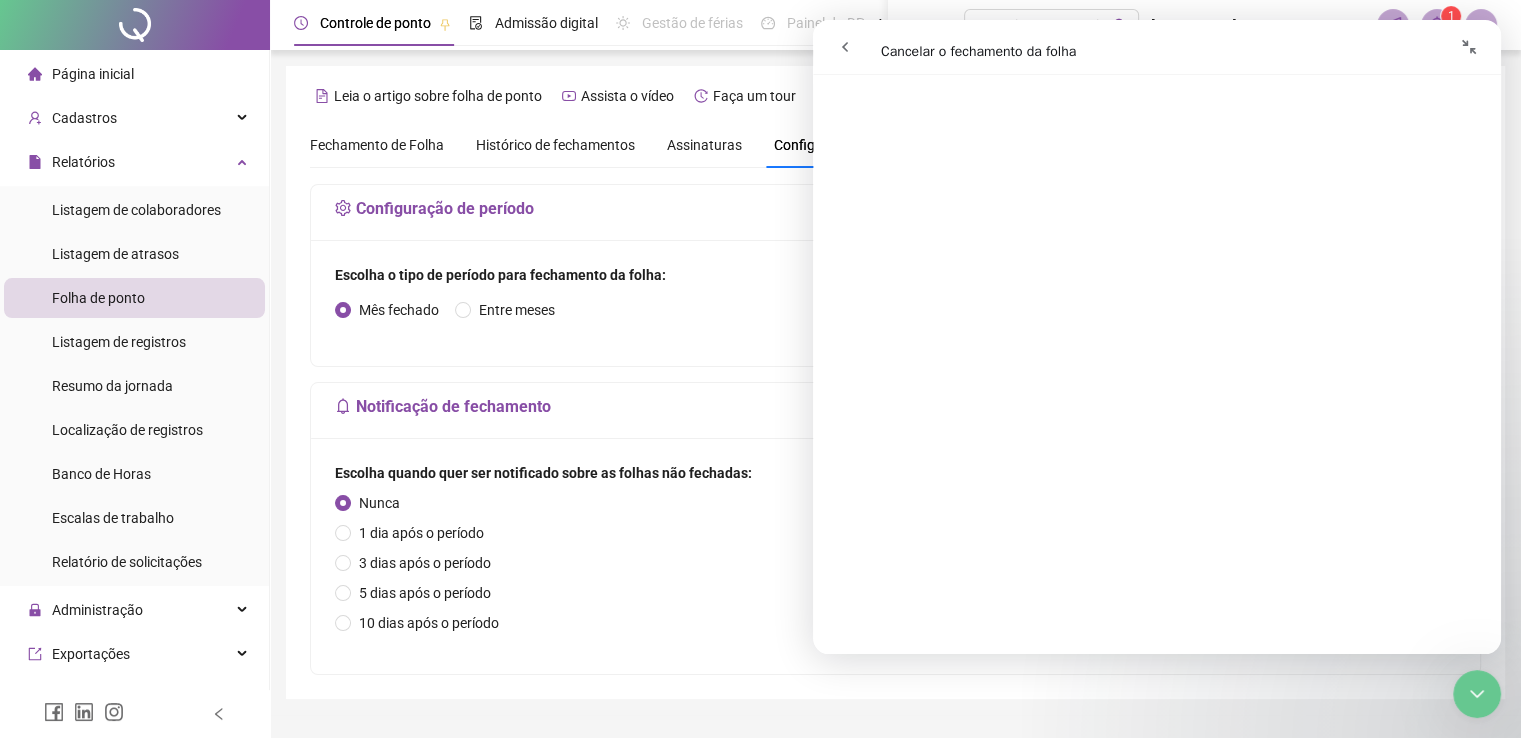 click on "Histórico de fechamentos" at bounding box center (555, 145) 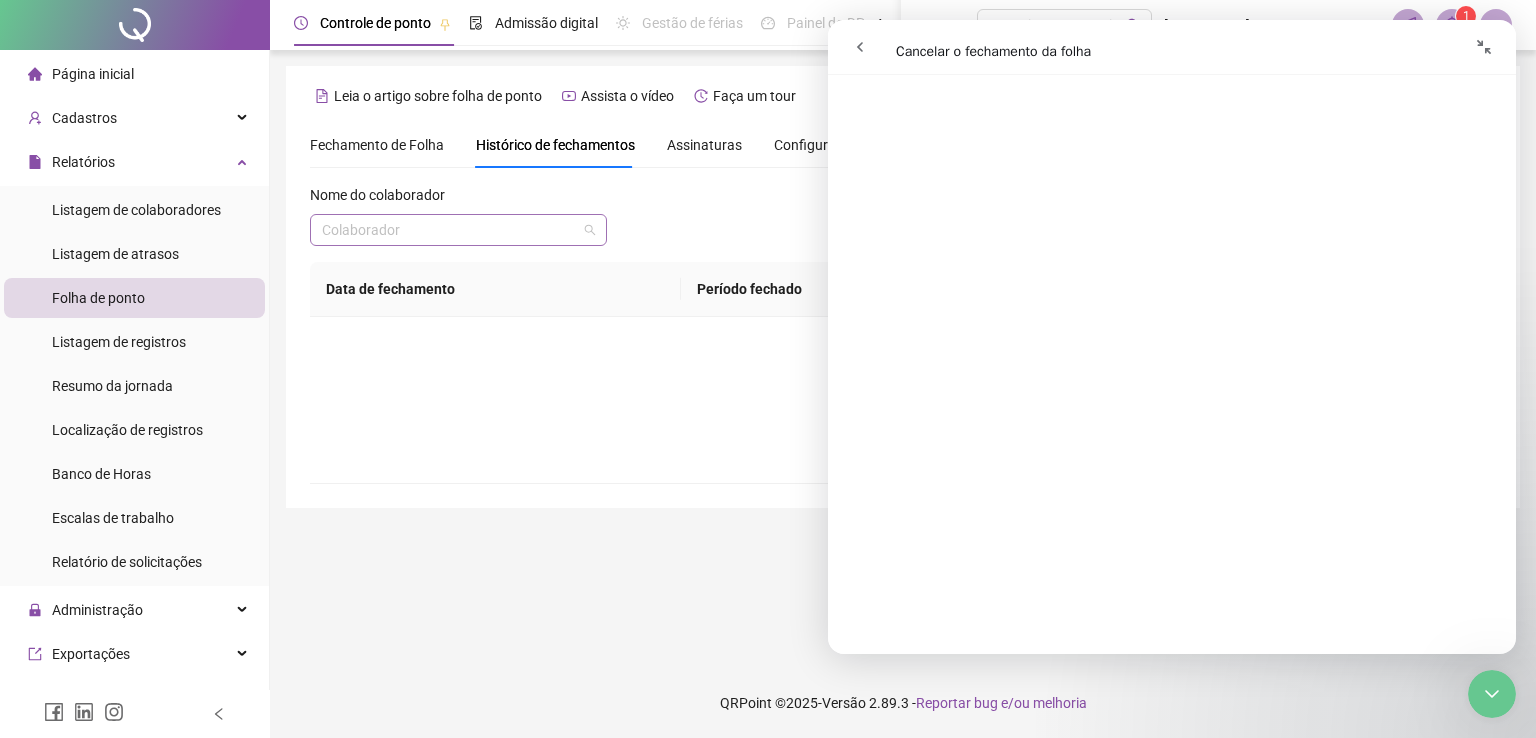click at bounding box center [449, 230] 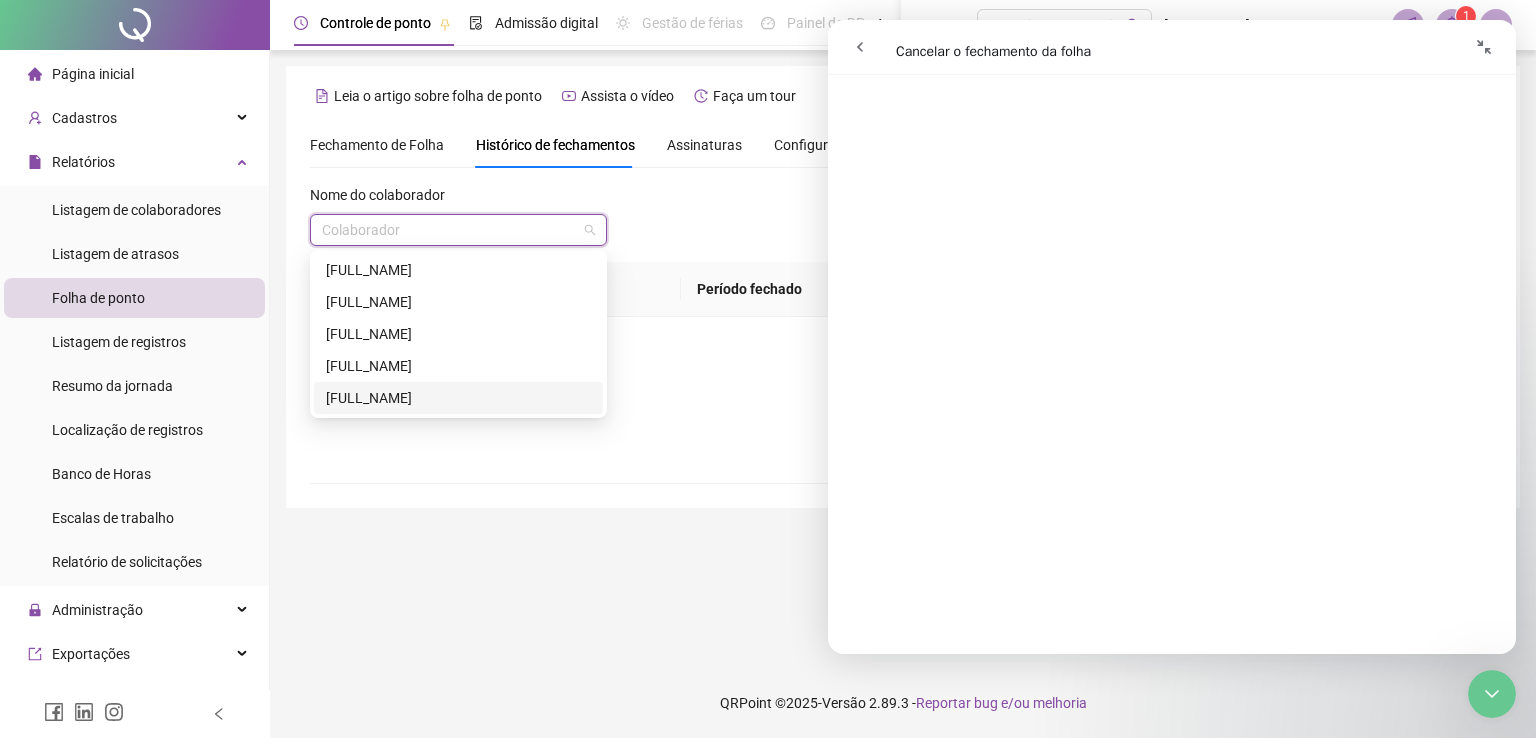 click on "[FULL_NAME]" at bounding box center (458, 398) 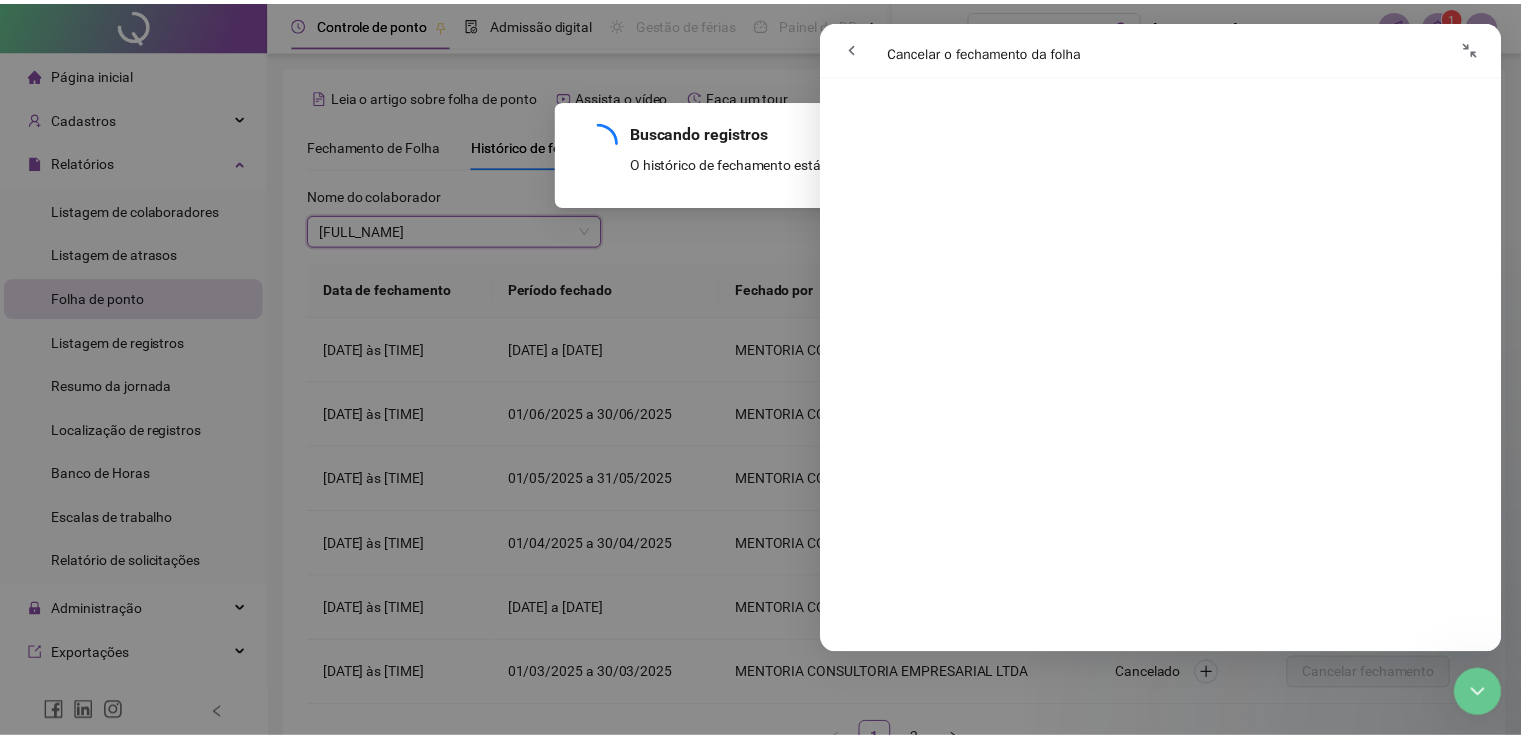 scroll, scrollTop: 142, scrollLeft: 0, axis: vertical 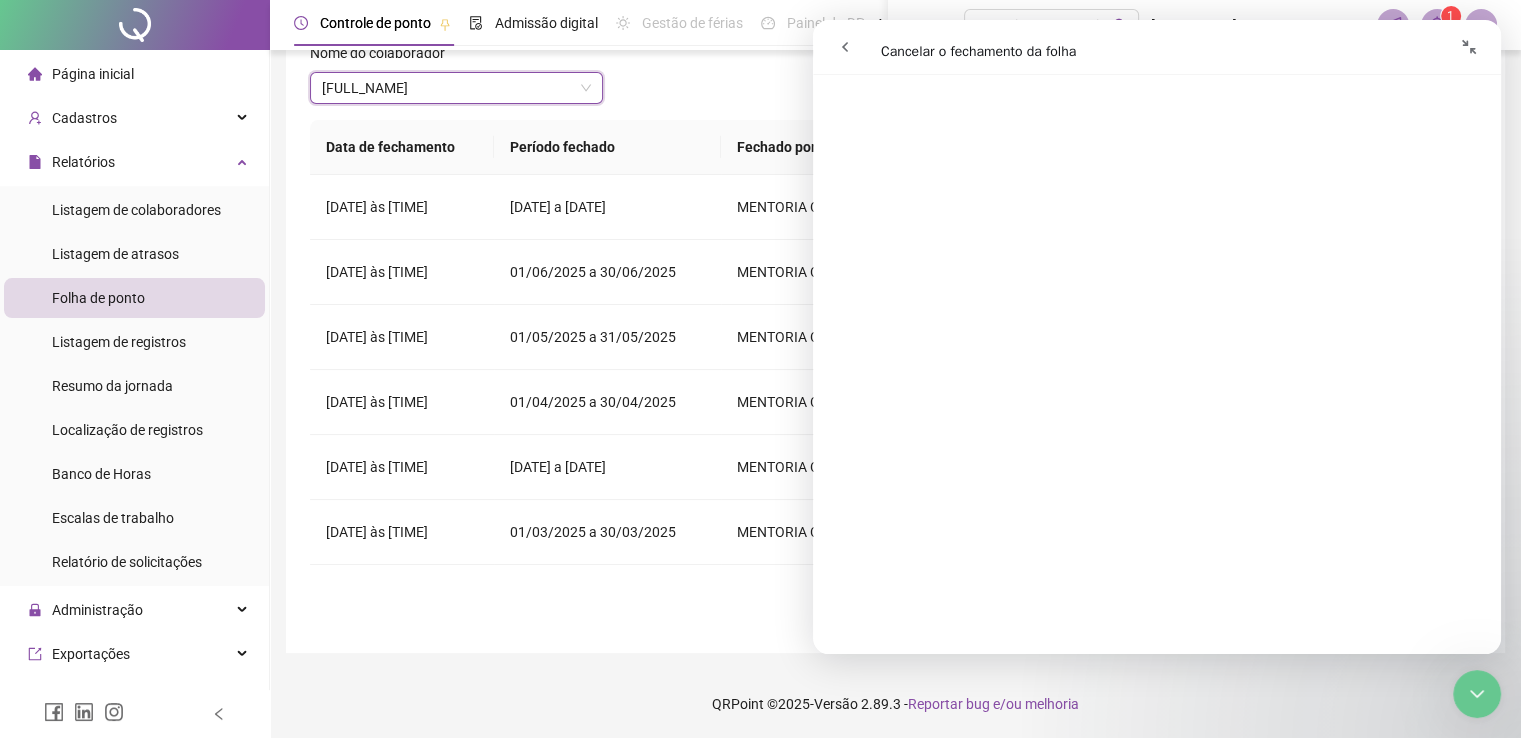 click 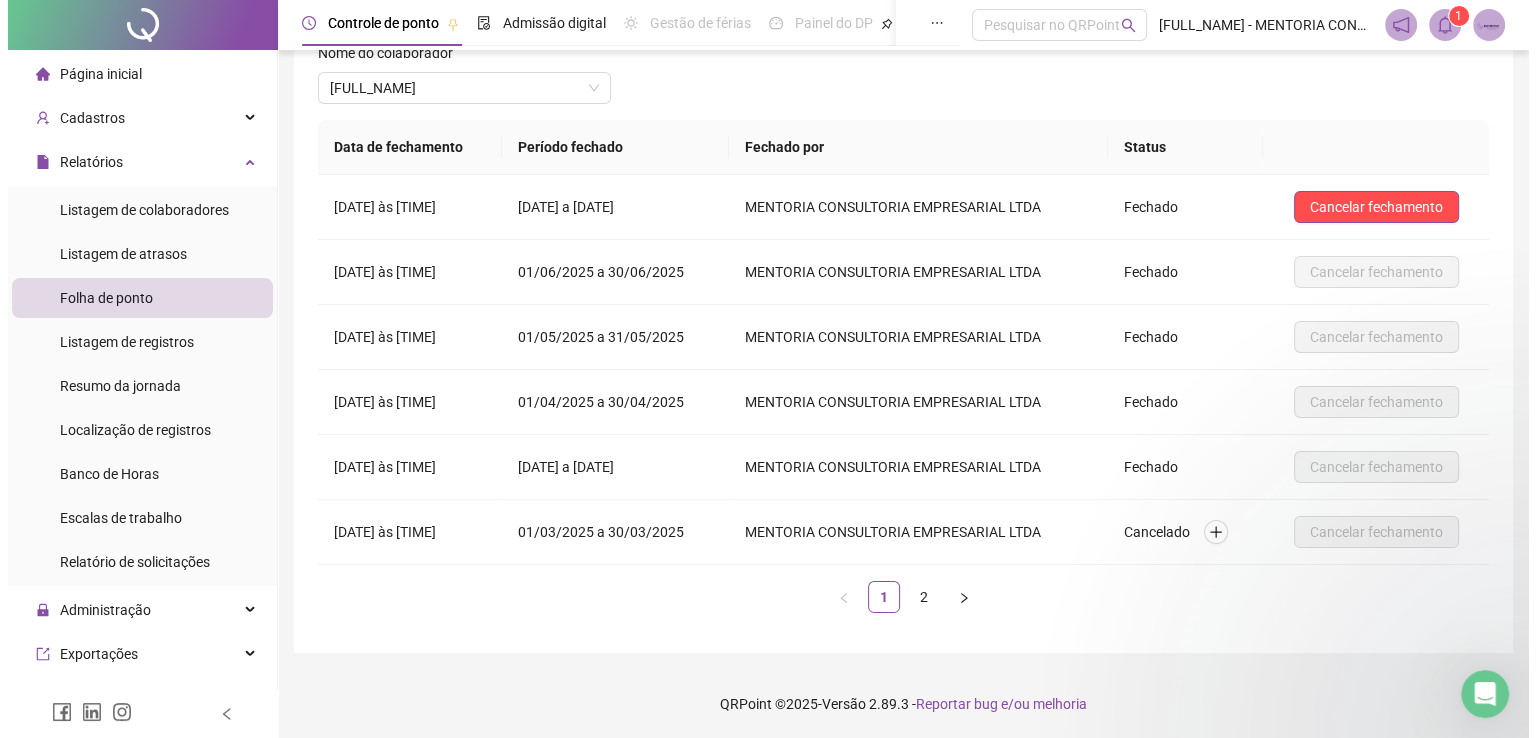 scroll, scrollTop: 0, scrollLeft: 0, axis: both 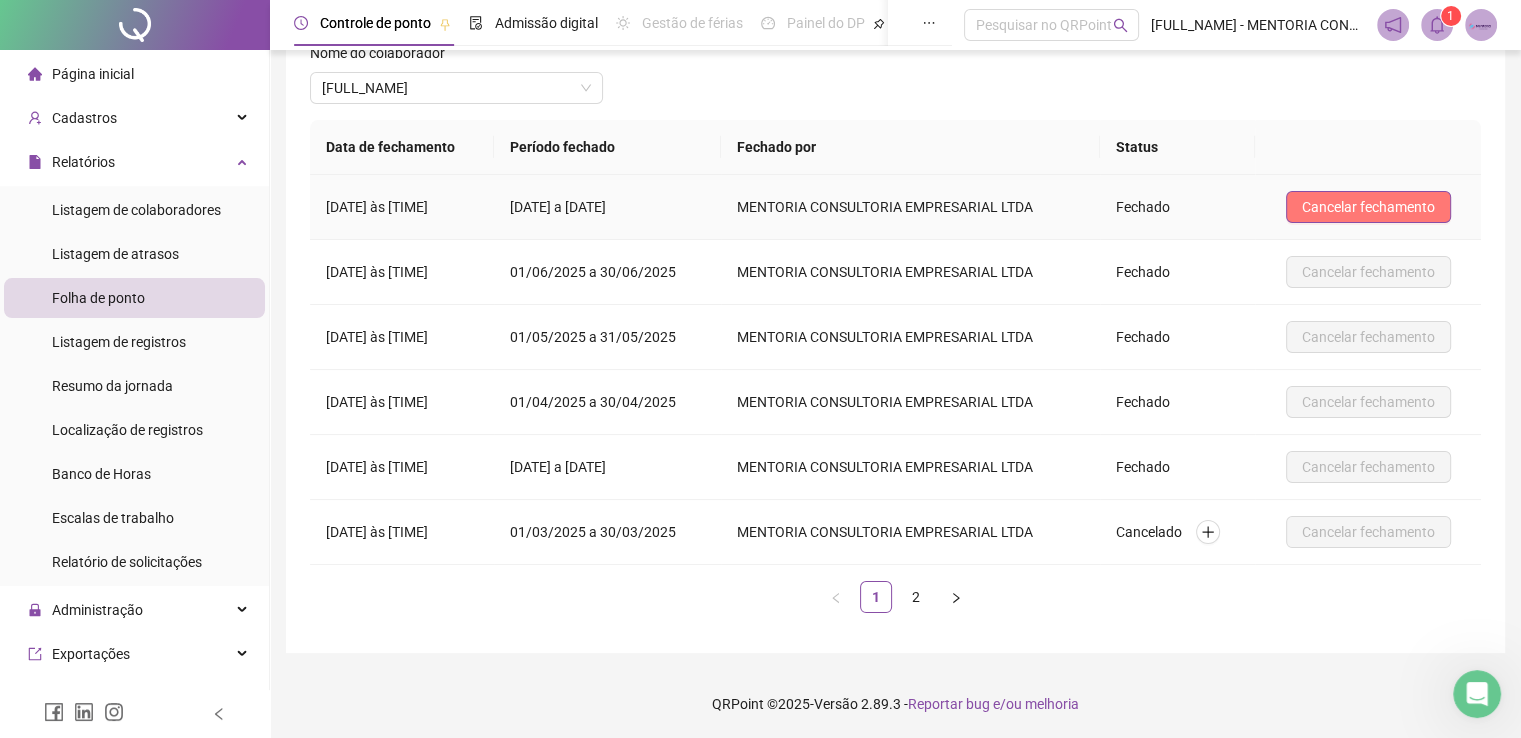 click on "Cancelar fechamento" at bounding box center (1368, 207) 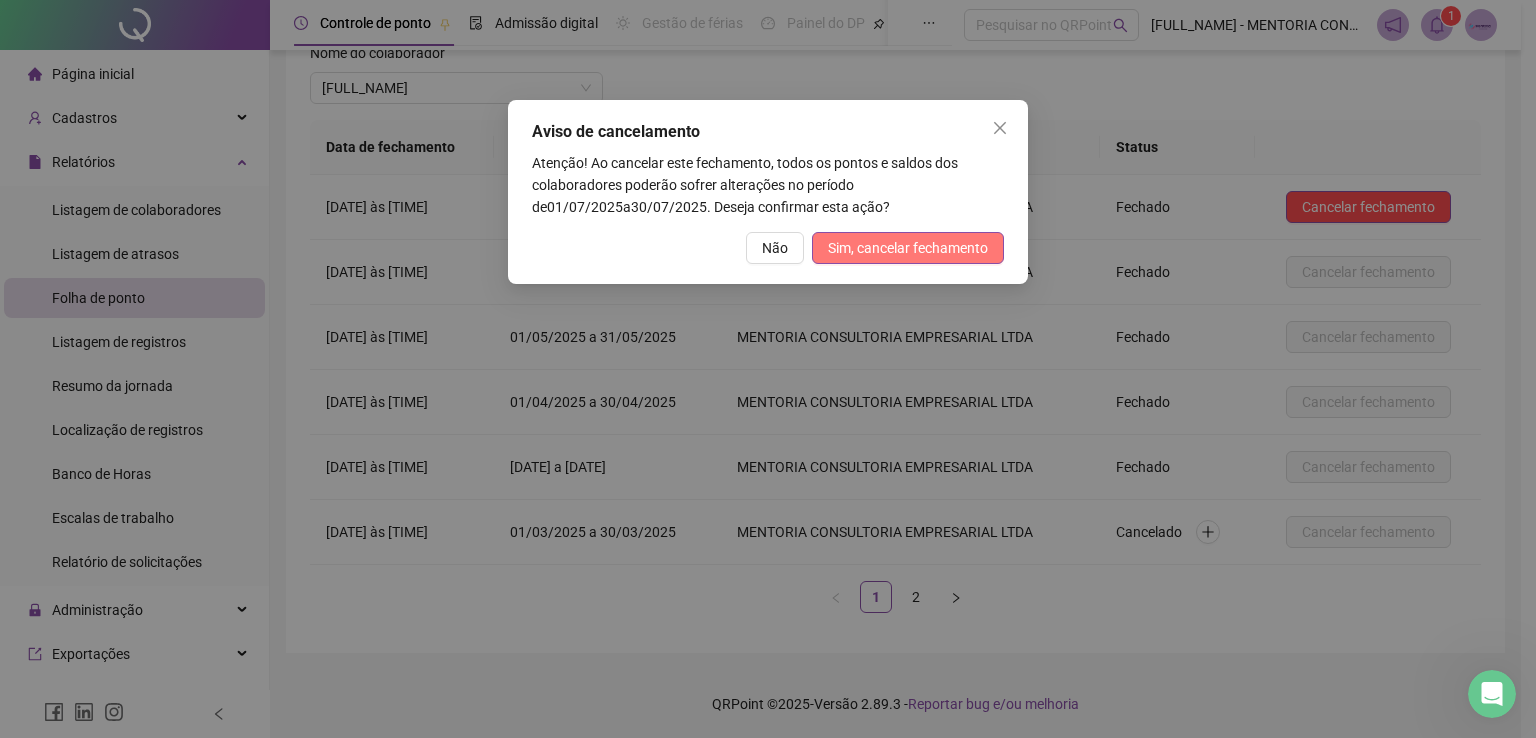 click on "Sim, cancelar fechamento" at bounding box center [908, 248] 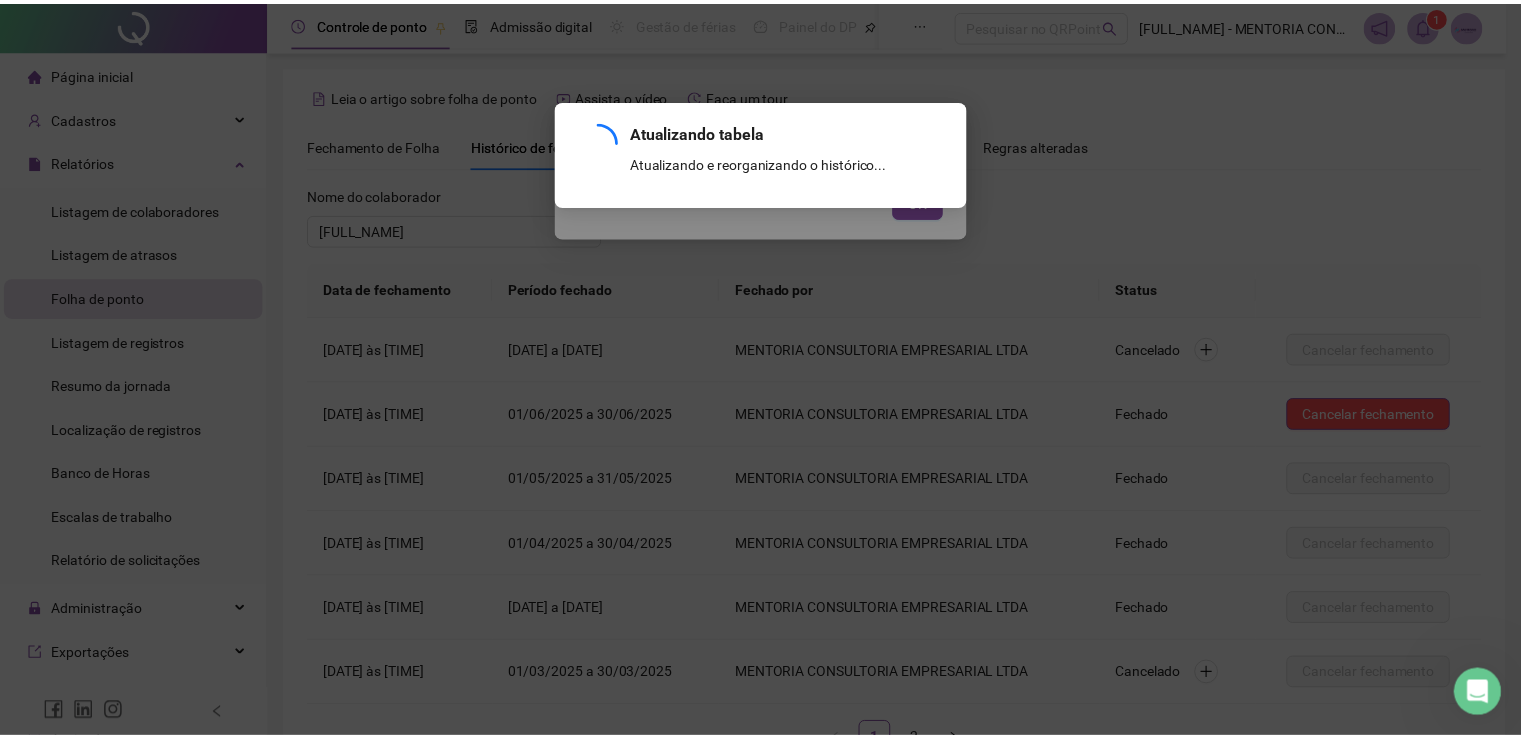 scroll, scrollTop: 142, scrollLeft: 0, axis: vertical 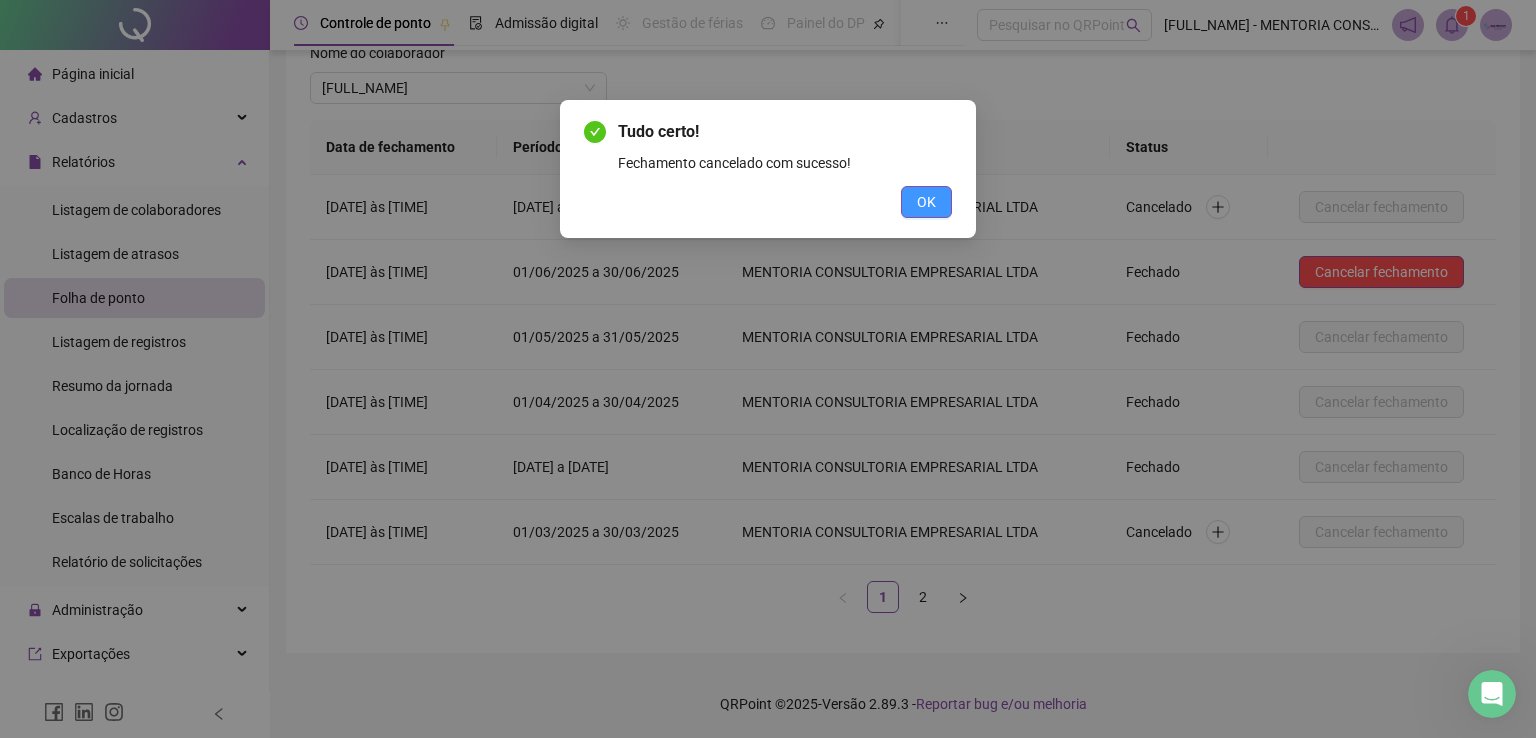 click on "OK" at bounding box center (926, 202) 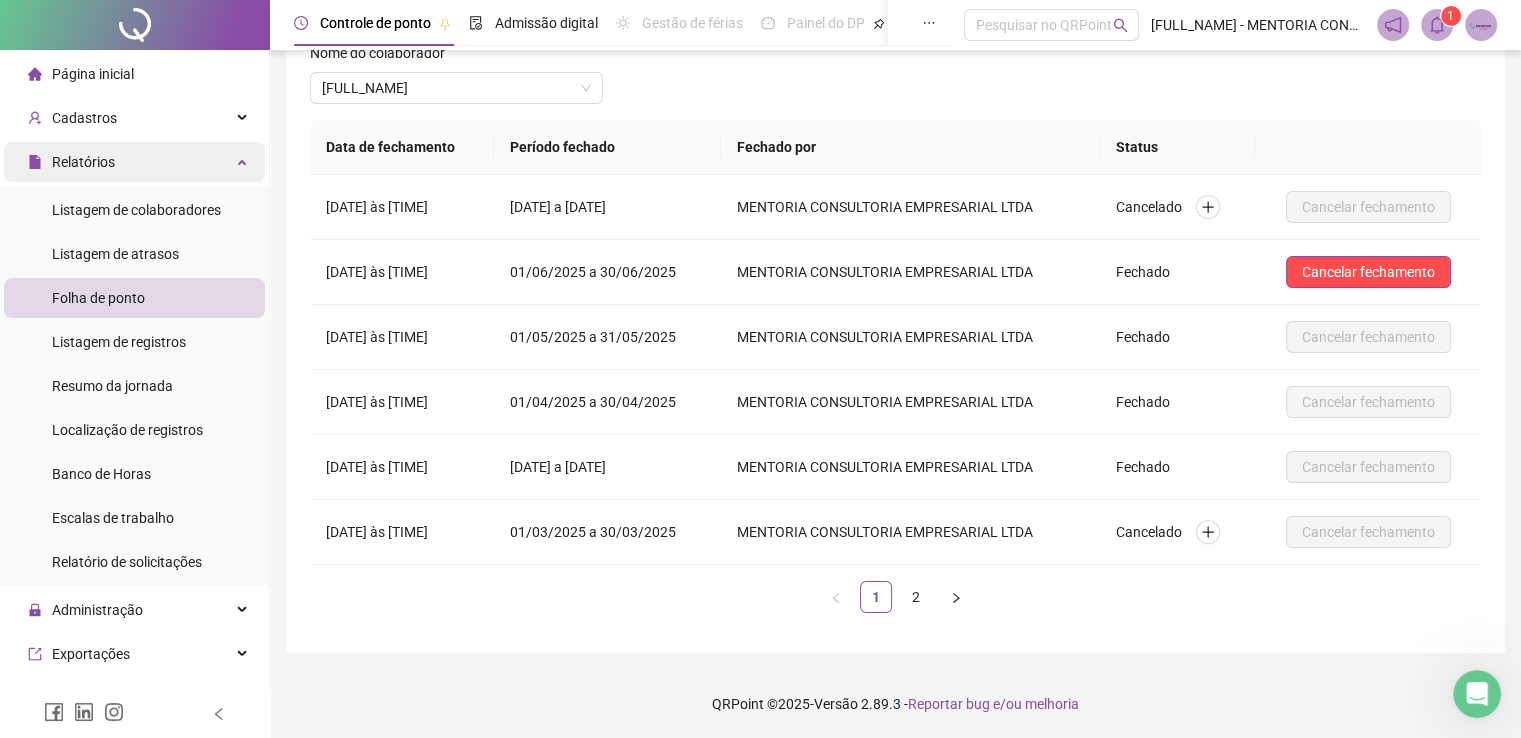 click on "Relatórios" at bounding box center [134, 162] 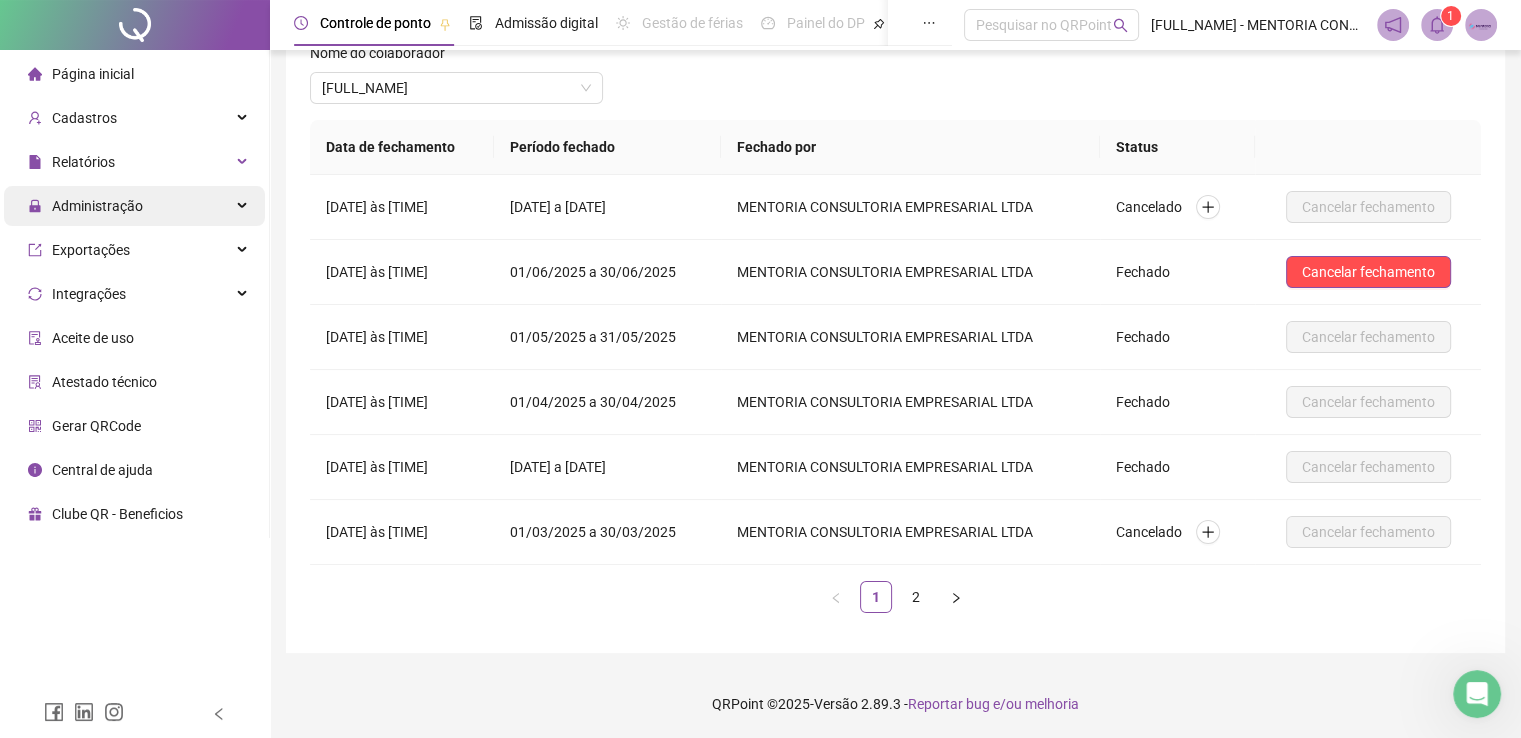 click on "Administração" at bounding box center (134, 206) 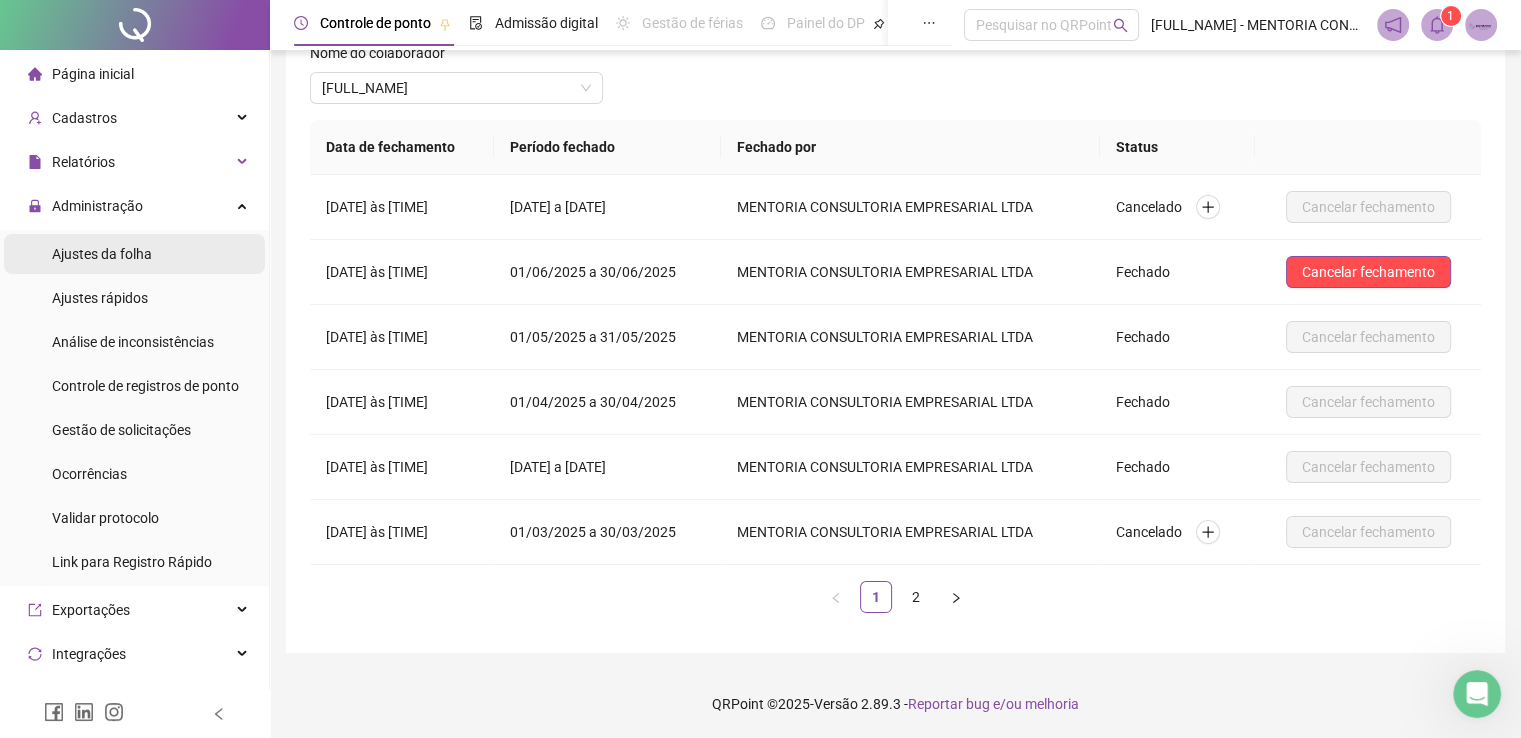 click on "Ajustes da folha" at bounding box center (102, 254) 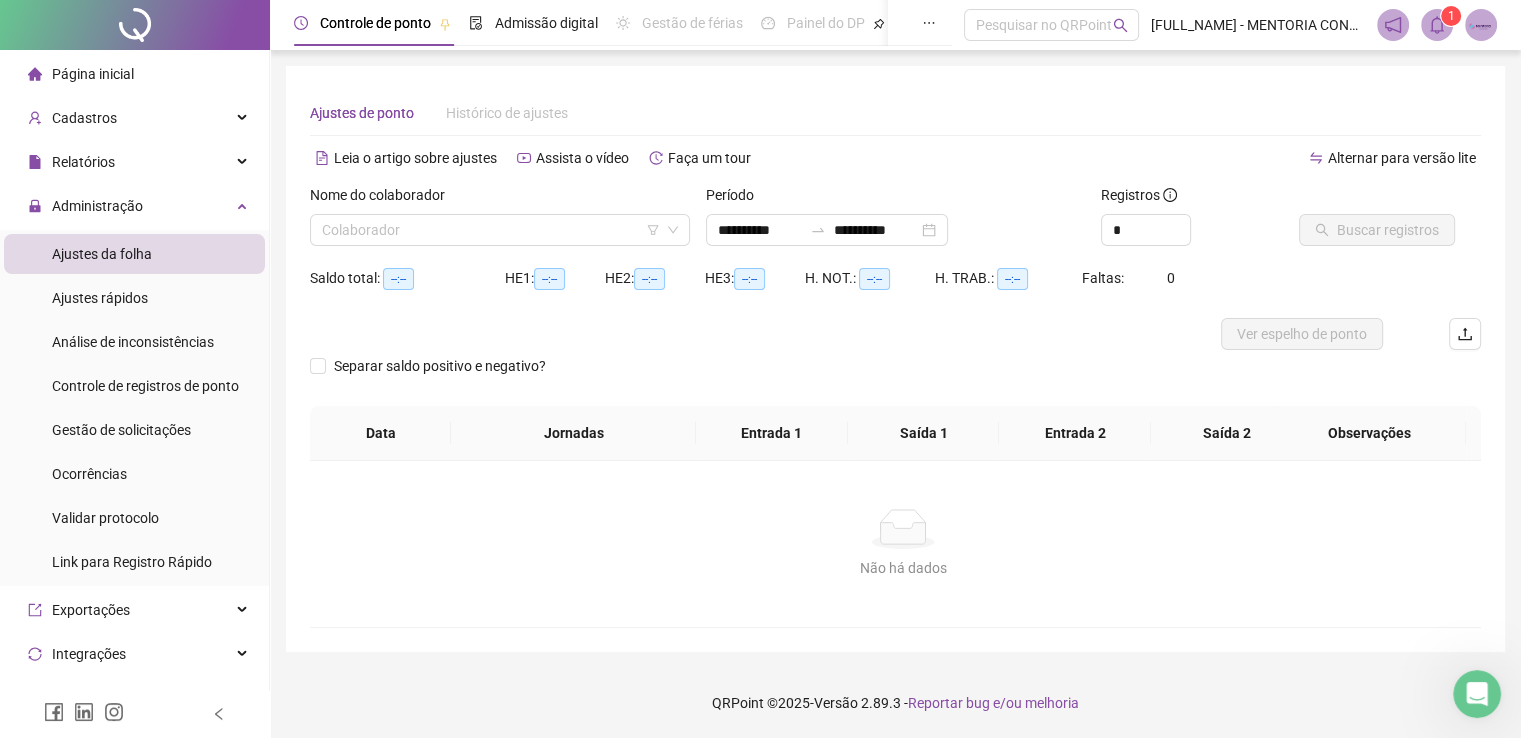 scroll, scrollTop: 0, scrollLeft: 0, axis: both 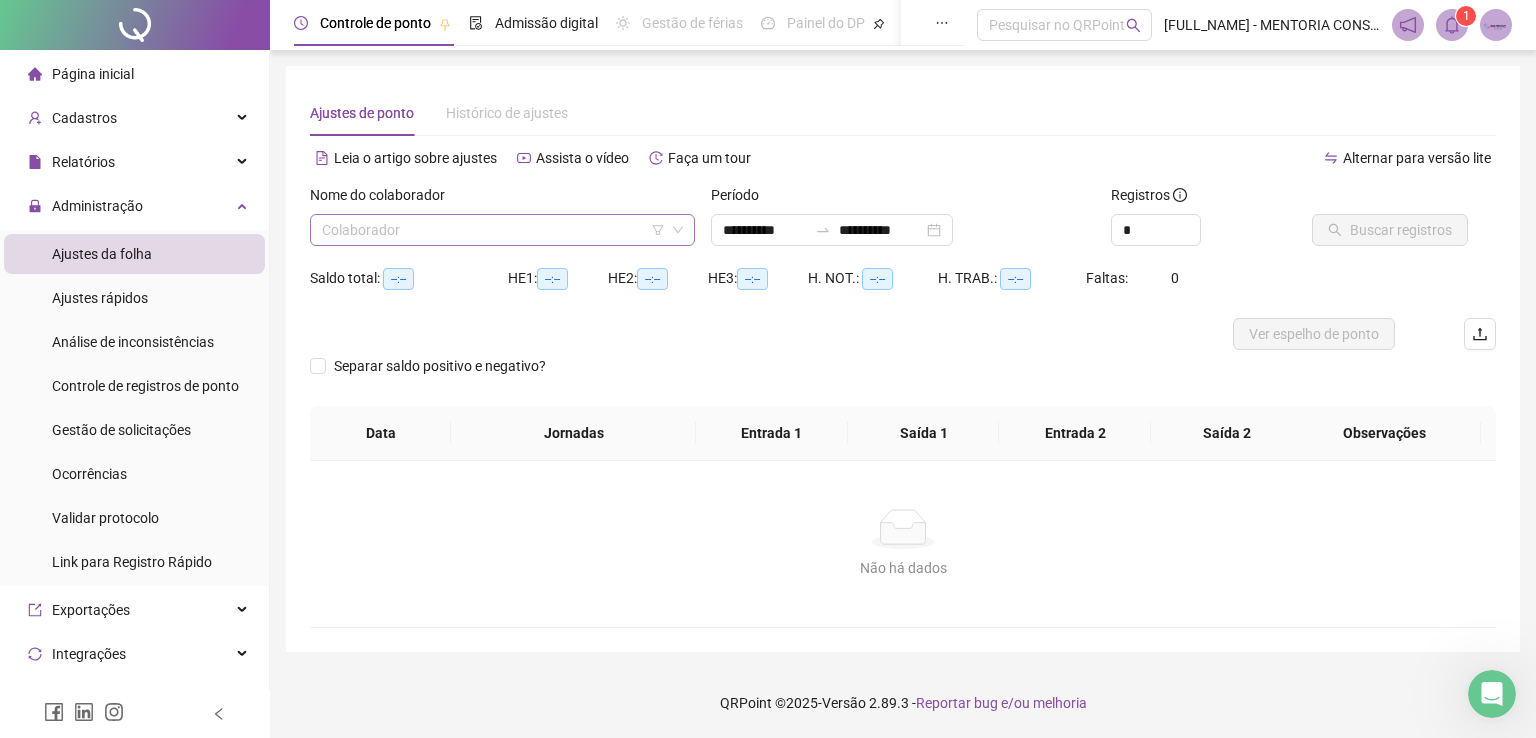 click at bounding box center [493, 230] 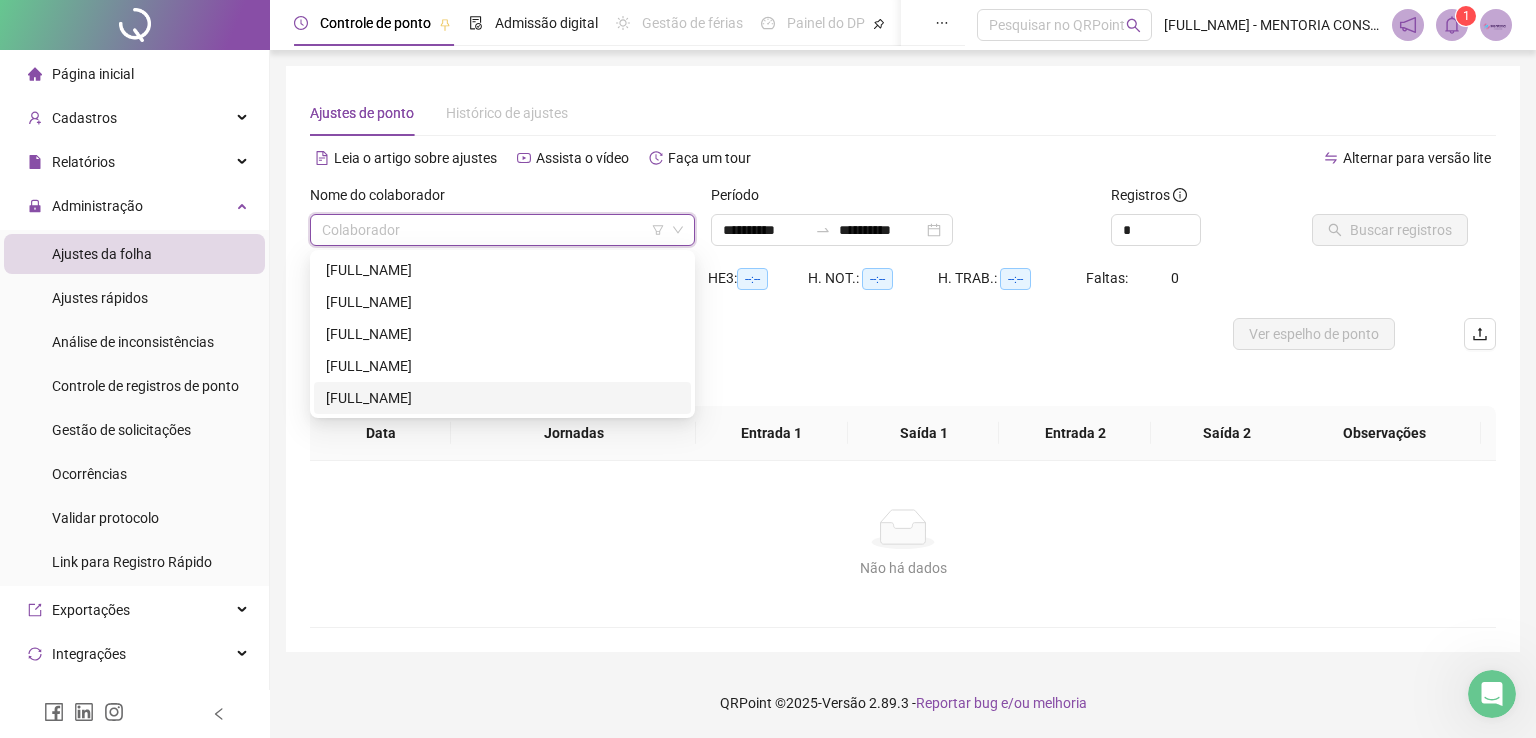 click on "[FULL_NAME]" at bounding box center [502, 398] 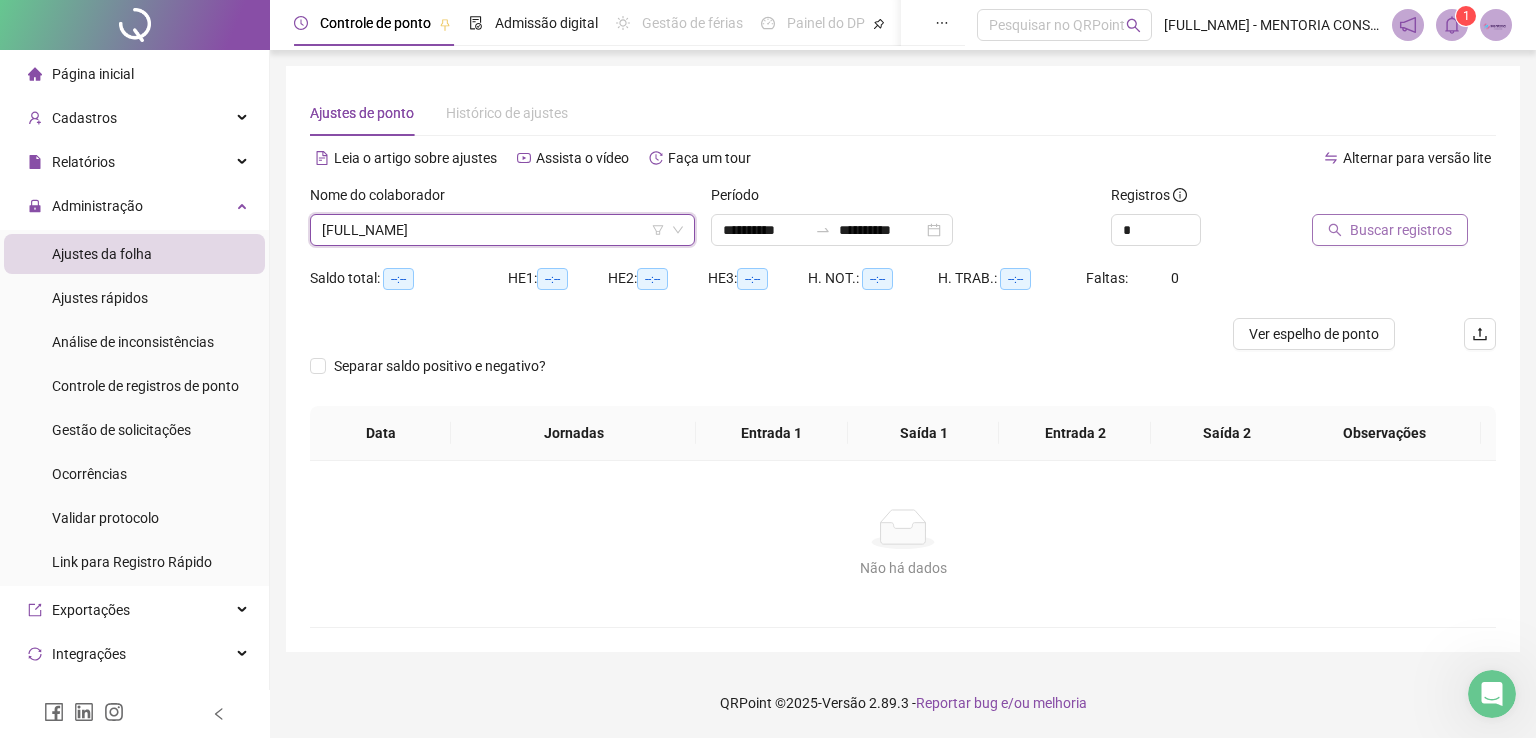 click on "Buscar registros" at bounding box center [1401, 230] 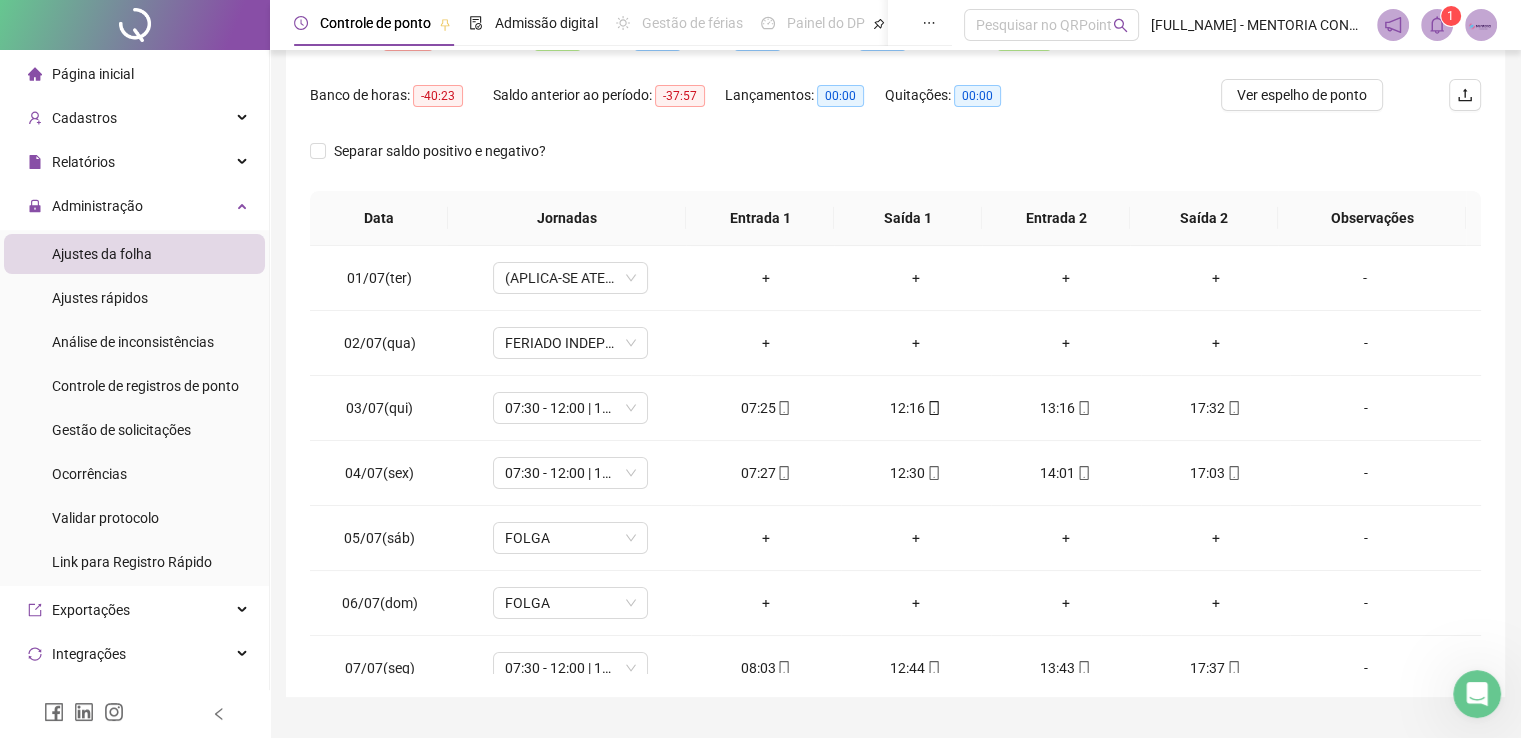 scroll, scrollTop: 284, scrollLeft: 0, axis: vertical 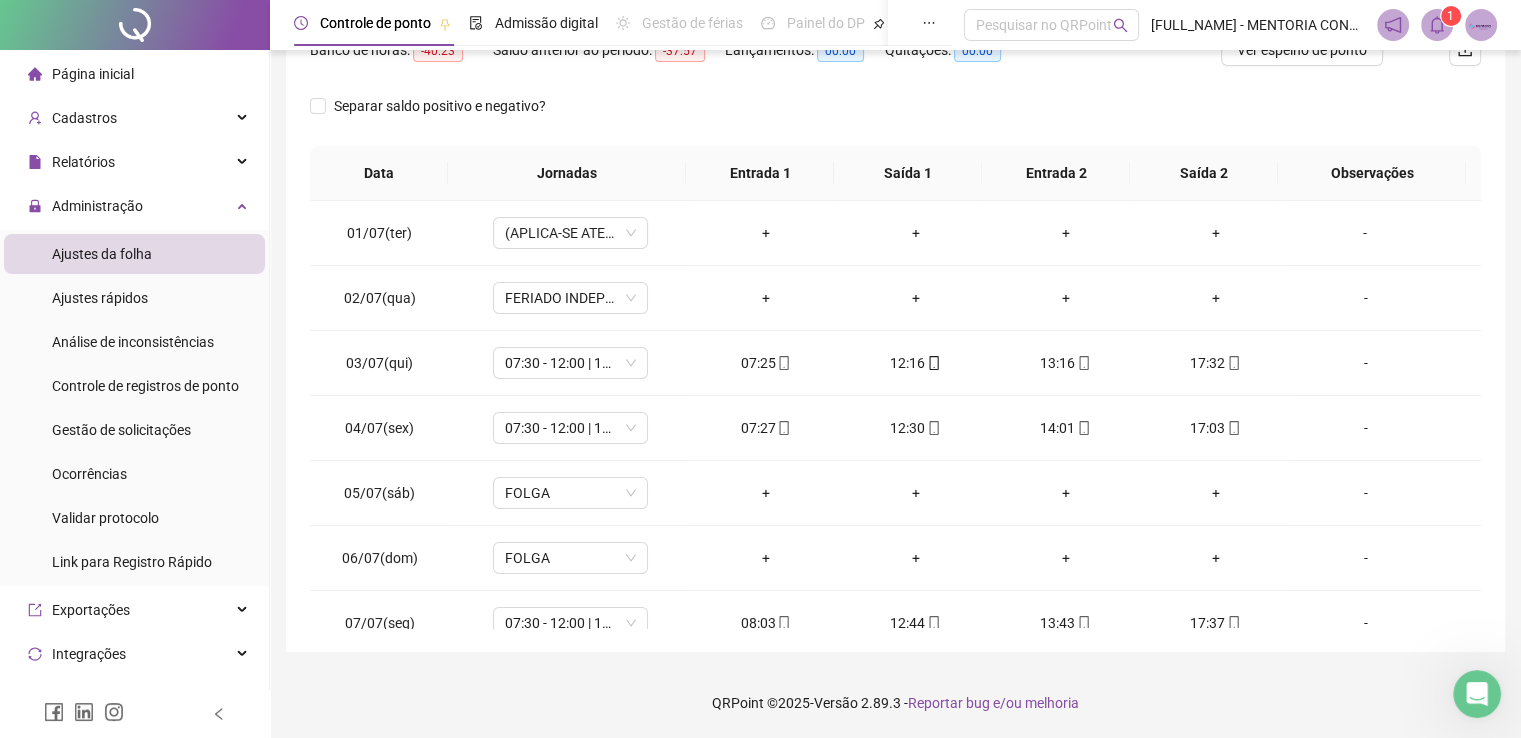 drag, startPoint x: 1535, startPoint y: 176, endPoint x: 20, endPoint y: 7, distance: 1524.397 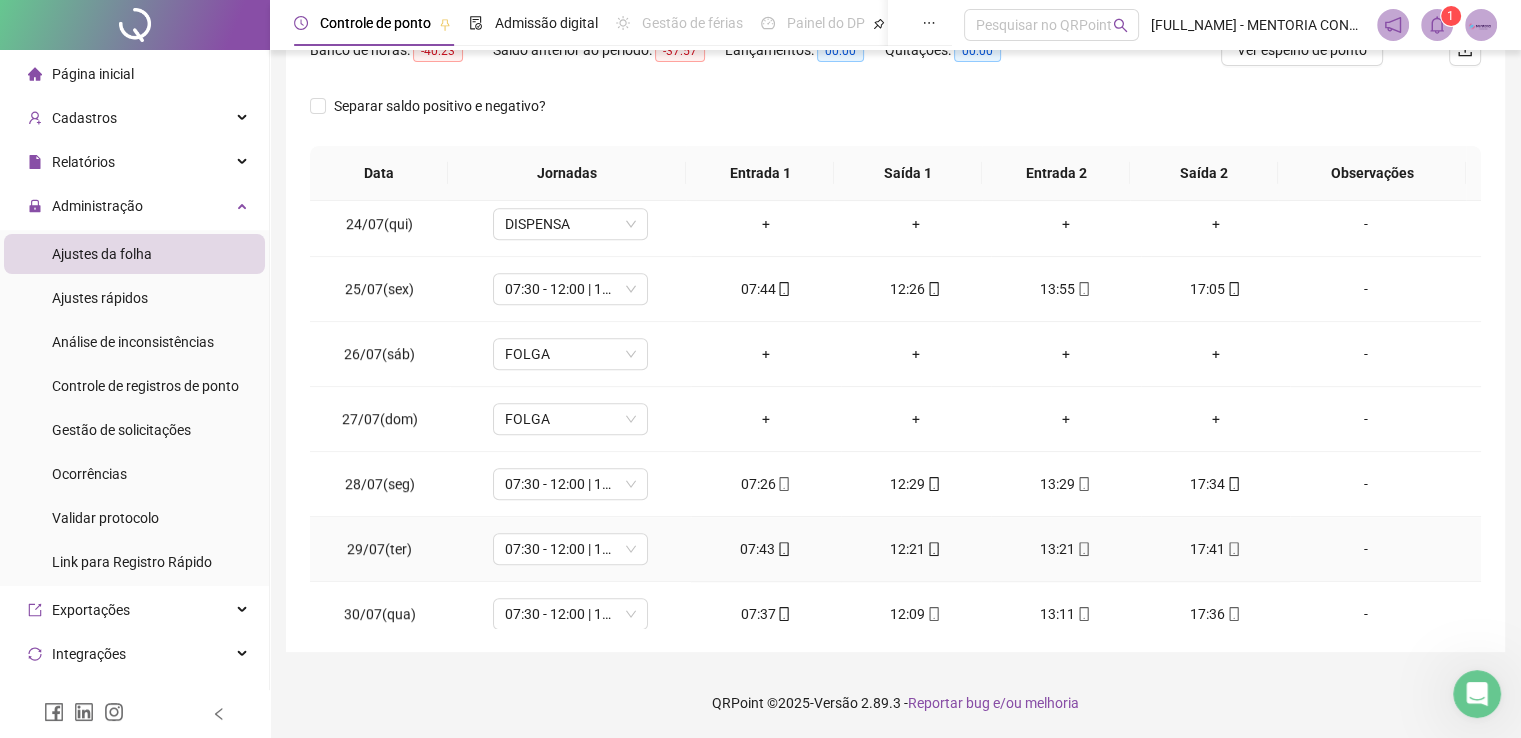 scroll, scrollTop: 1581, scrollLeft: 0, axis: vertical 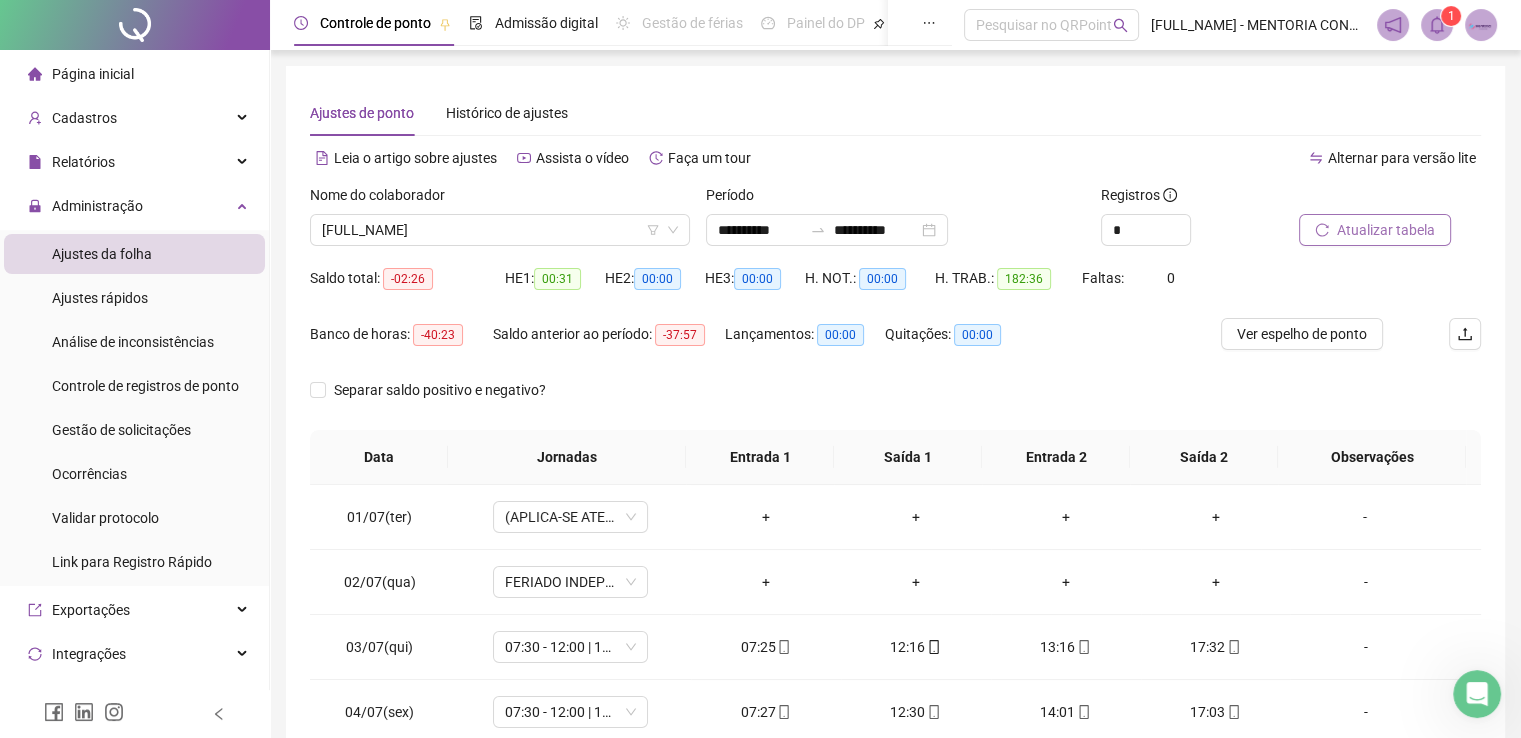 click on "Ajustes da folha" at bounding box center (102, 254) 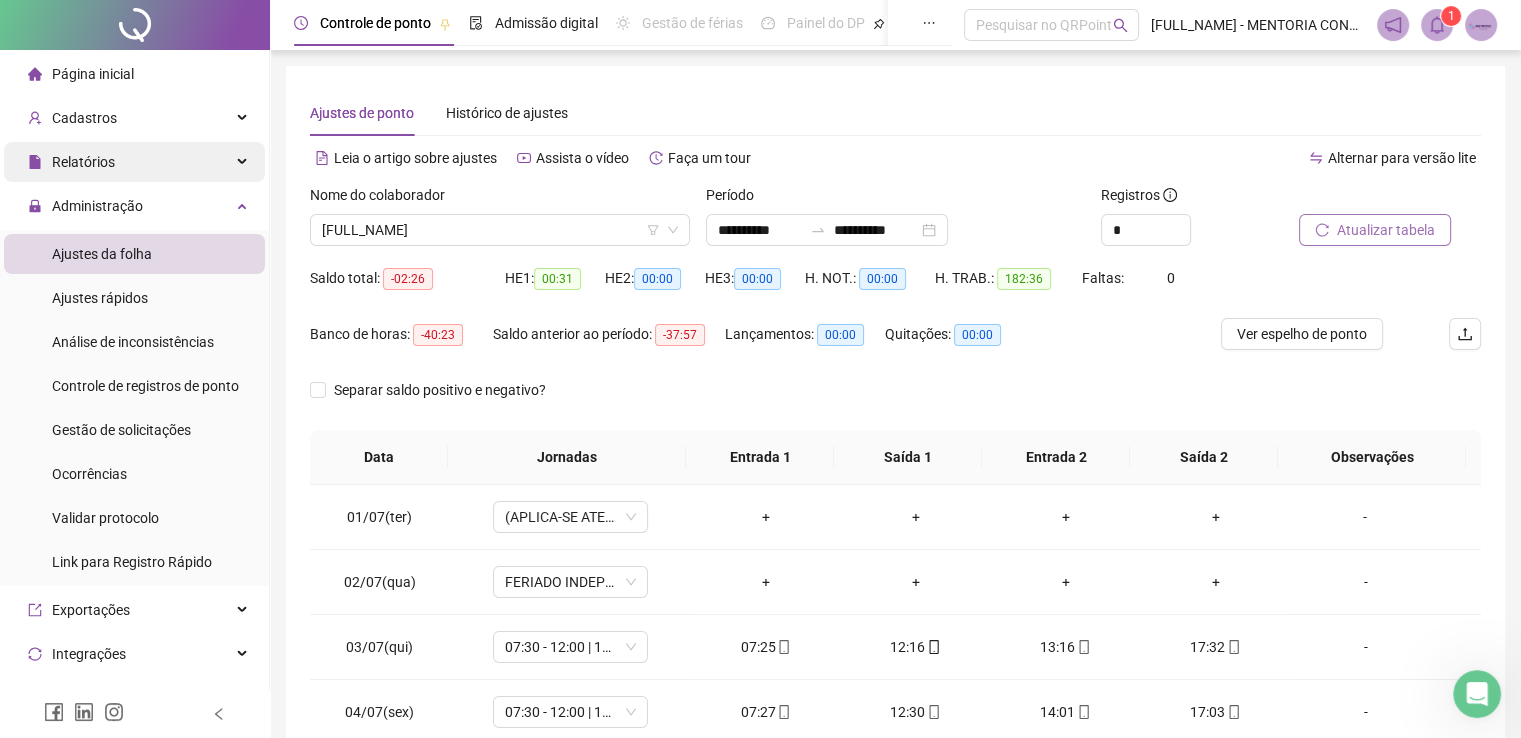 click on "Relatórios" at bounding box center [134, 162] 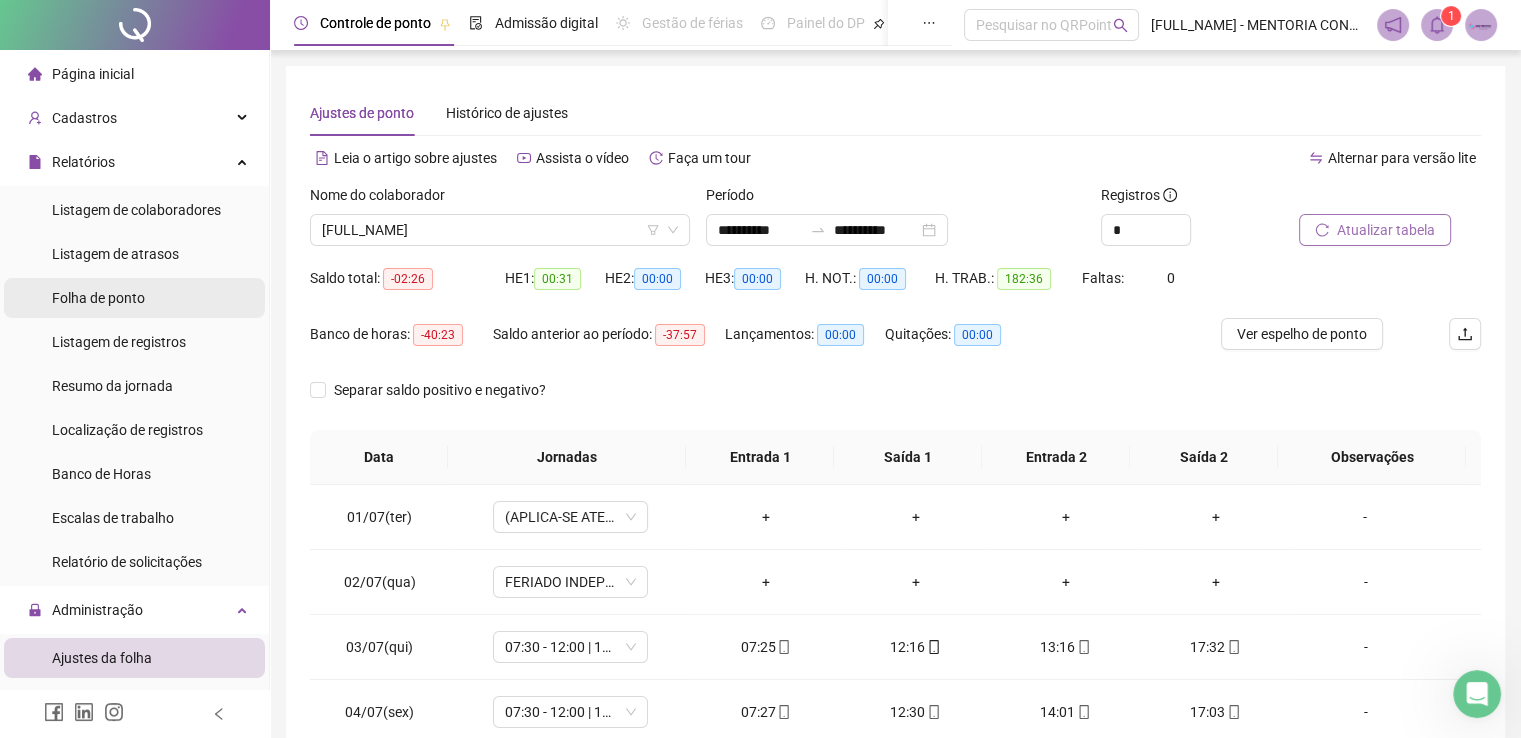click on "Folha de ponto" at bounding box center [98, 298] 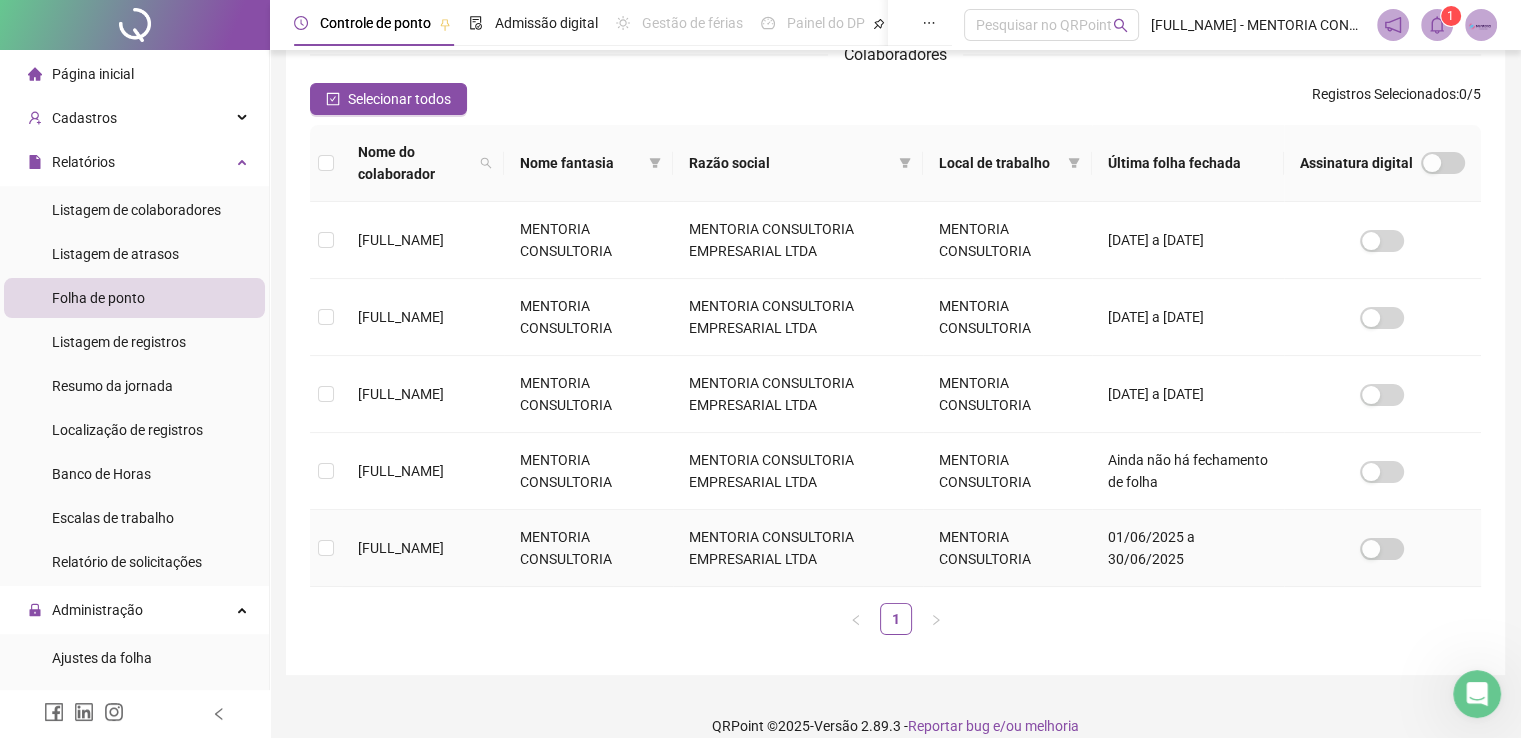 click at bounding box center (326, 548) 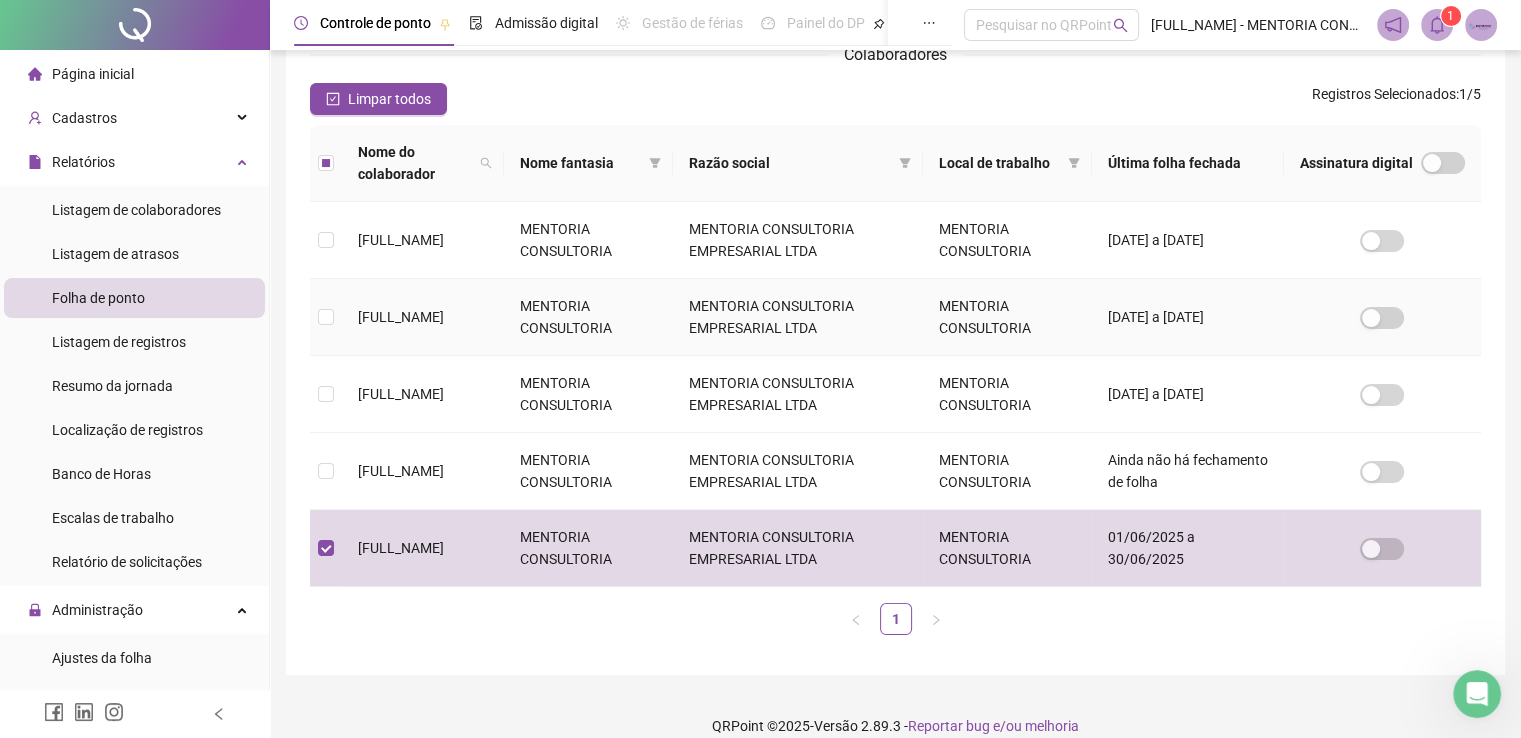 scroll, scrollTop: 29, scrollLeft: 0, axis: vertical 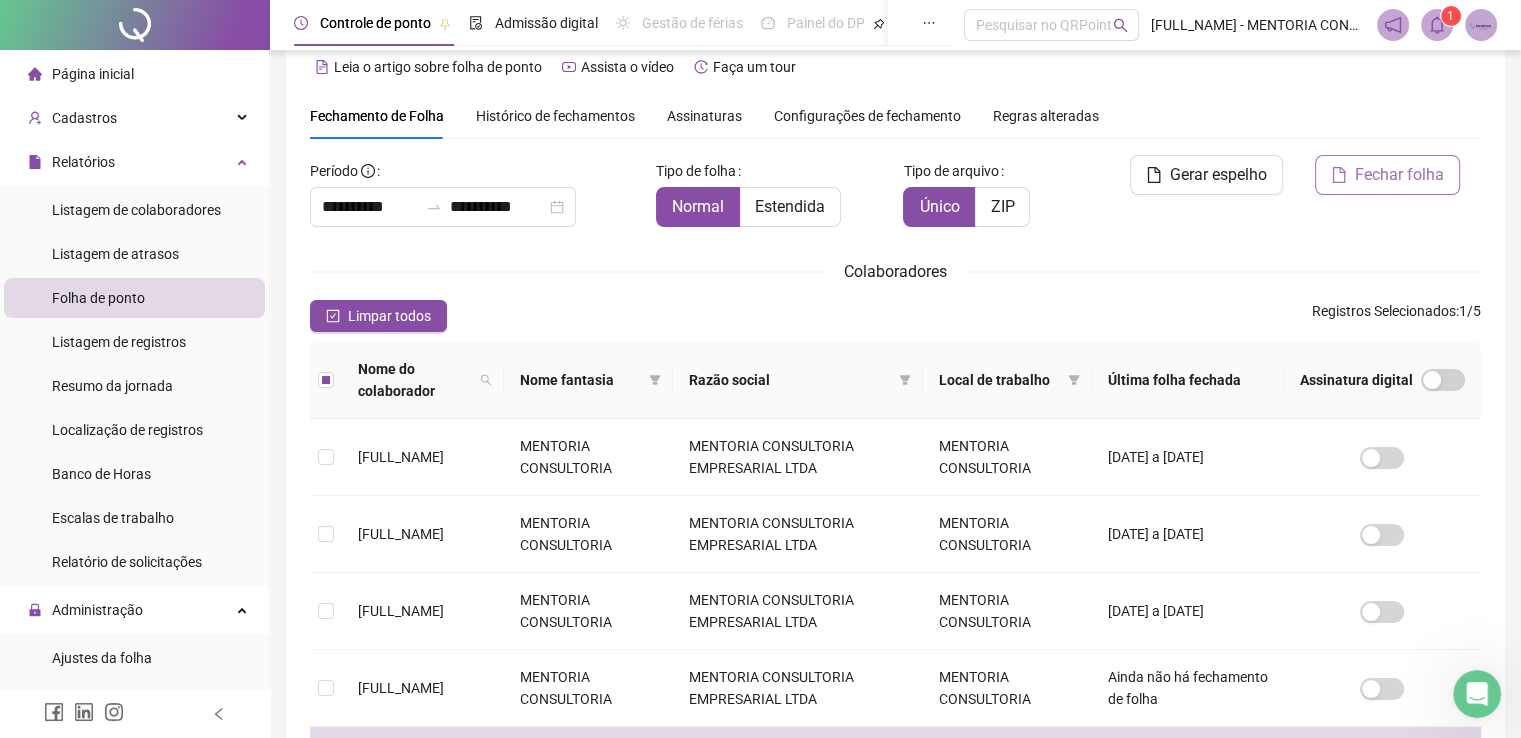click on "Fechar folha" at bounding box center [1399, 175] 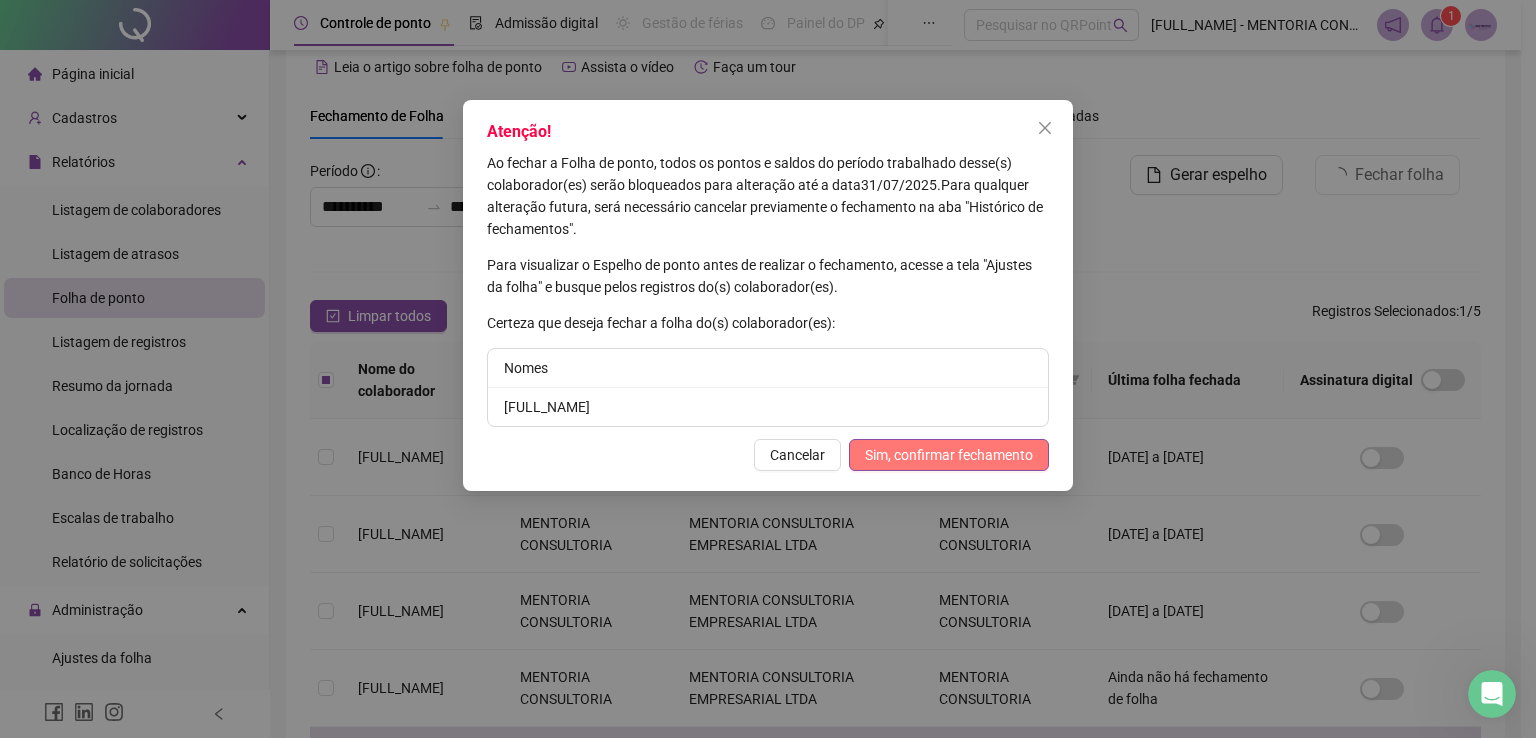 click on "Sim, confirmar fechamento" at bounding box center (949, 455) 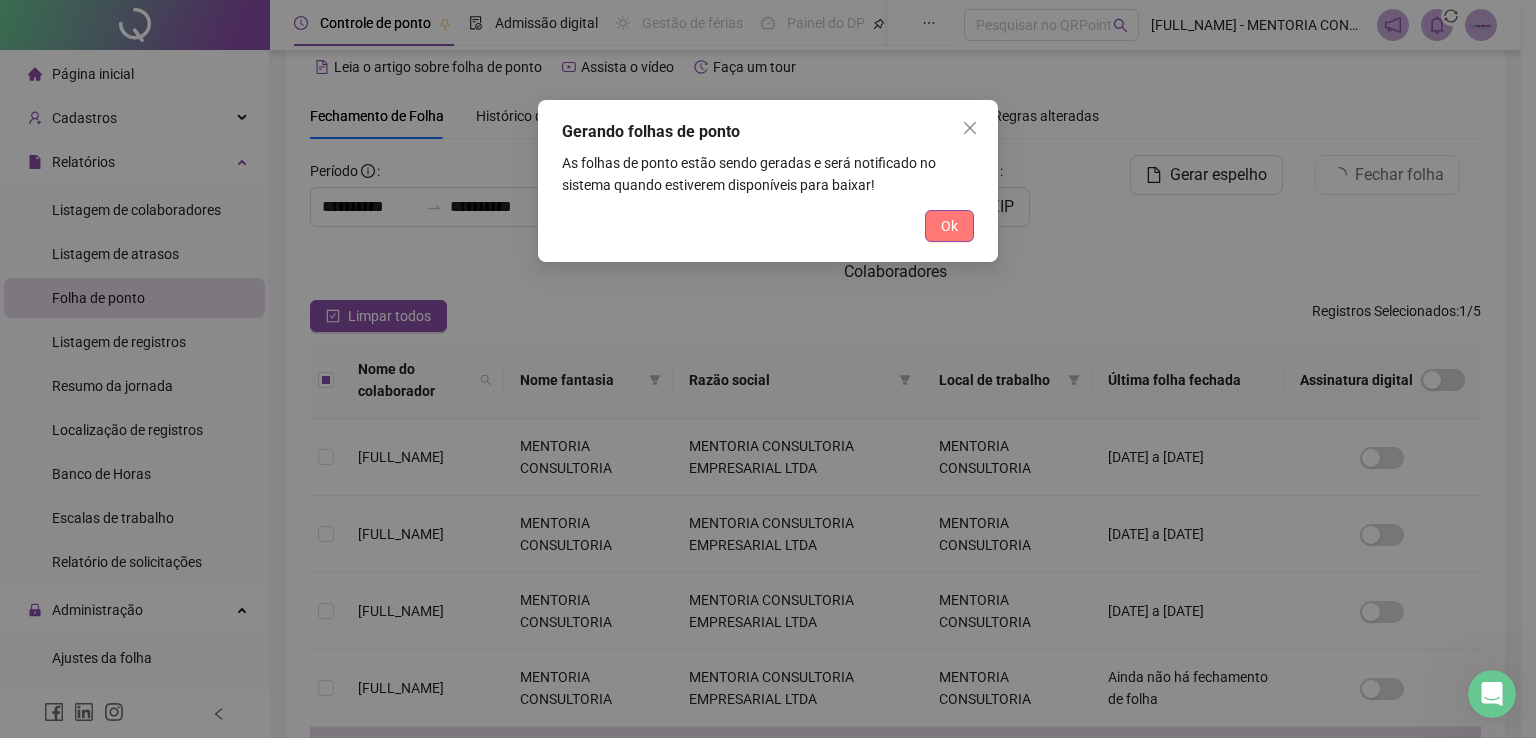 click on "Ok" at bounding box center [949, 226] 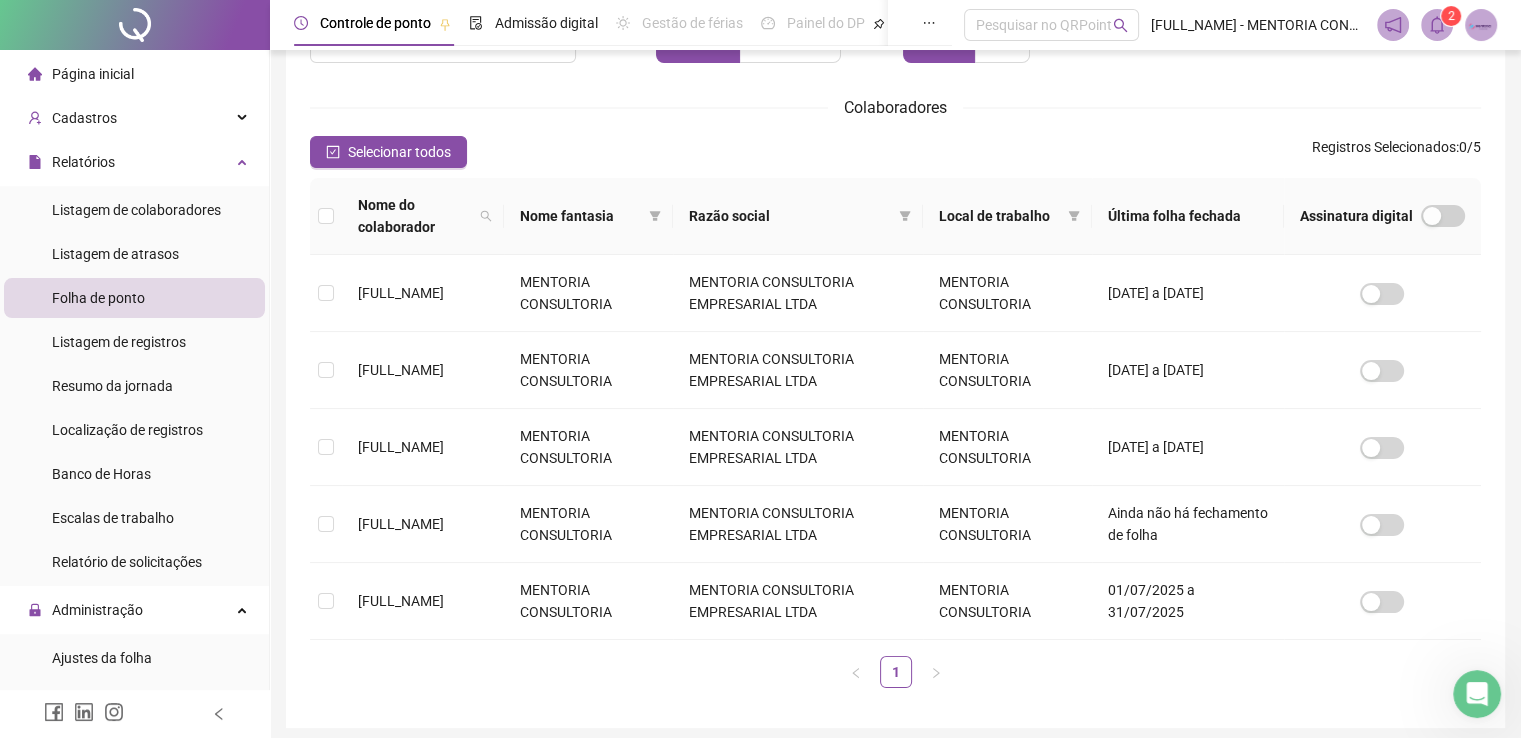 scroll, scrollTop: 29, scrollLeft: 0, axis: vertical 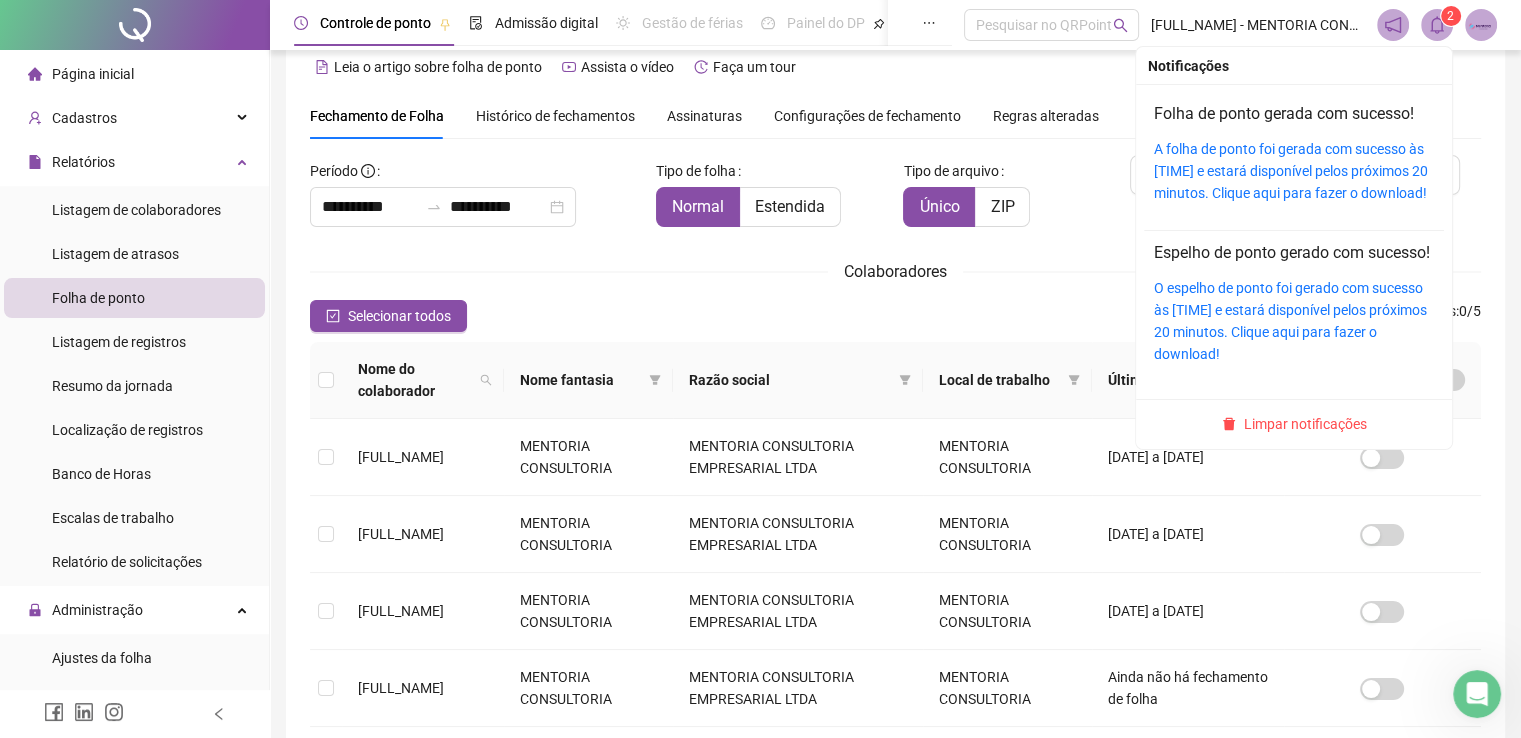 click 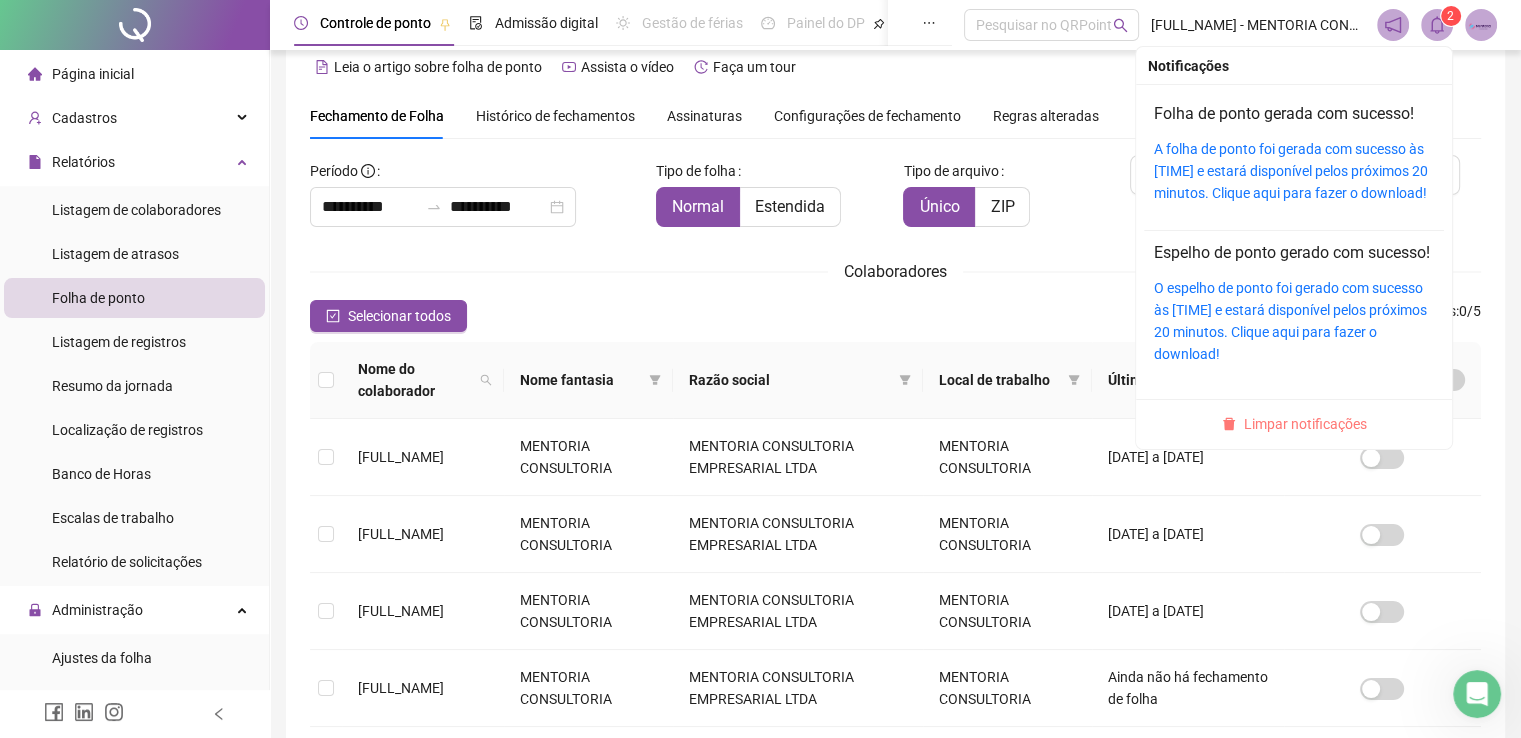 click on "Limpar notificações" at bounding box center (1305, 424) 